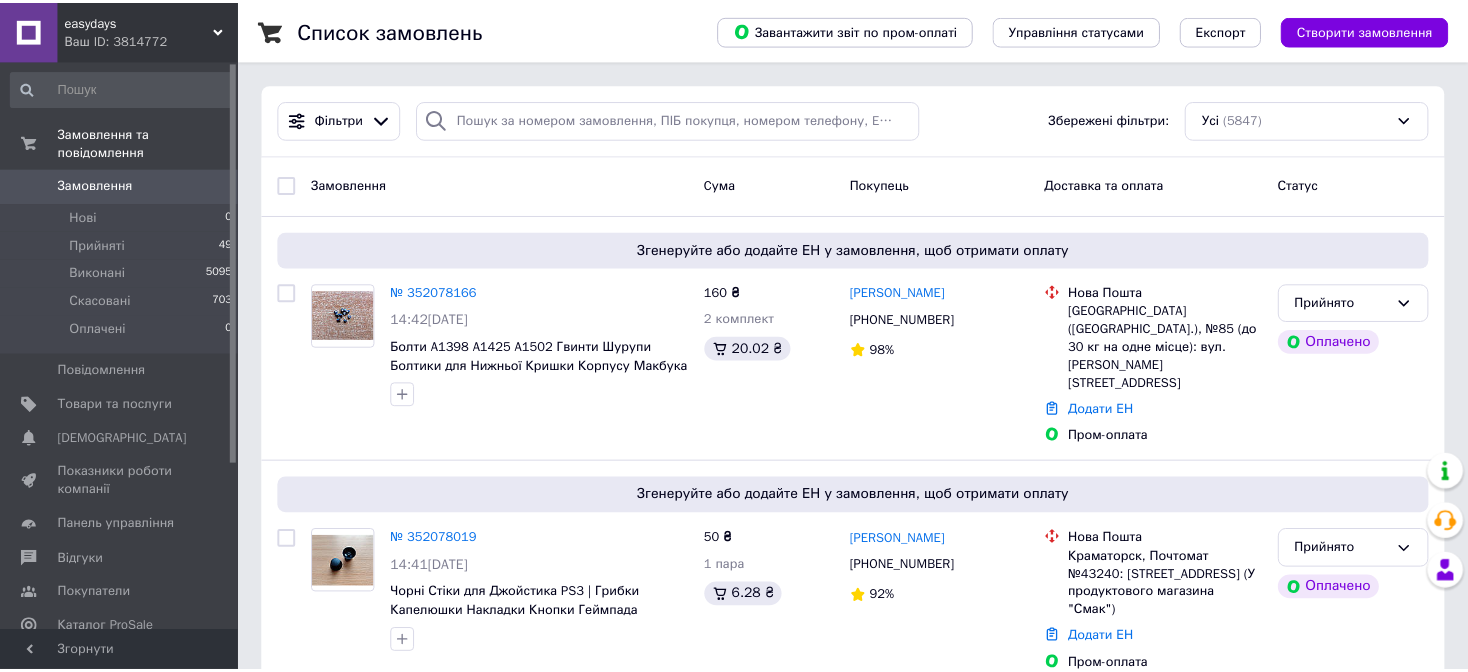 scroll, scrollTop: 0, scrollLeft: 0, axis: both 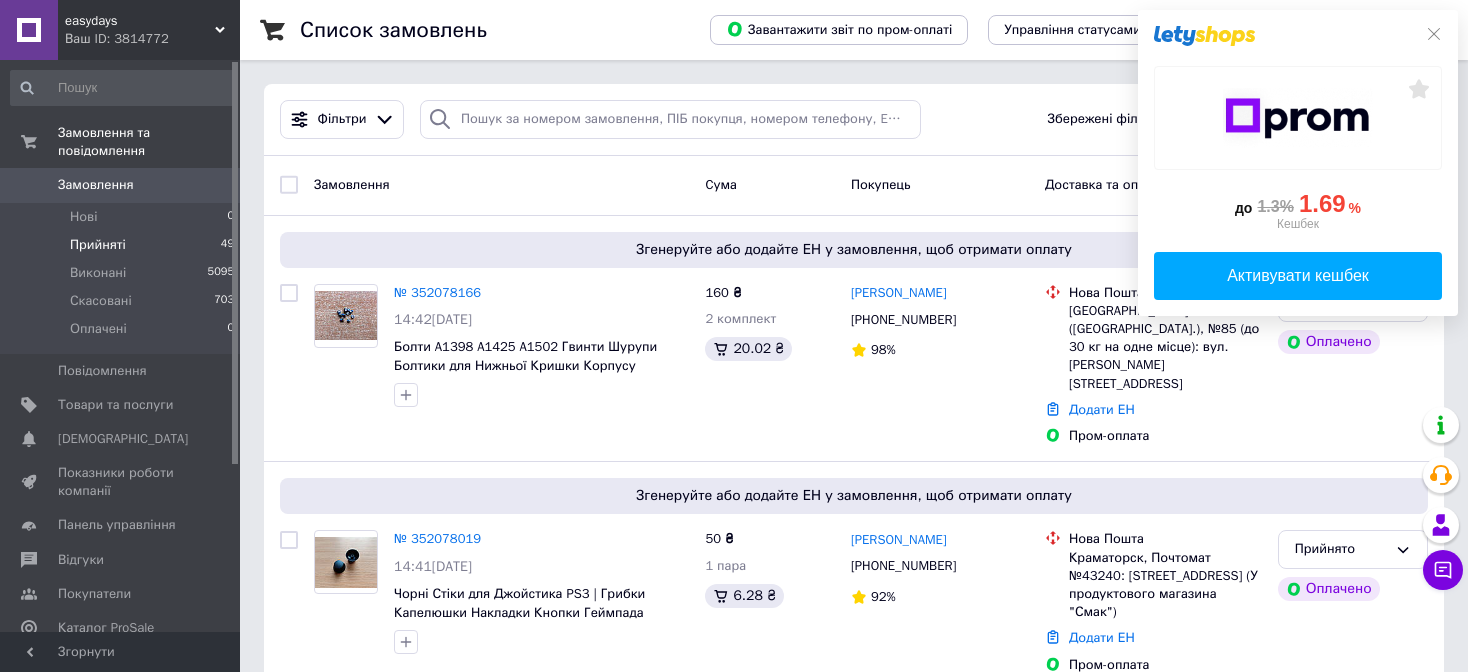 click on "Прийняті 49" at bounding box center (123, 245) 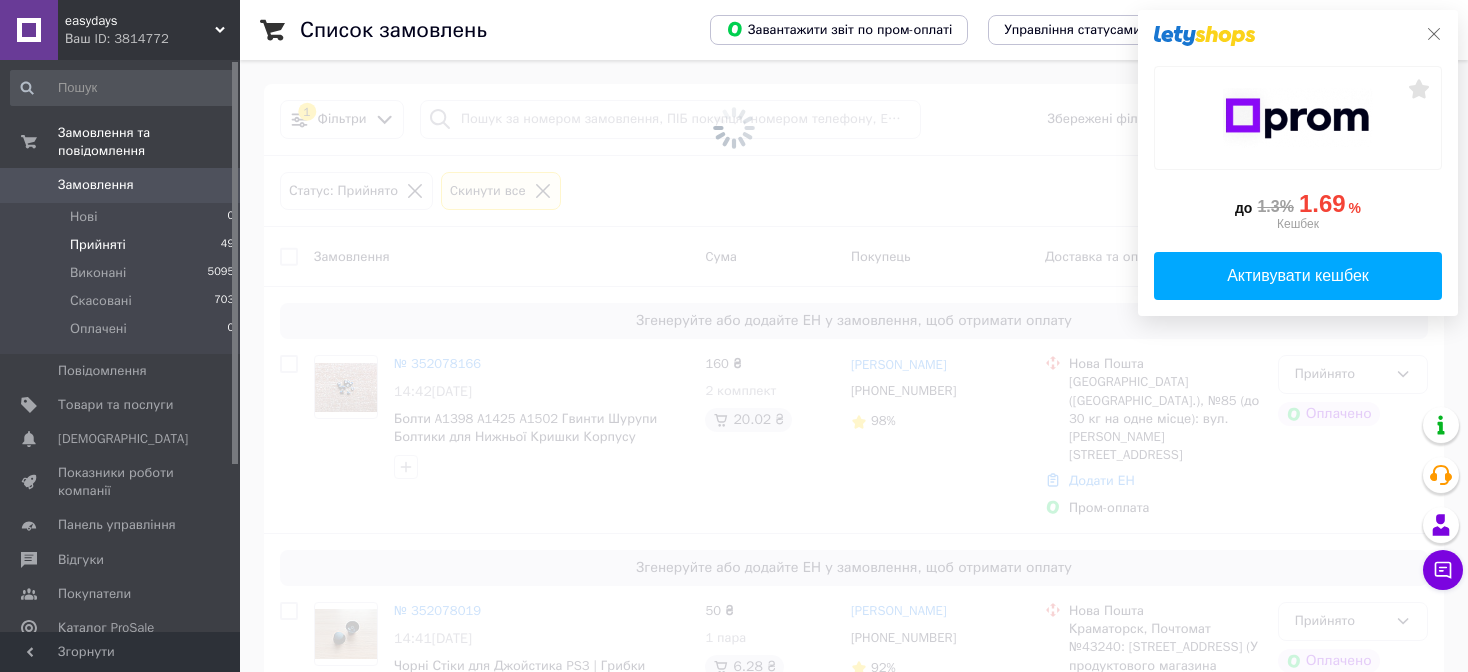click 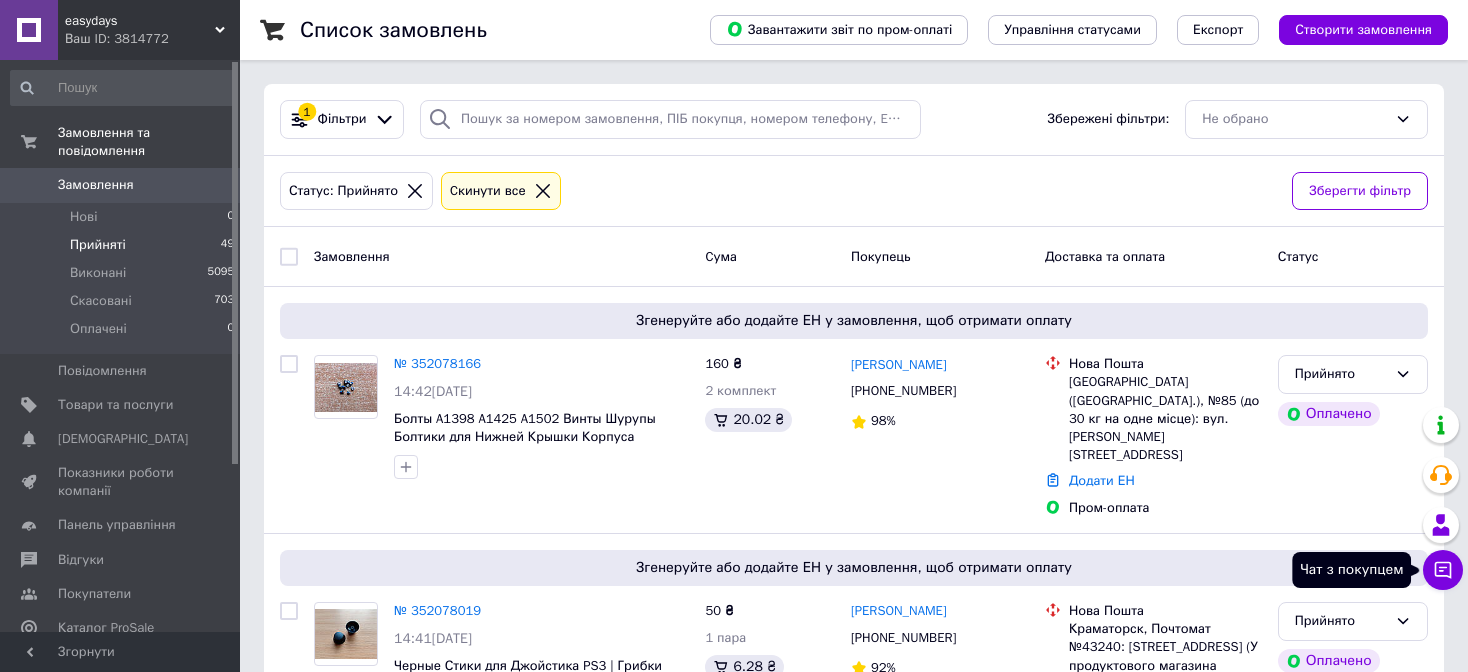 click 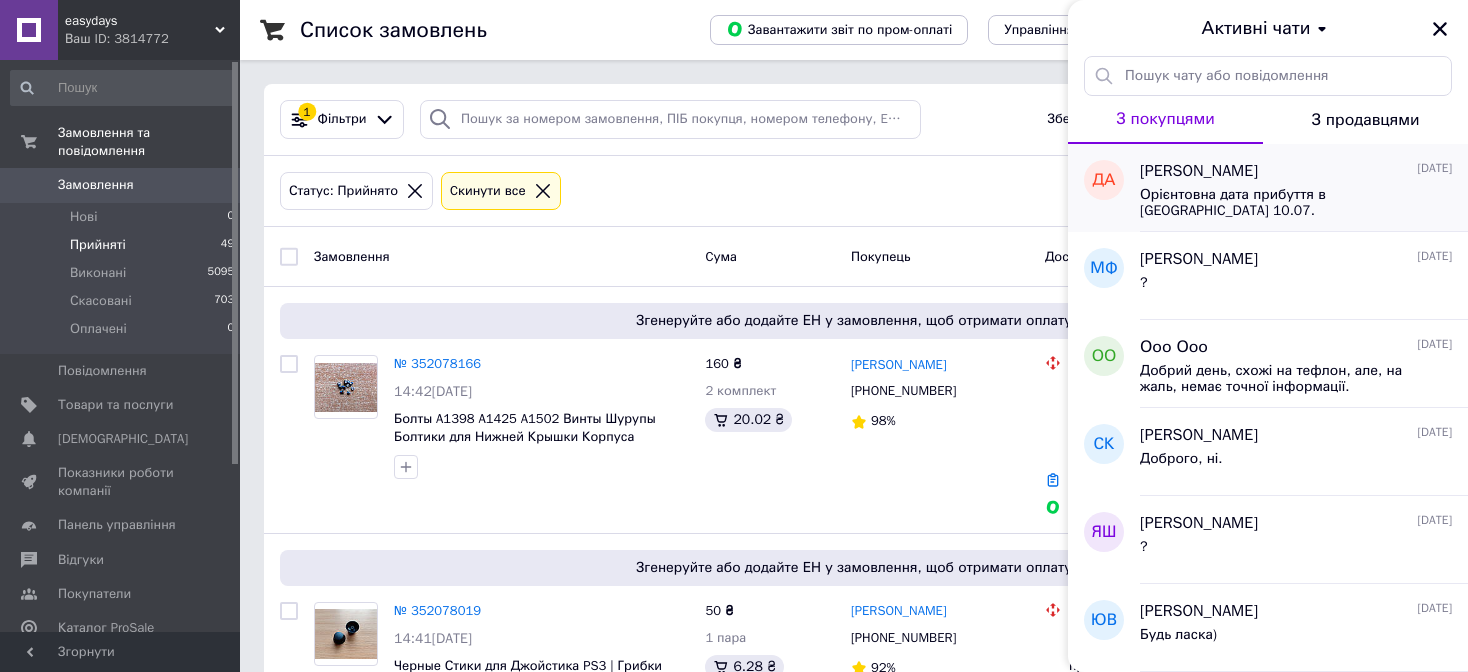 click on "Орієнтовна дата прибуття в Славське 10.07." at bounding box center (1296, 201) 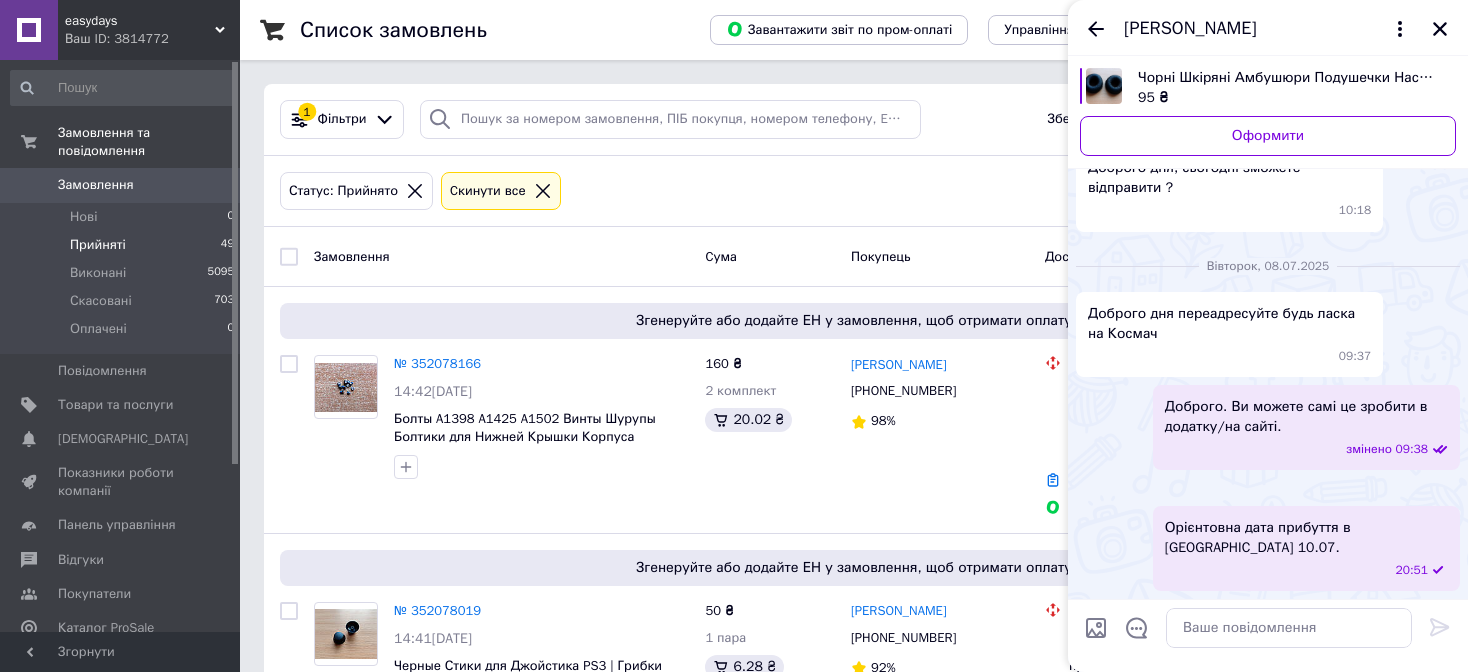 scroll, scrollTop: 164, scrollLeft: 0, axis: vertical 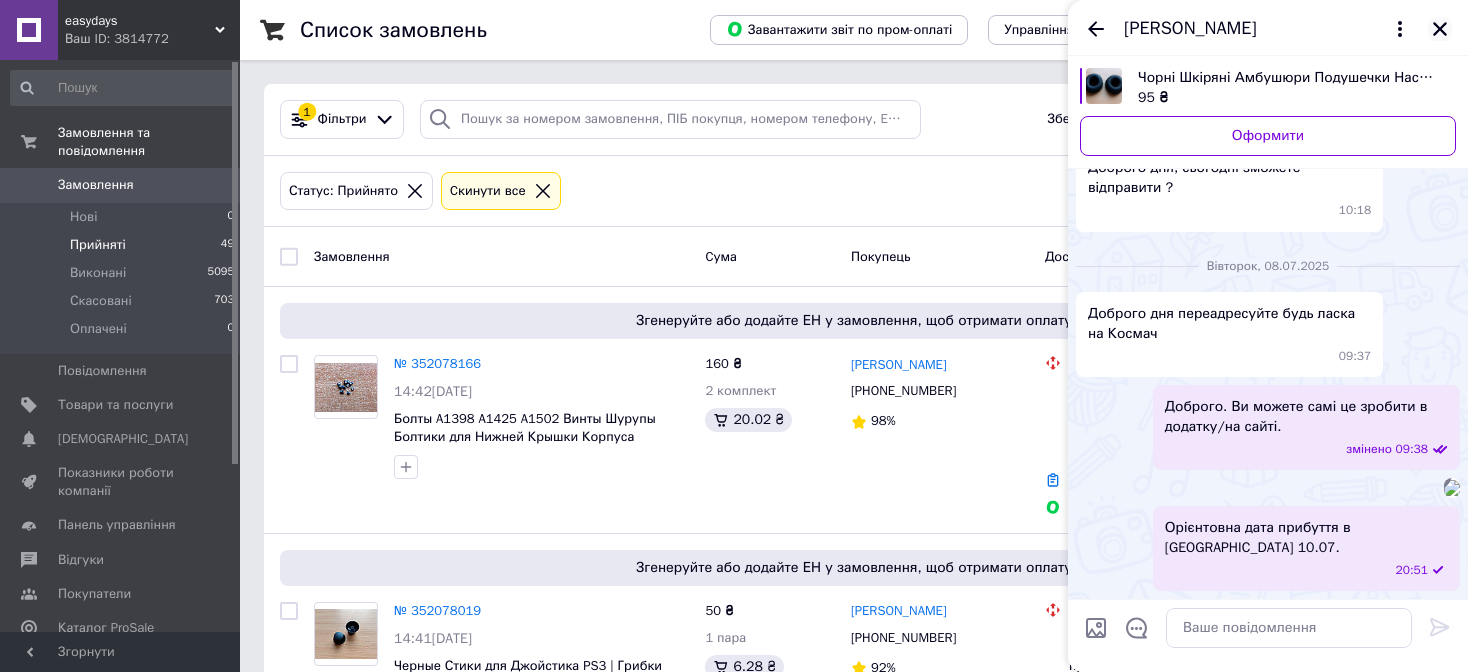 click 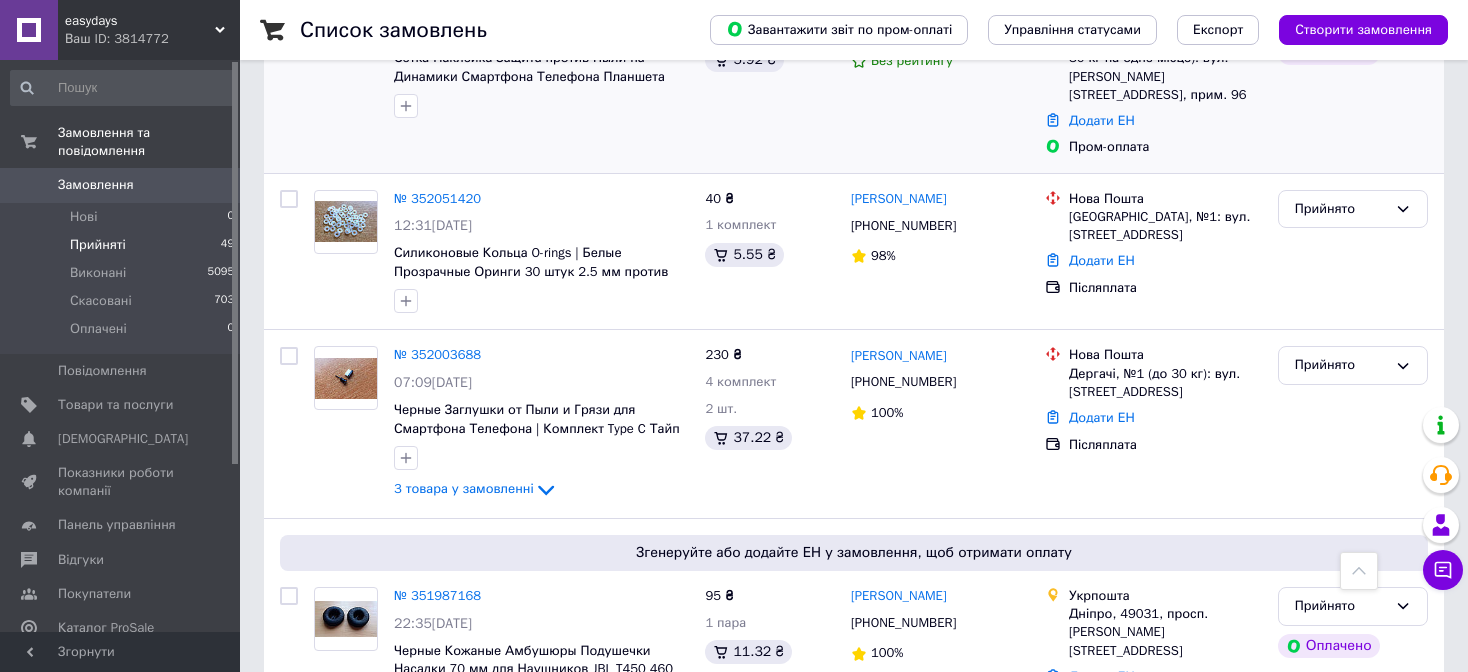 scroll, scrollTop: 900, scrollLeft: 0, axis: vertical 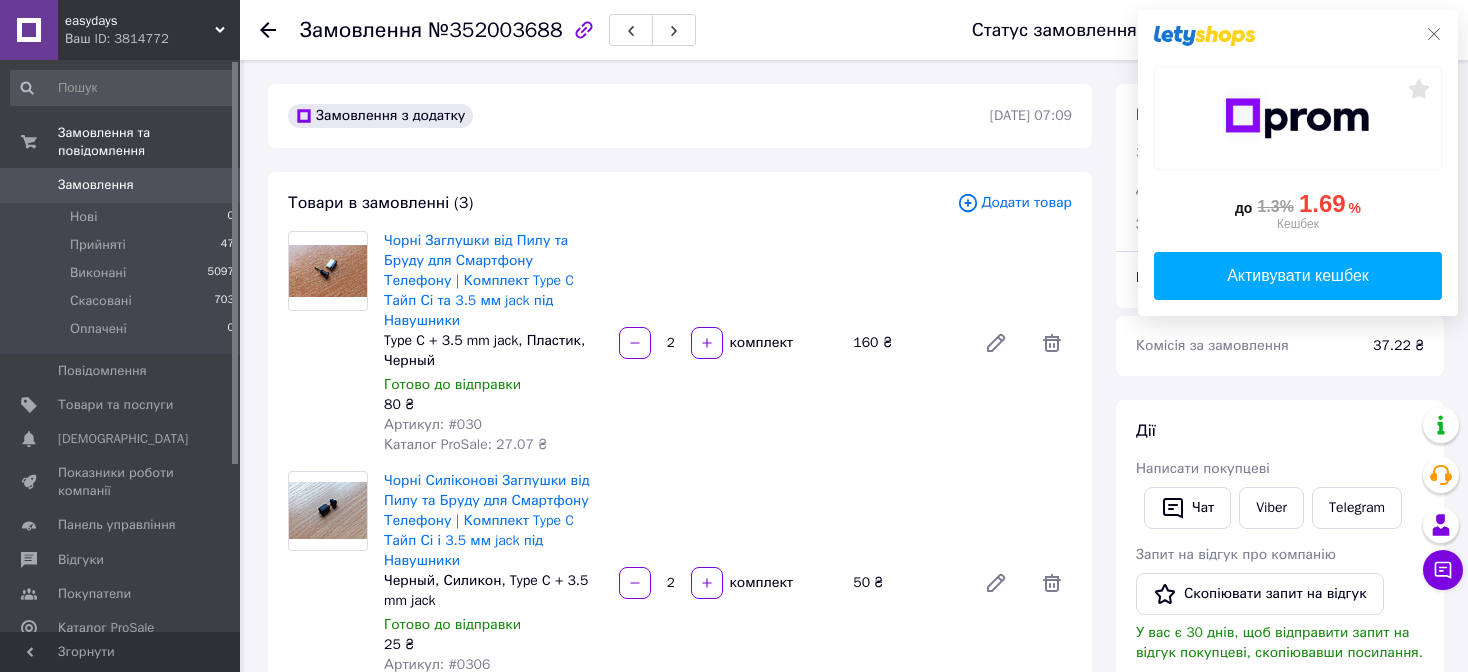 click 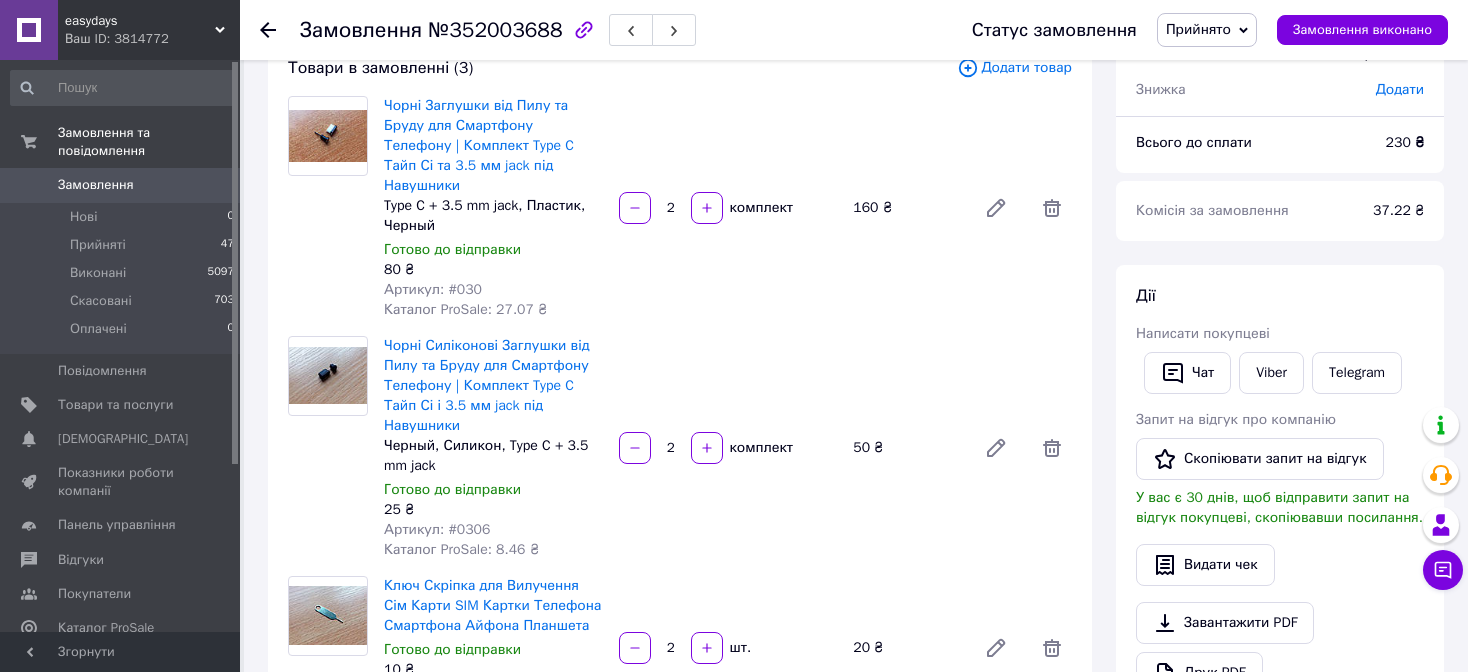 scroll, scrollTop: 100, scrollLeft: 0, axis: vertical 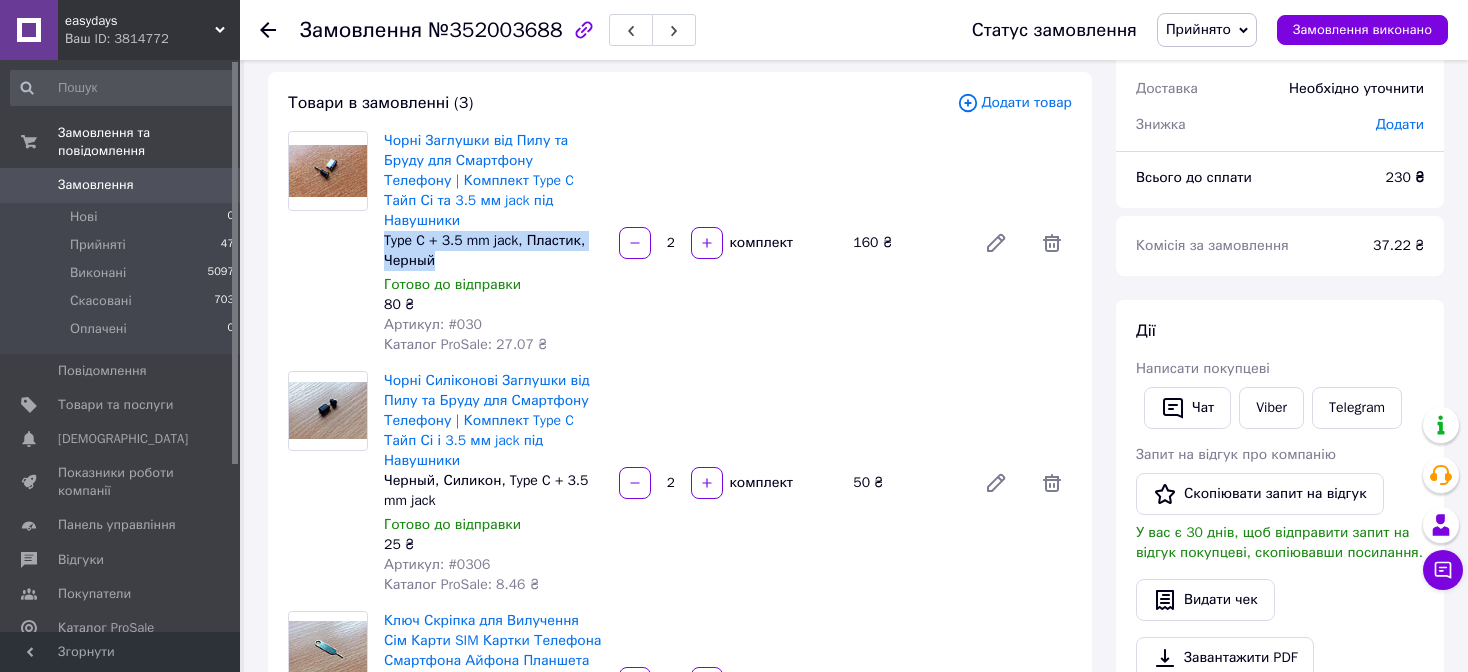 drag, startPoint x: 383, startPoint y: 217, endPoint x: 471, endPoint y: 249, distance: 93.637596 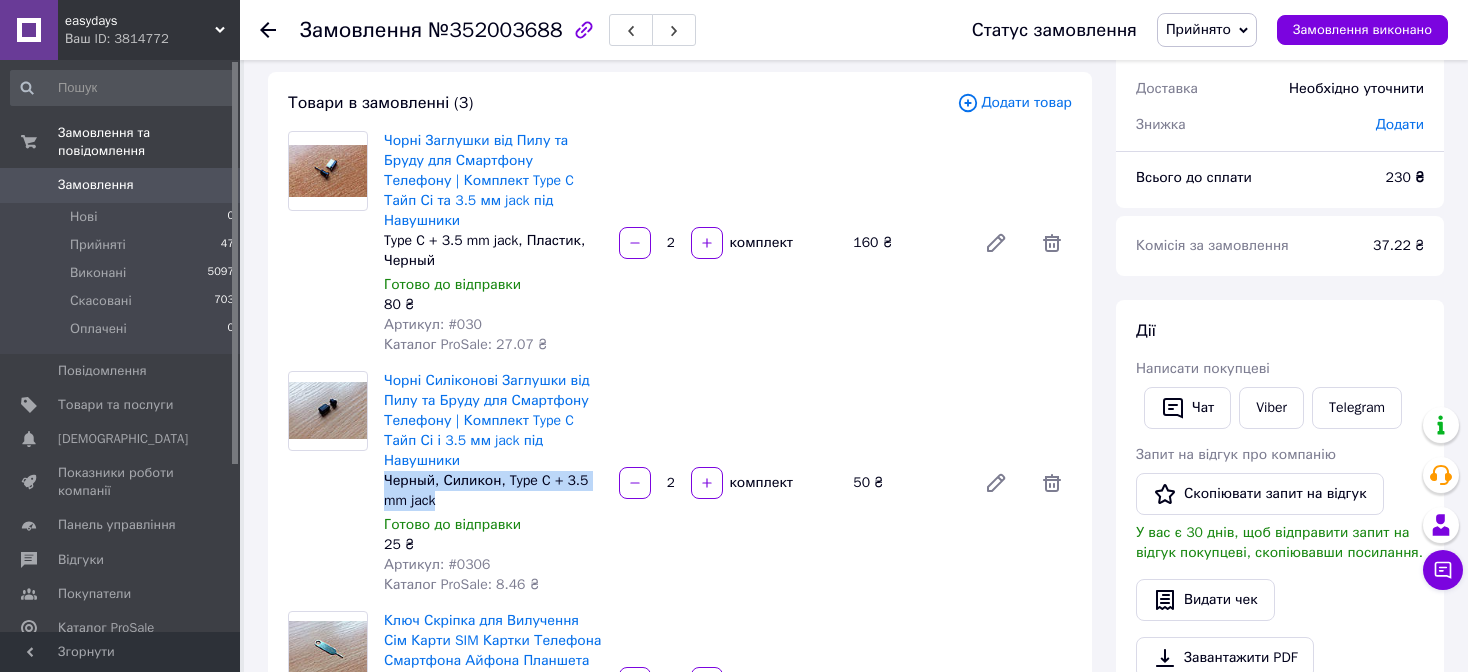 drag, startPoint x: 381, startPoint y: 439, endPoint x: 474, endPoint y: 464, distance: 96.30161 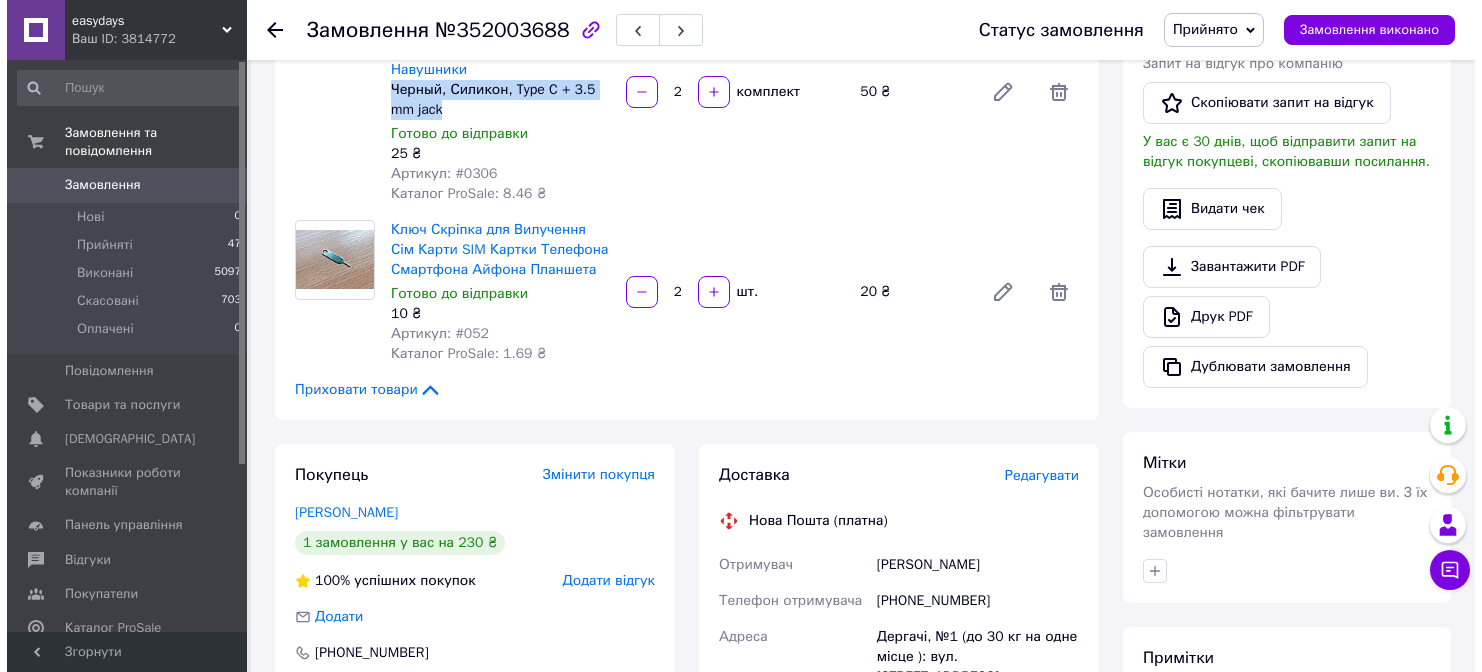 scroll, scrollTop: 600, scrollLeft: 0, axis: vertical 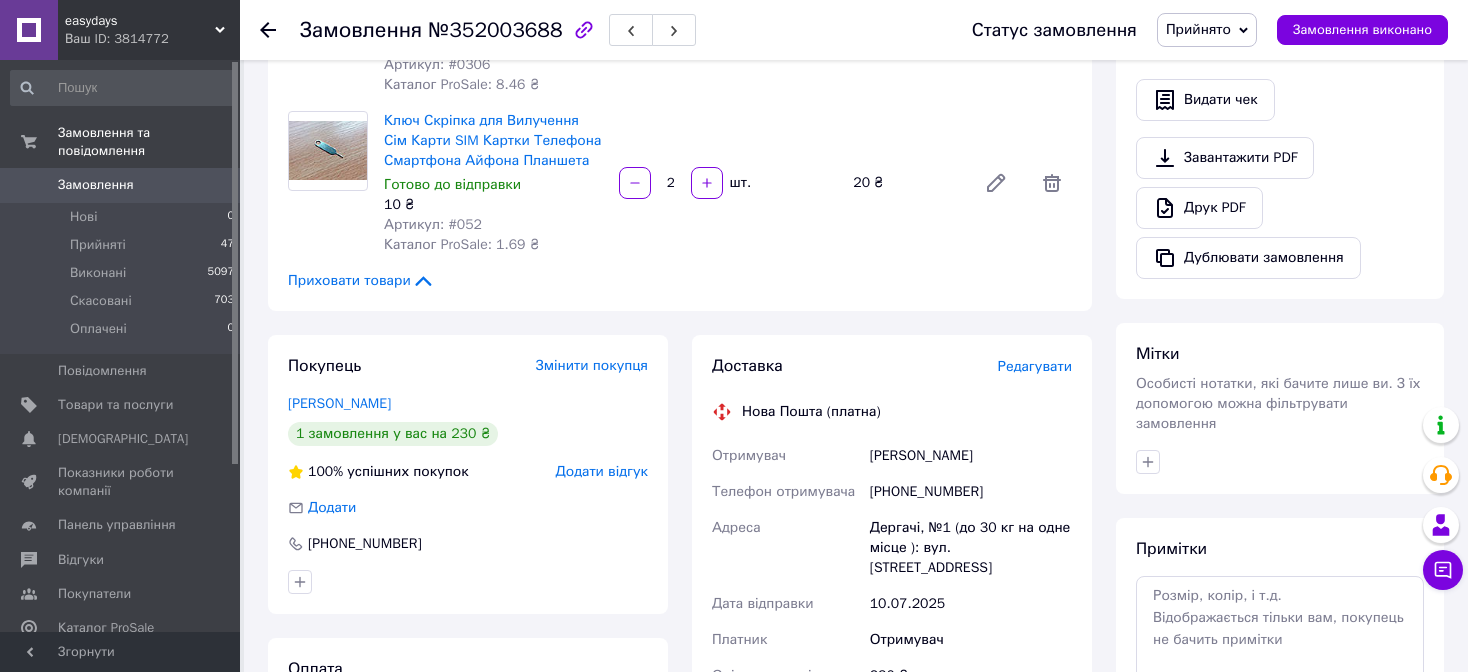 click on "Редагувати" at bounding box center (1035, 366) 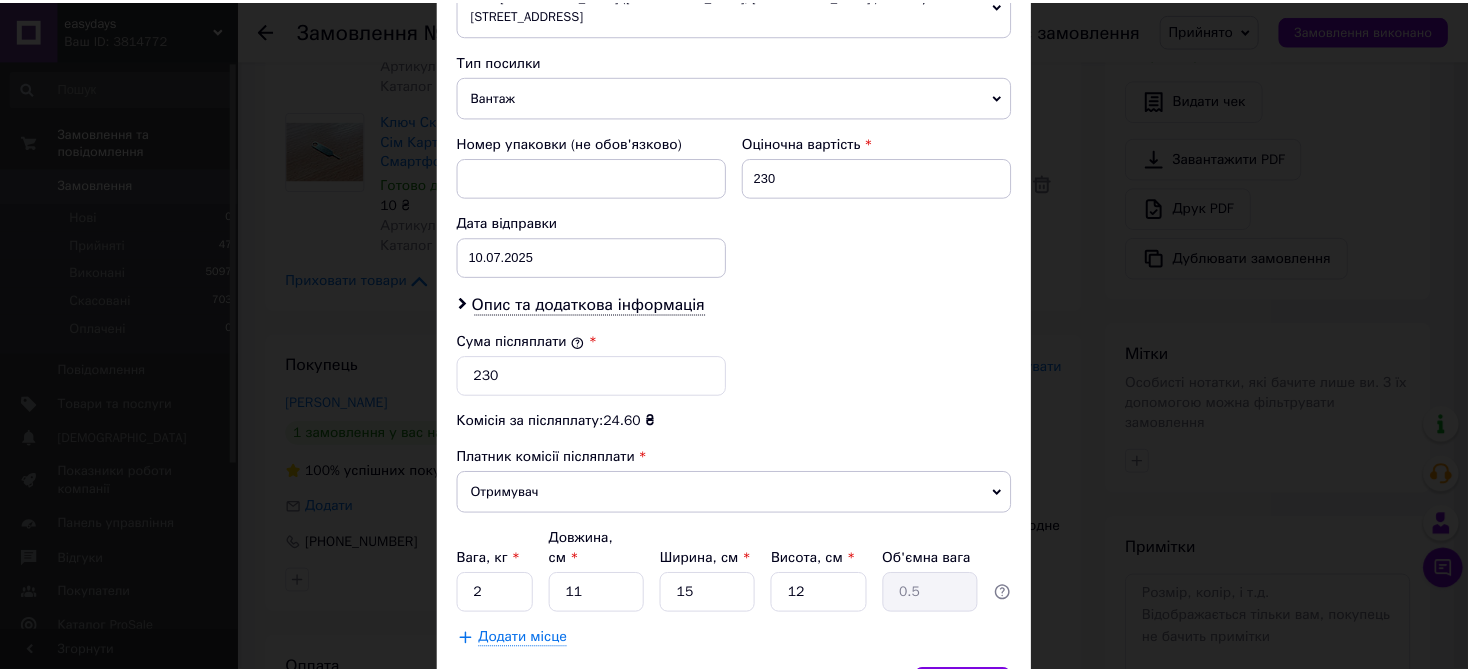 scroll, scrollTop: 800, scrollLeft: 0, axis: vertical 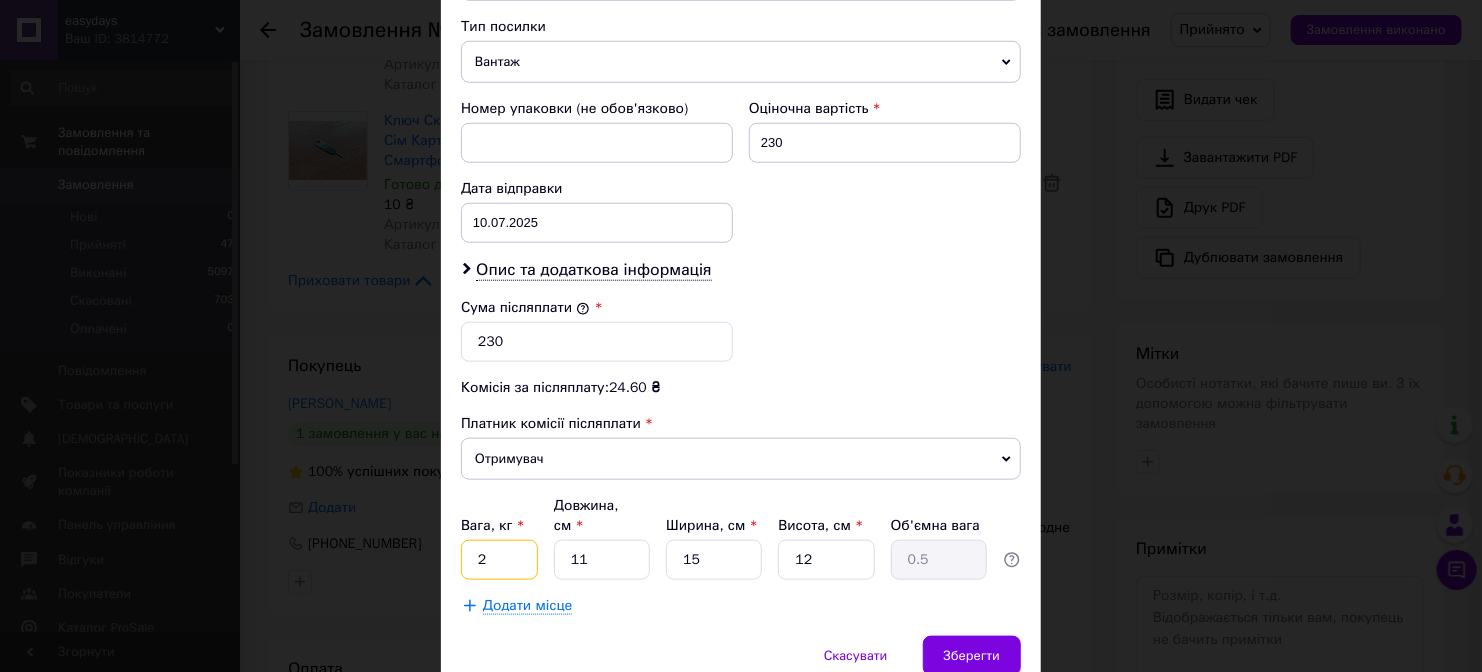 click on "2" at bounding box center (499, 560) 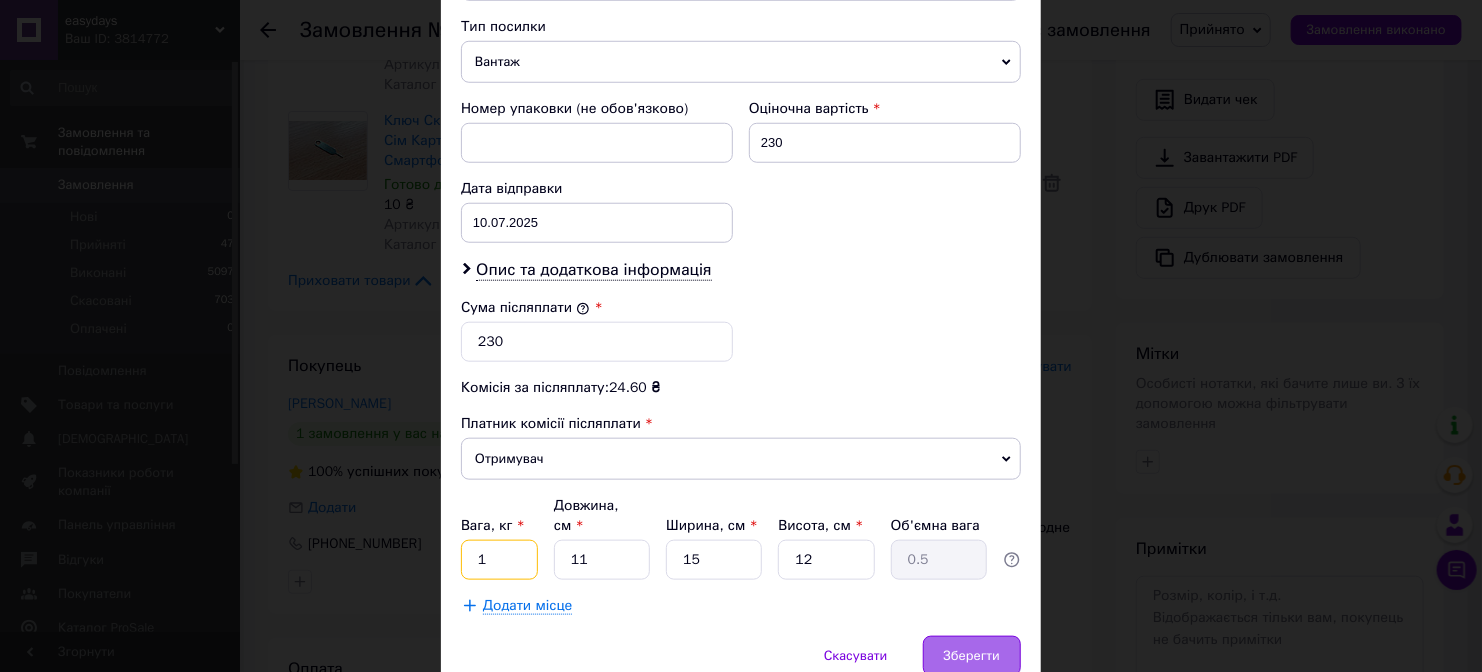 type on "1" 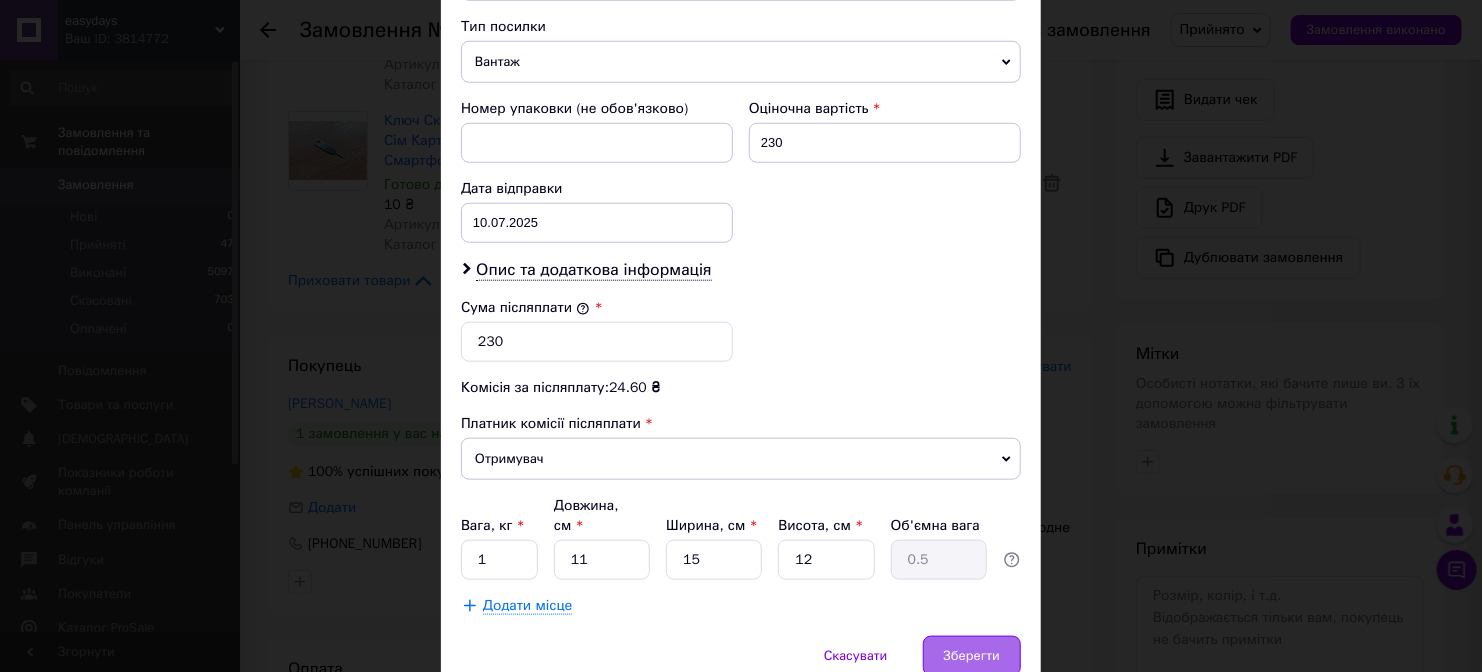 click on "Зберегти" at bounding box center [972, 656] 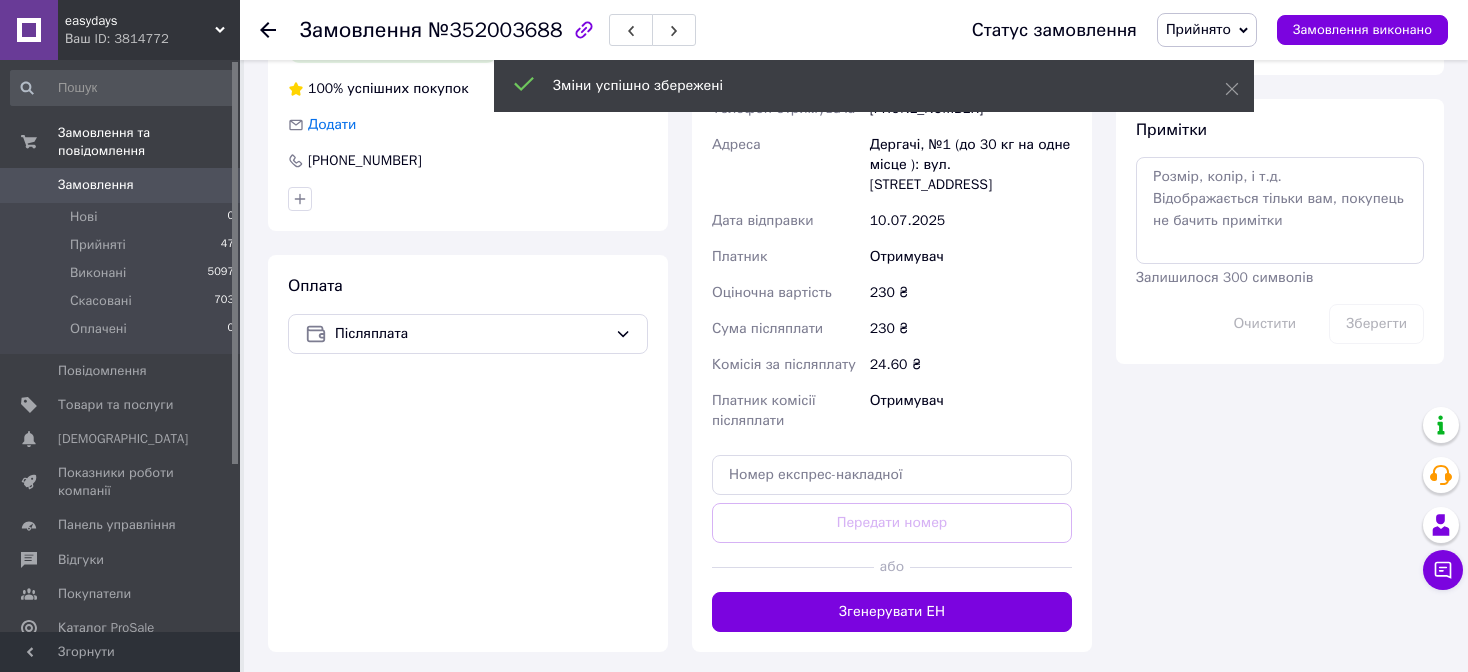 scroll, scrollTop: 1100, scrollLeft: 0, axis: vertical 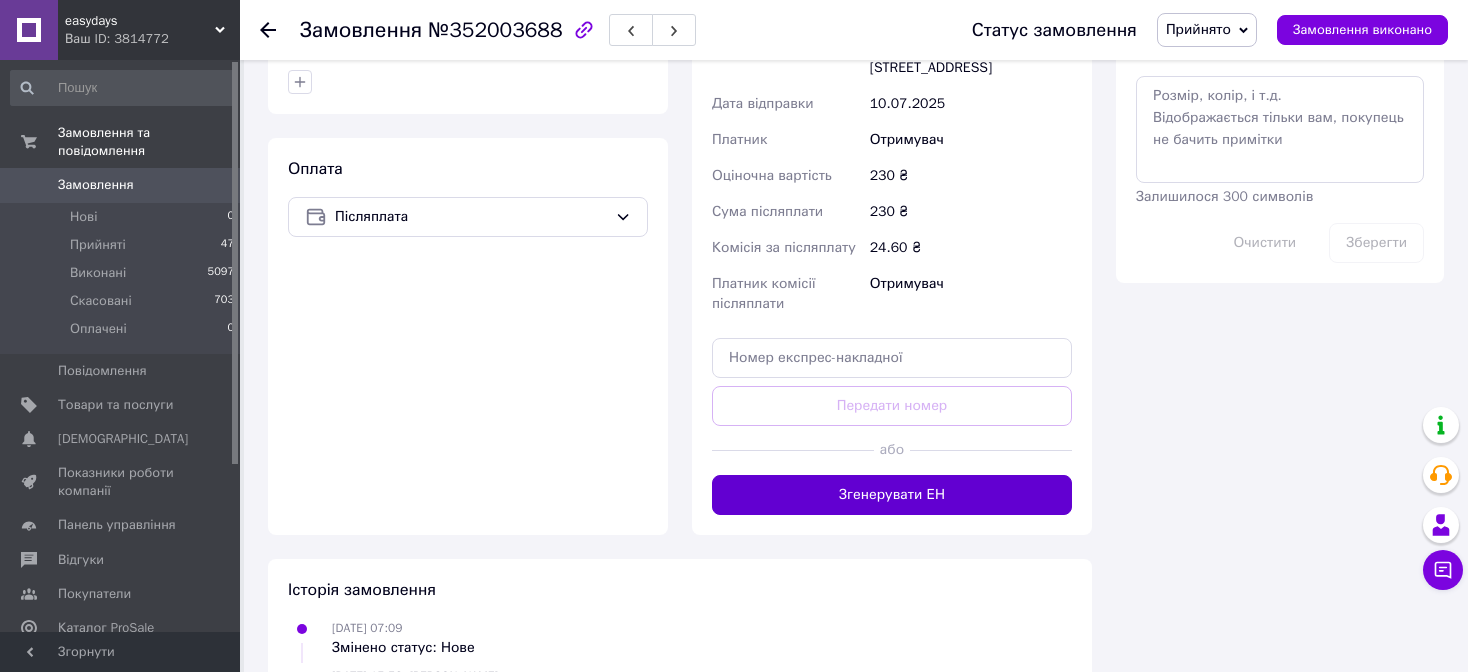 click on "Згенерувати ЕН" at bounding box center [892, 495] 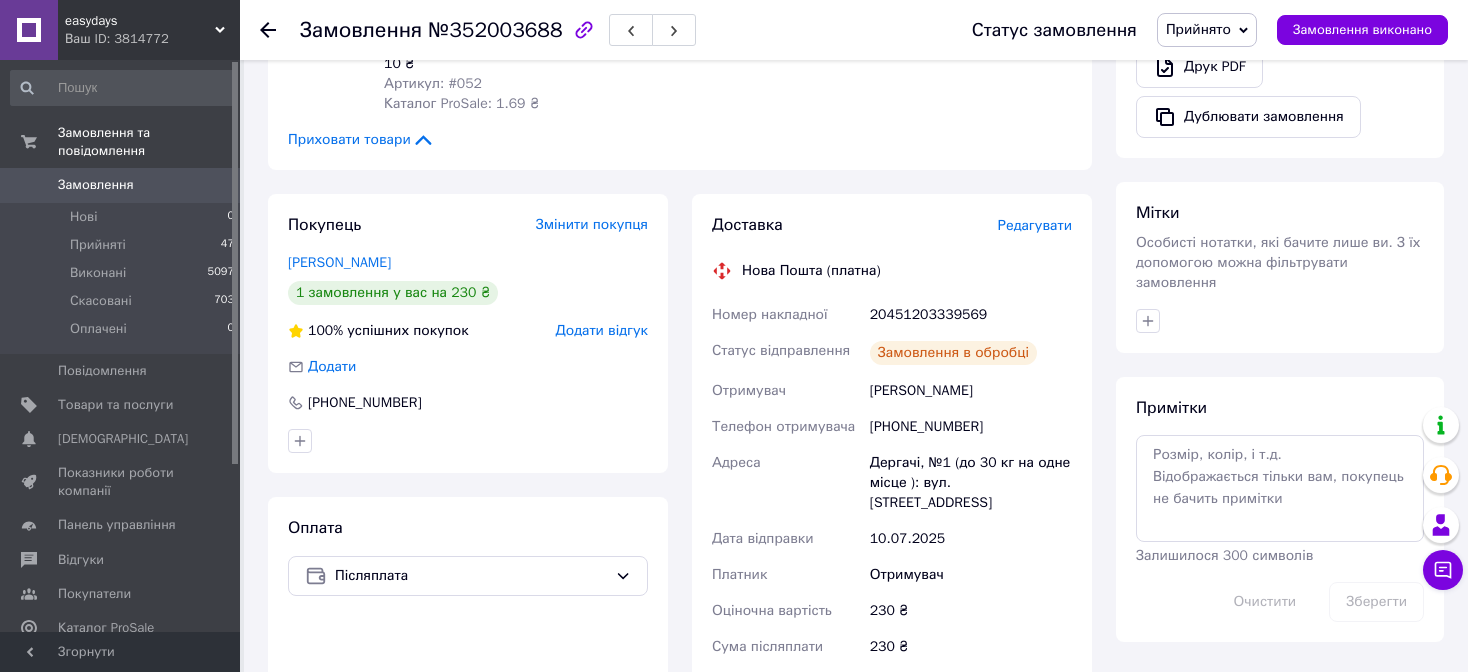 scroll, scrollTop: 700, scrollLeft: 0, axis: vertical 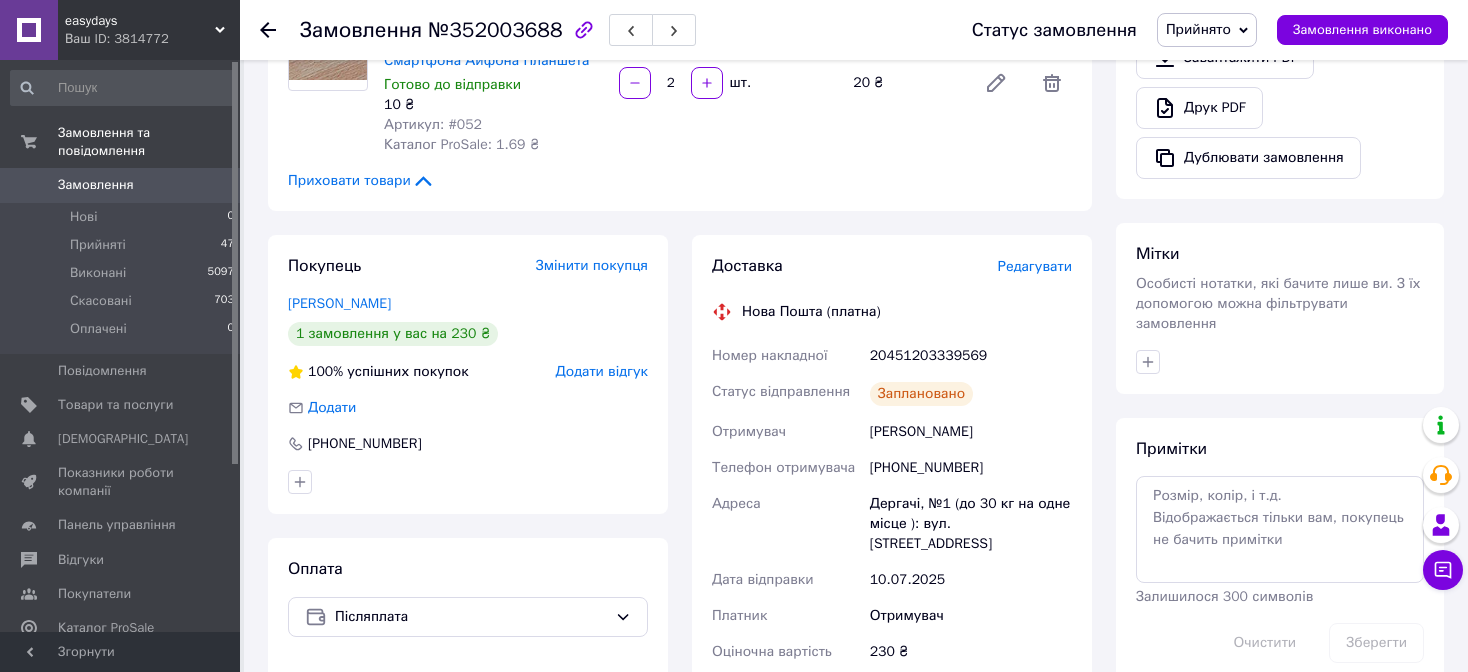 click on "20451203339569" at bounding box center [971, 356] 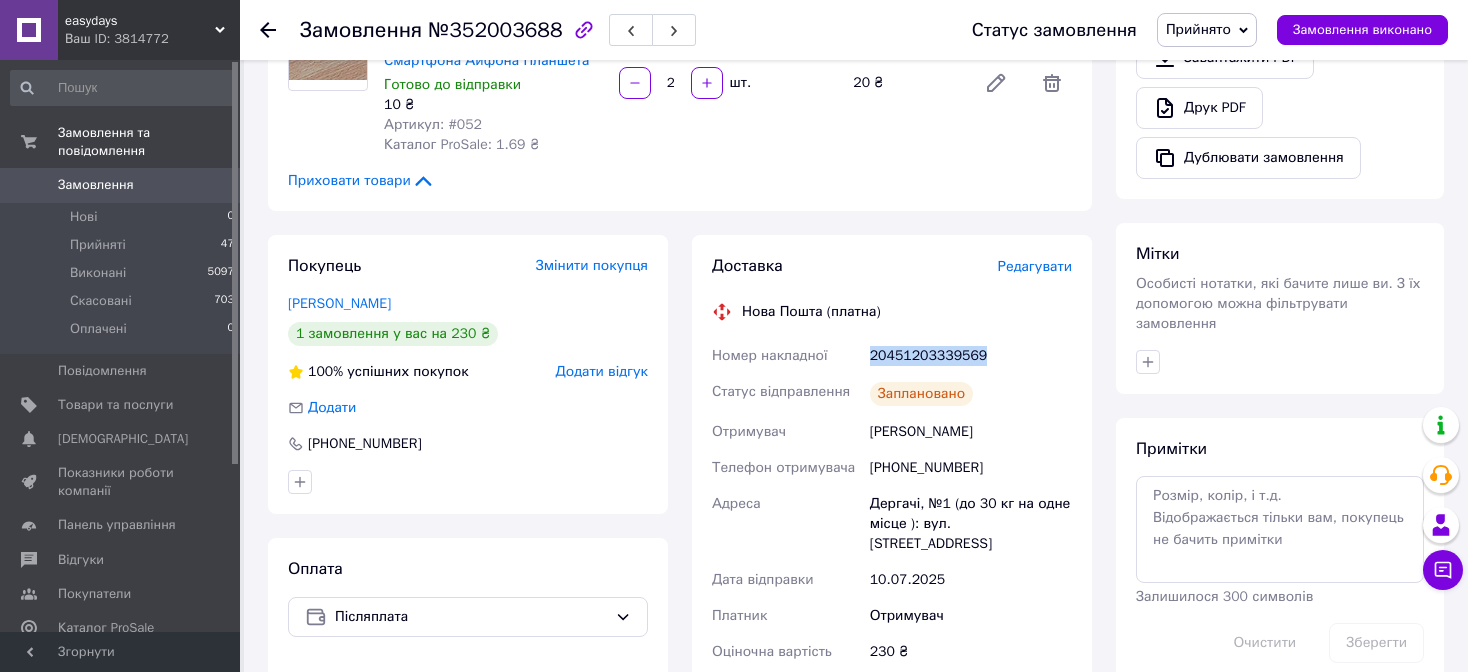 click on "20451203339569" at bounding box center [971, 356] 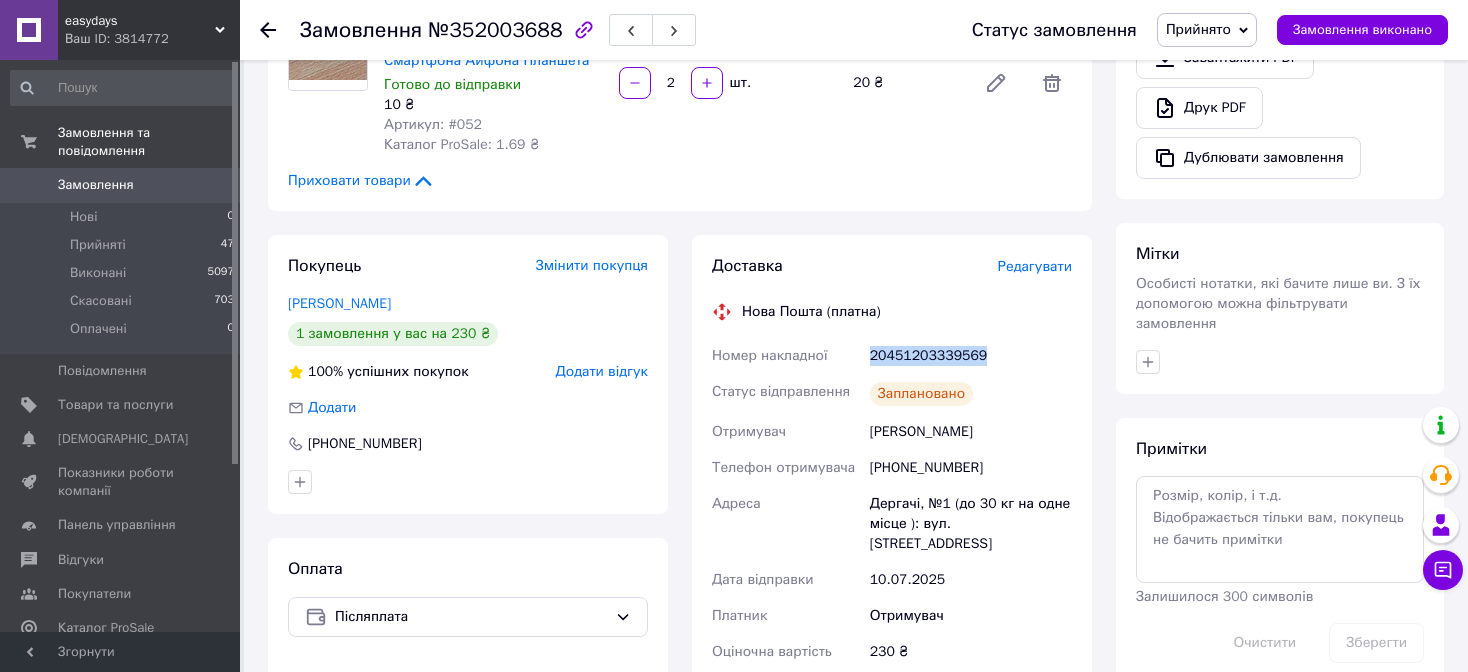 copy on "20451203339569" 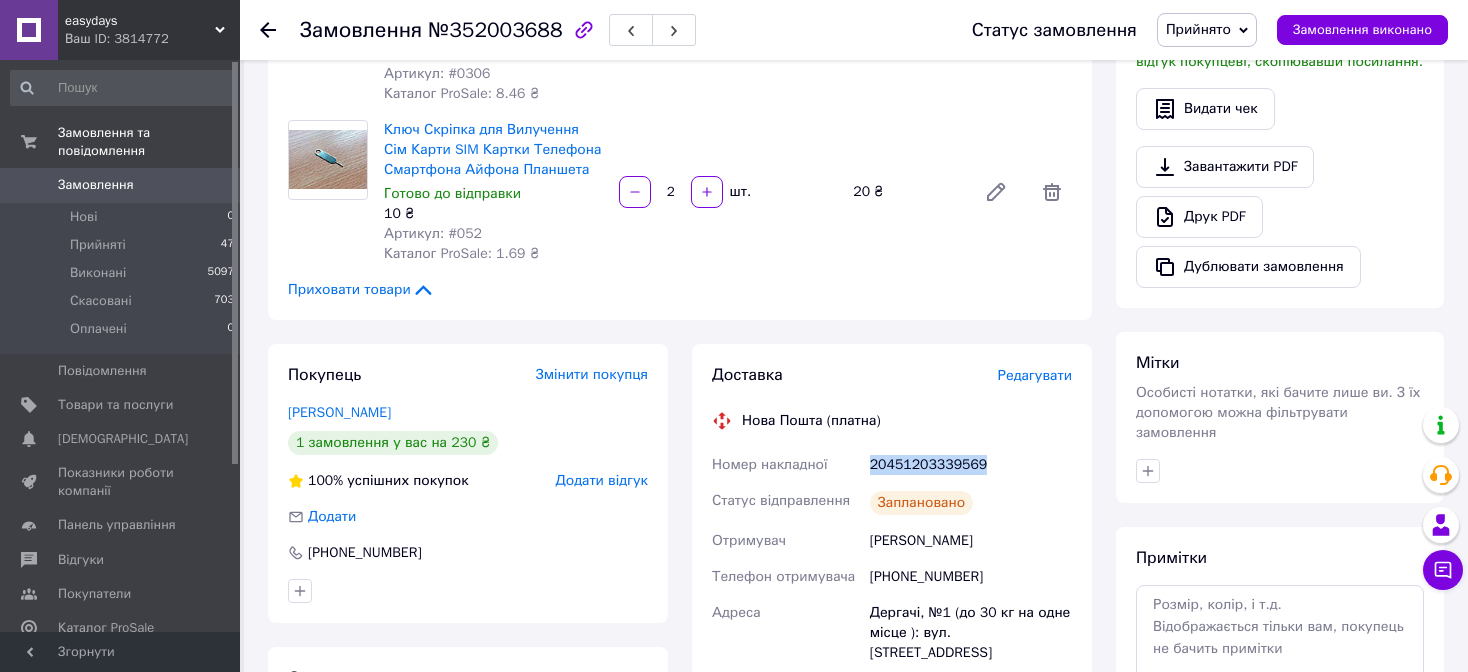 scroll, scrollTop: 600, scrollLeft: 0, axis: vertical 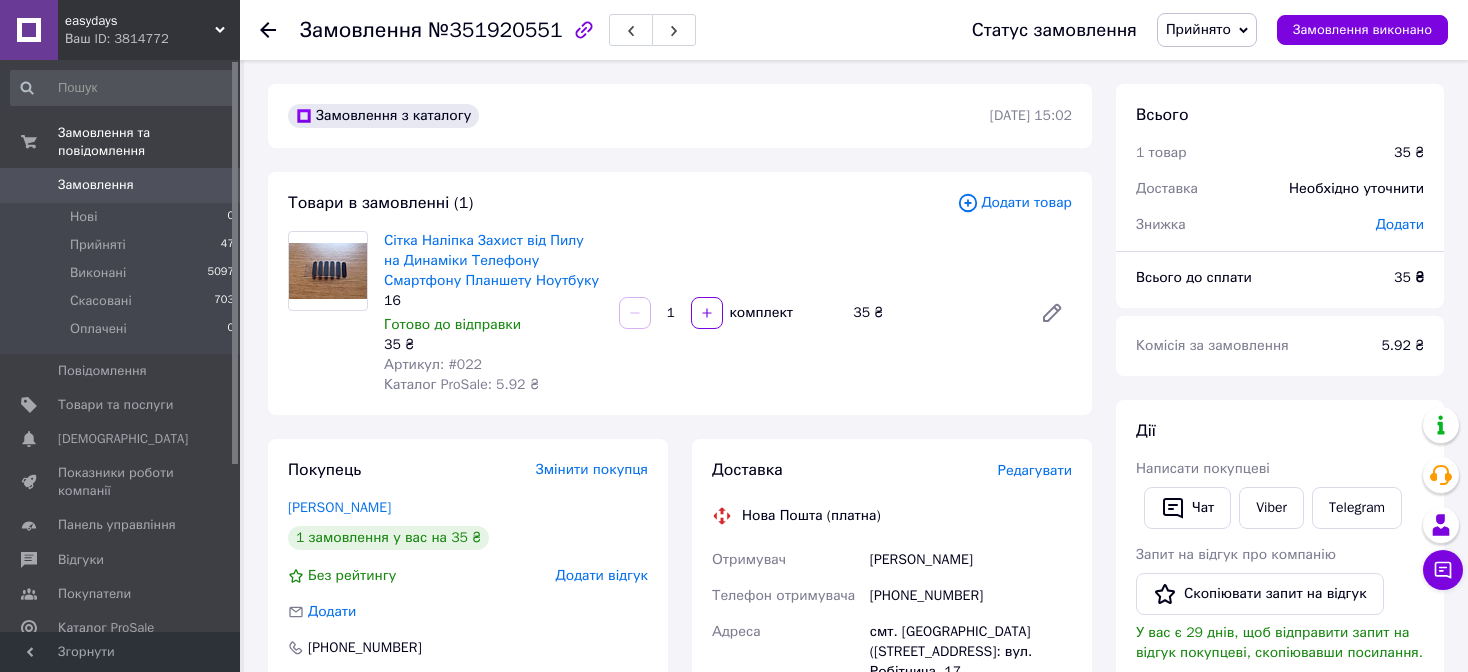 click on "Додати товар" at bounding box center (1014, 203) 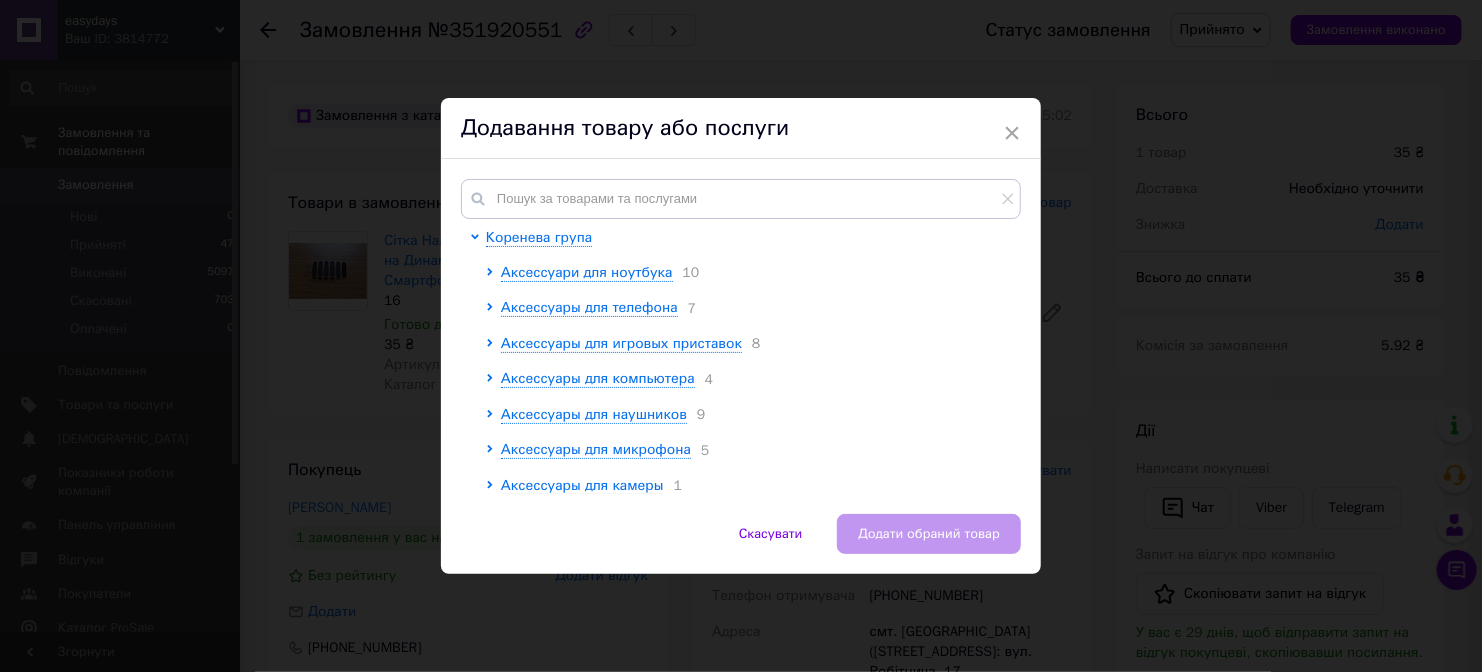 scroll, scrollTop: 0, scrollLeft: 0, axis: both 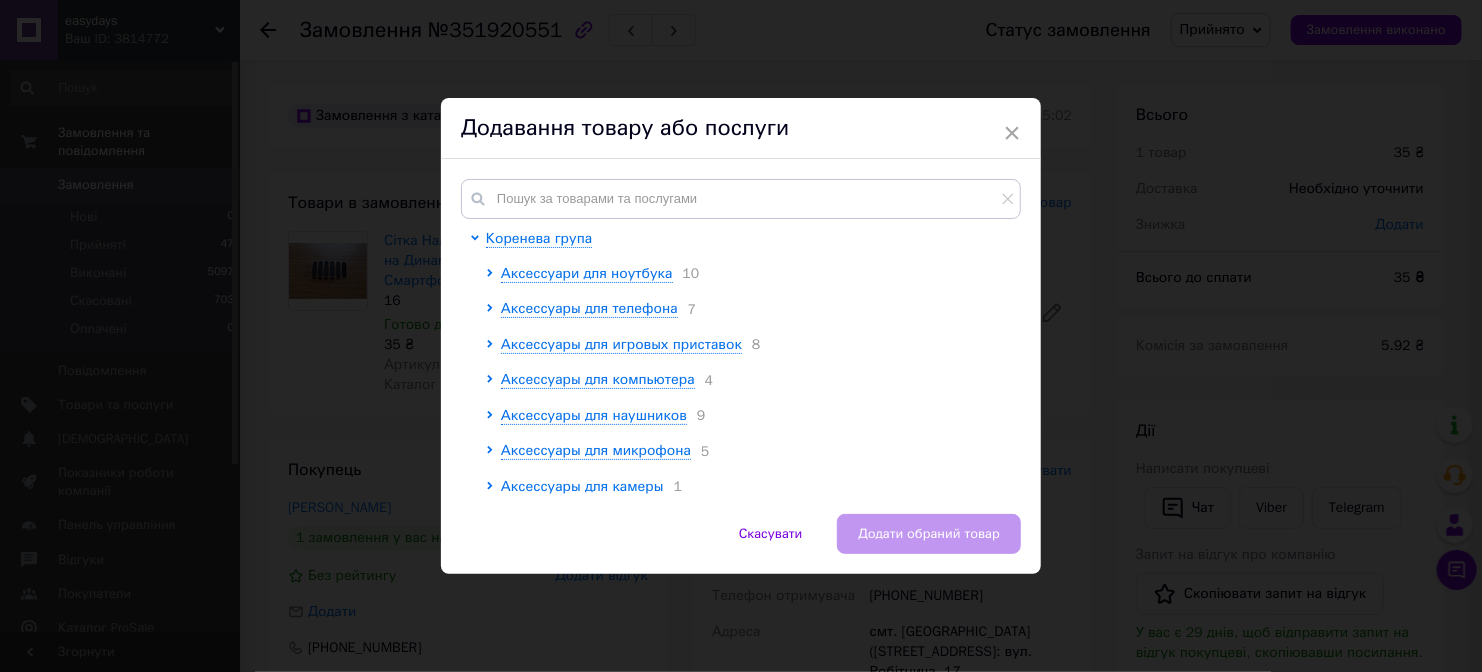 click at bounding box center [478, 451] 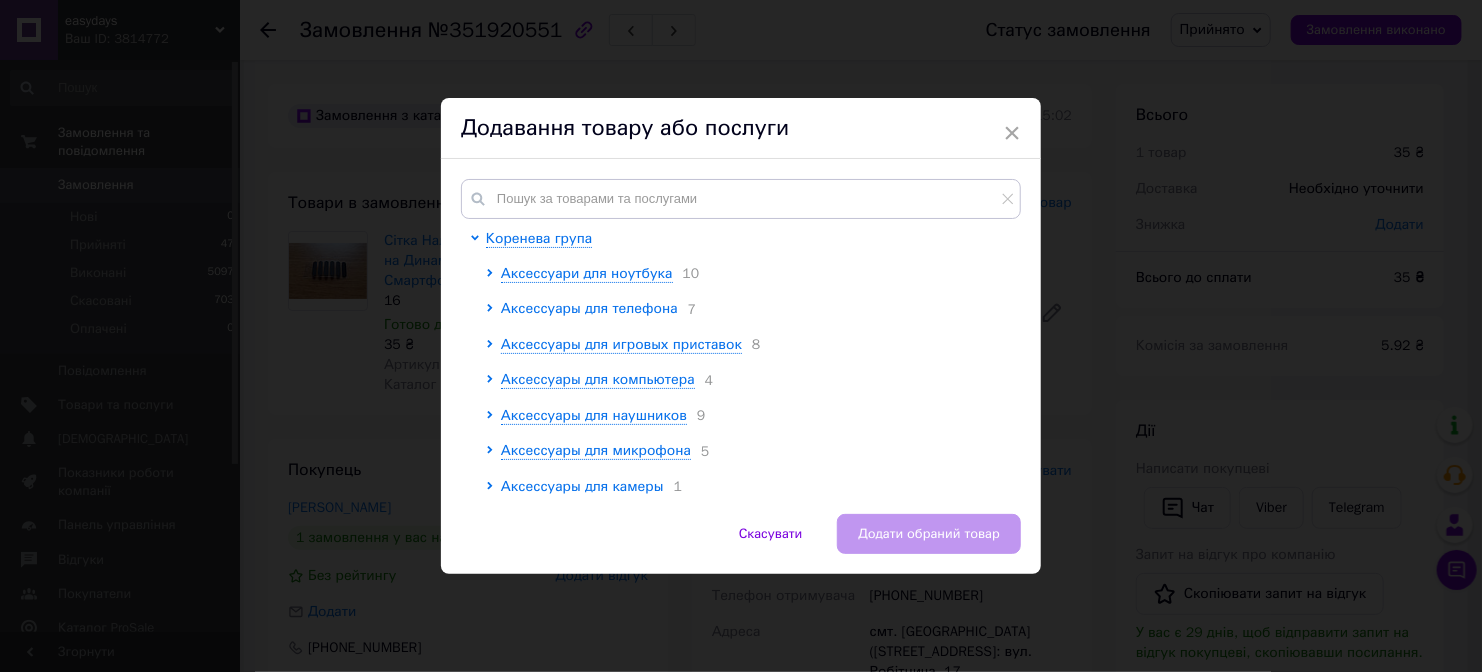 click 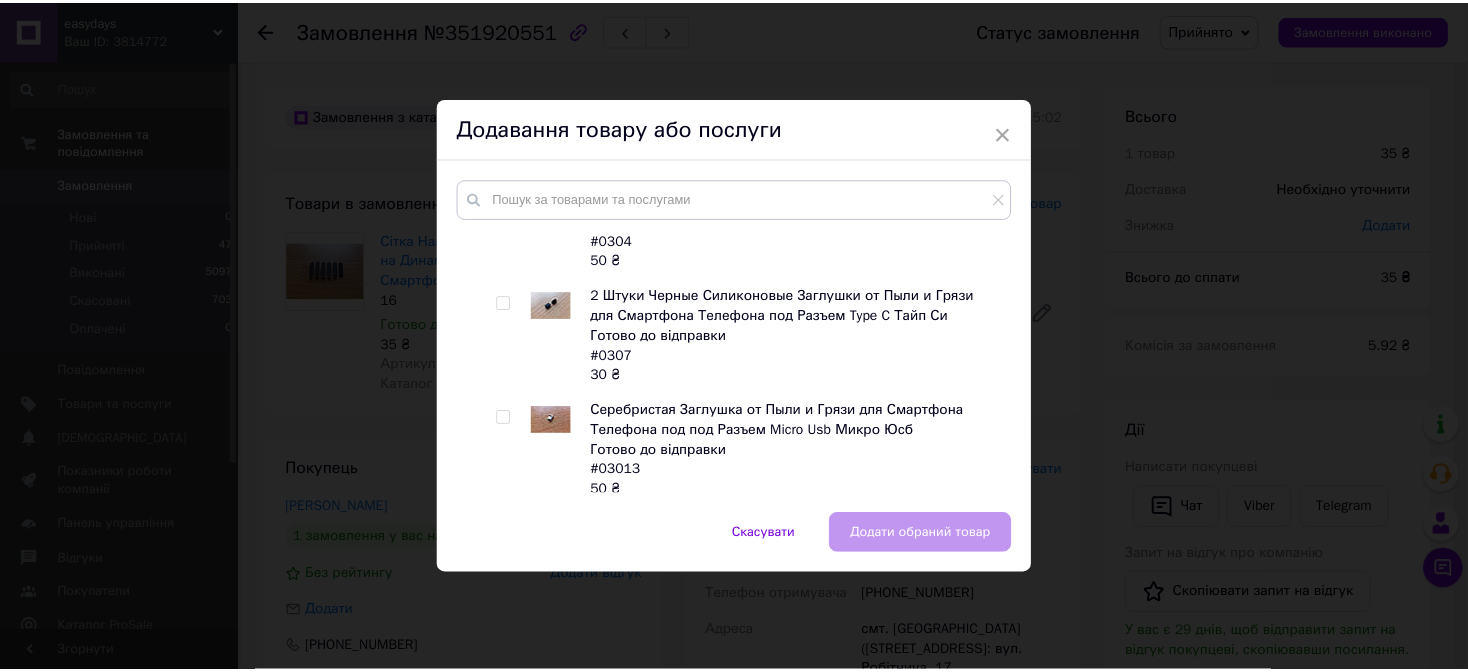 scroll, scrollTop: 1400, scrollLeft: 0, axis: vertical 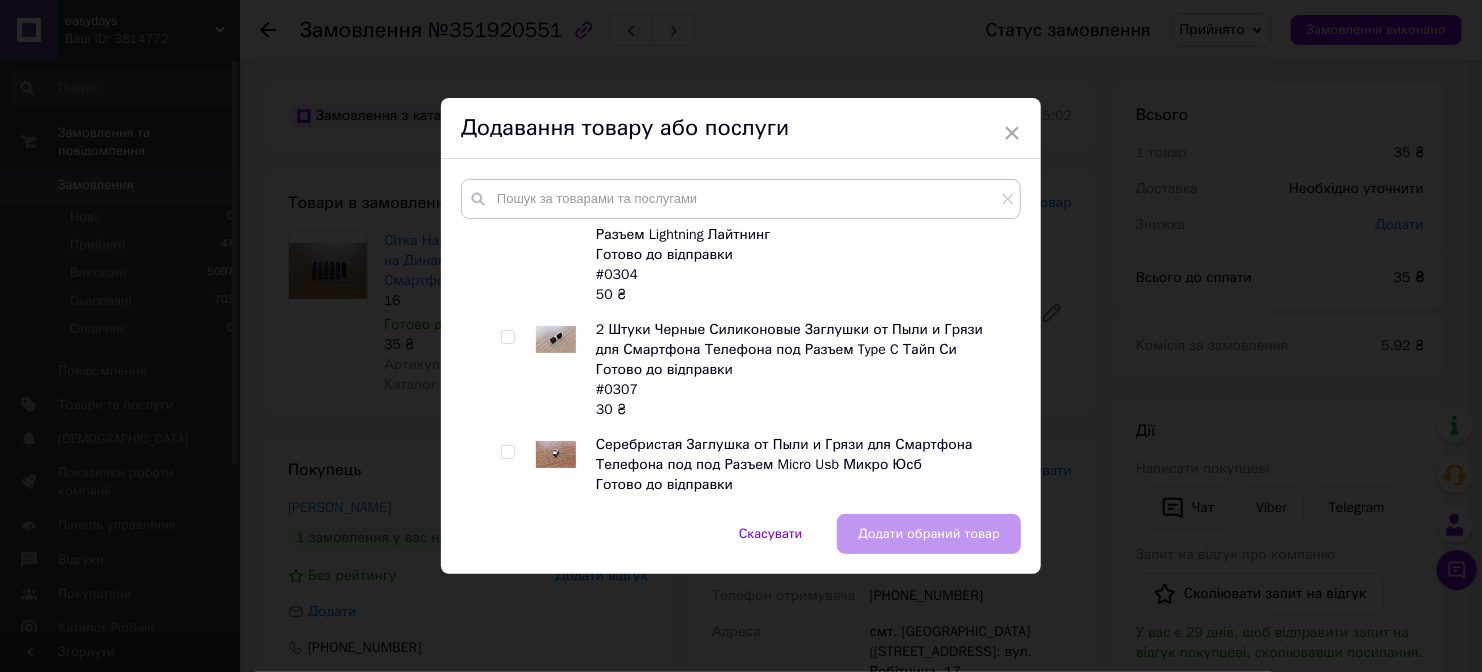 click at bounding box center (508, 337) 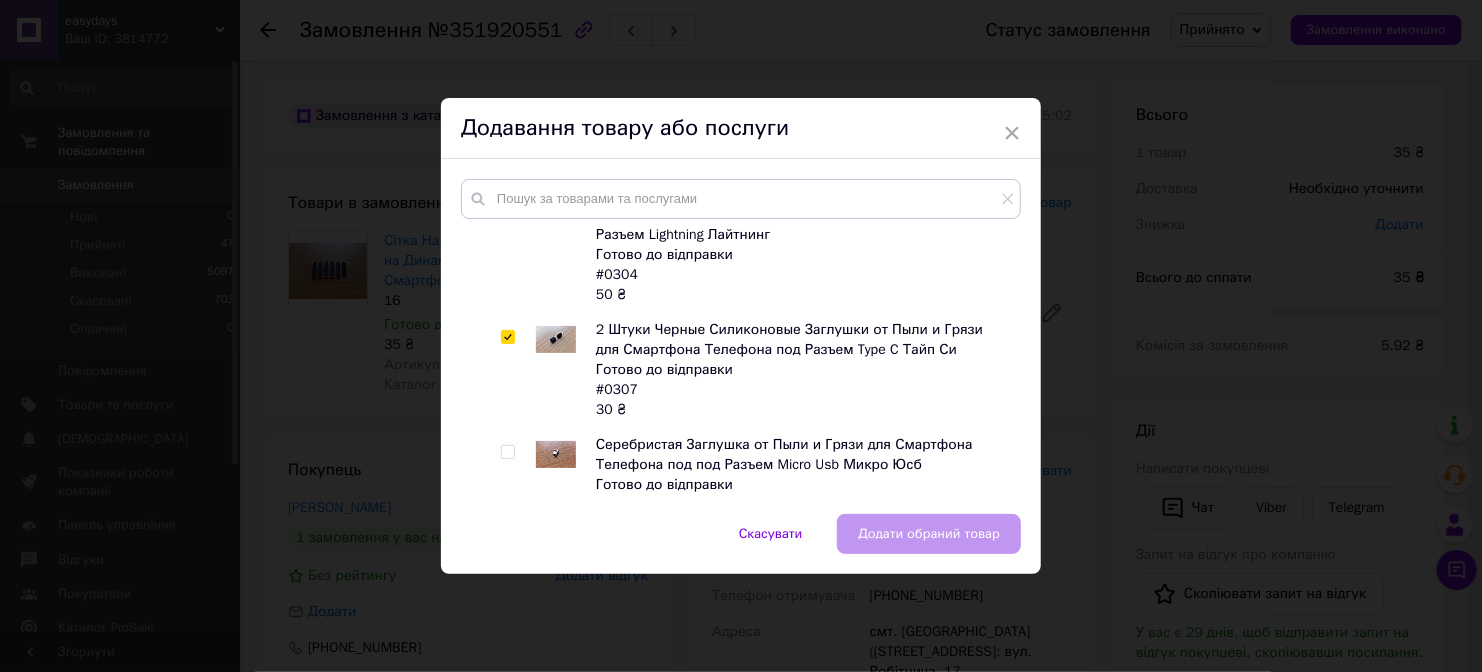 checkbox on "true" 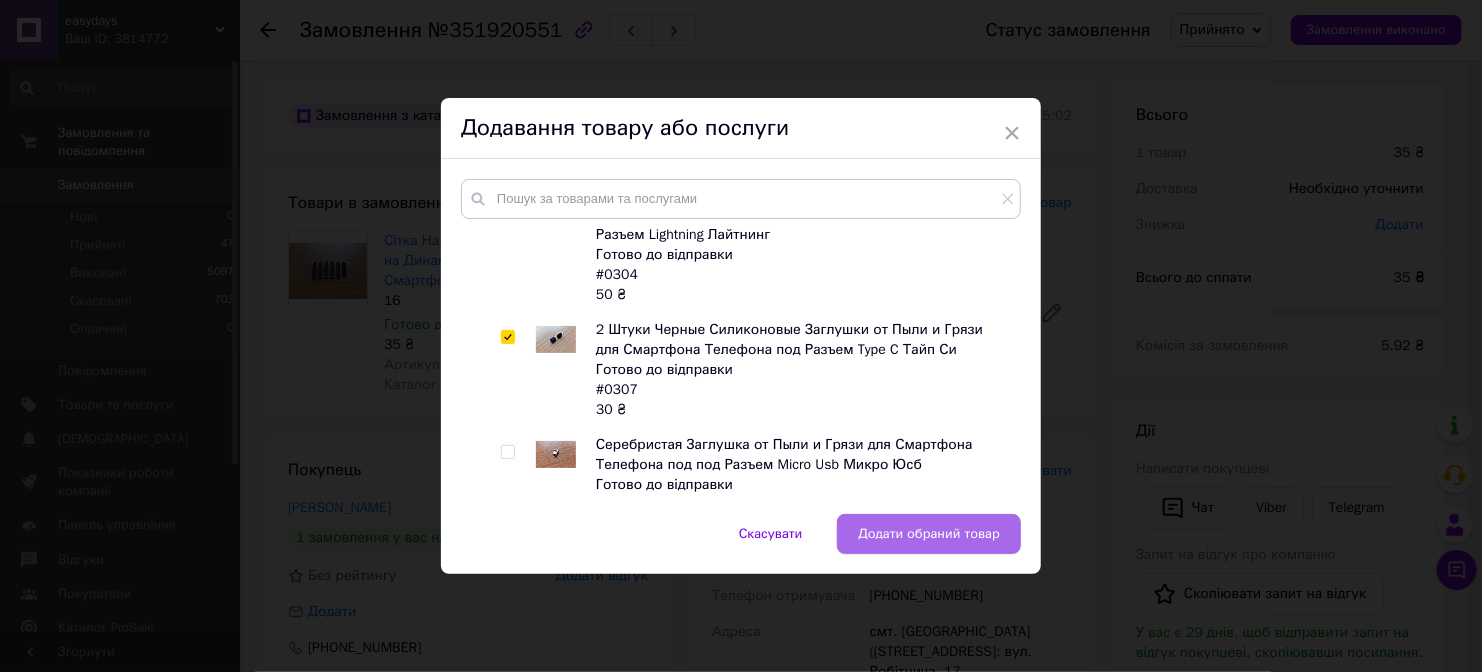 click on "Додати обраний товар" at bounding box center [929, 534] 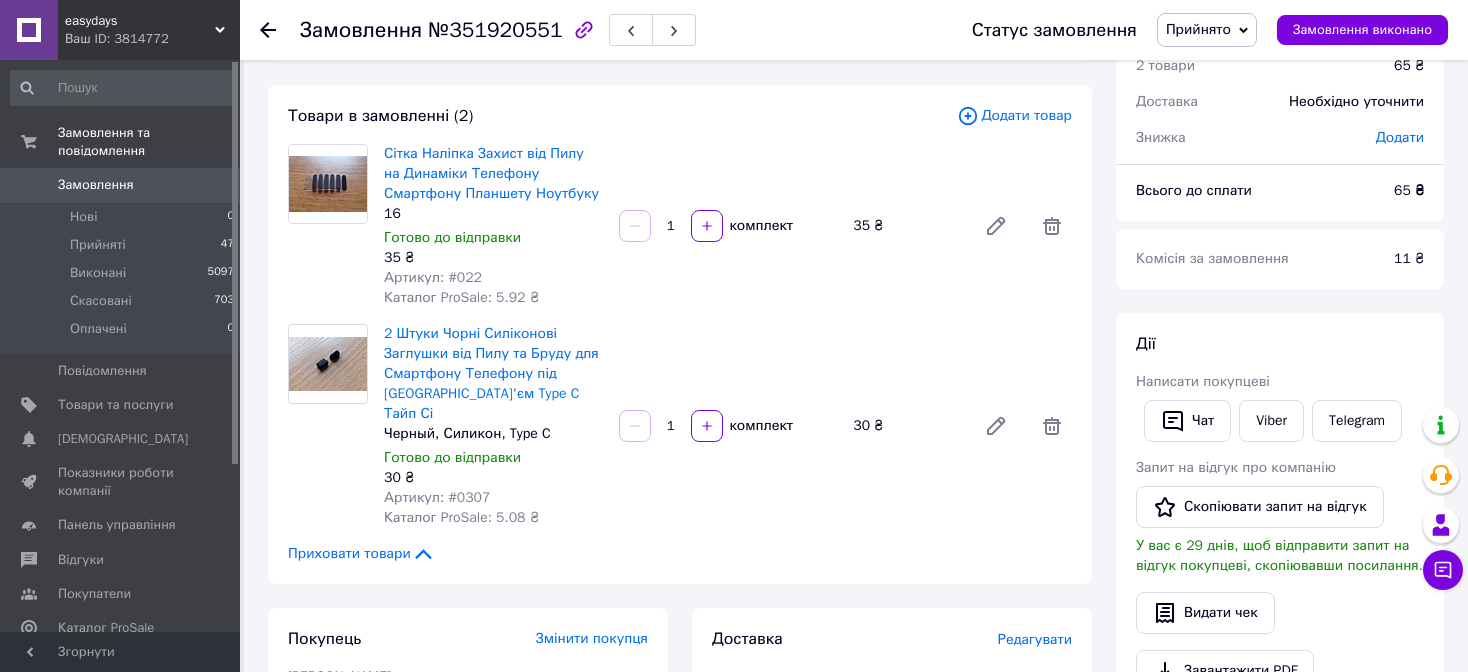 scroll, scrollTop: 0, scrollLeft: 0, axis: both 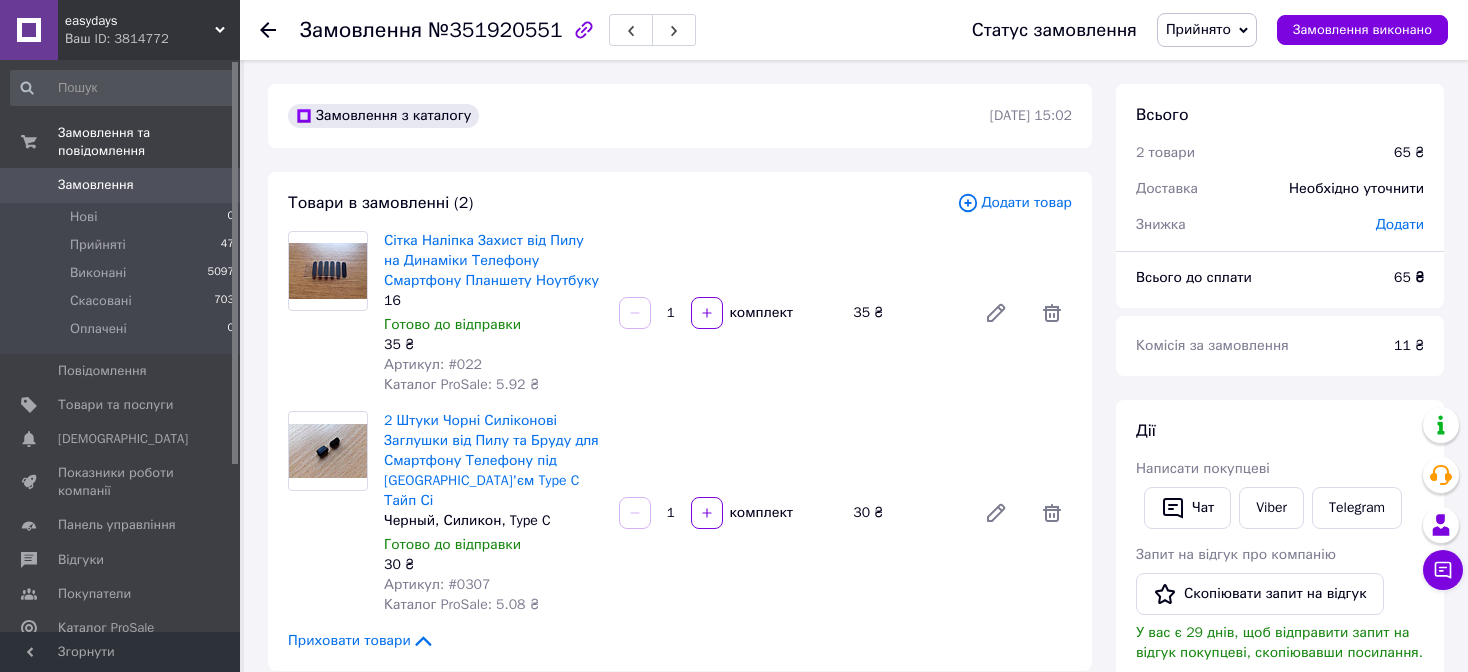 click on "Додати" at bounding box center (1400, 224) 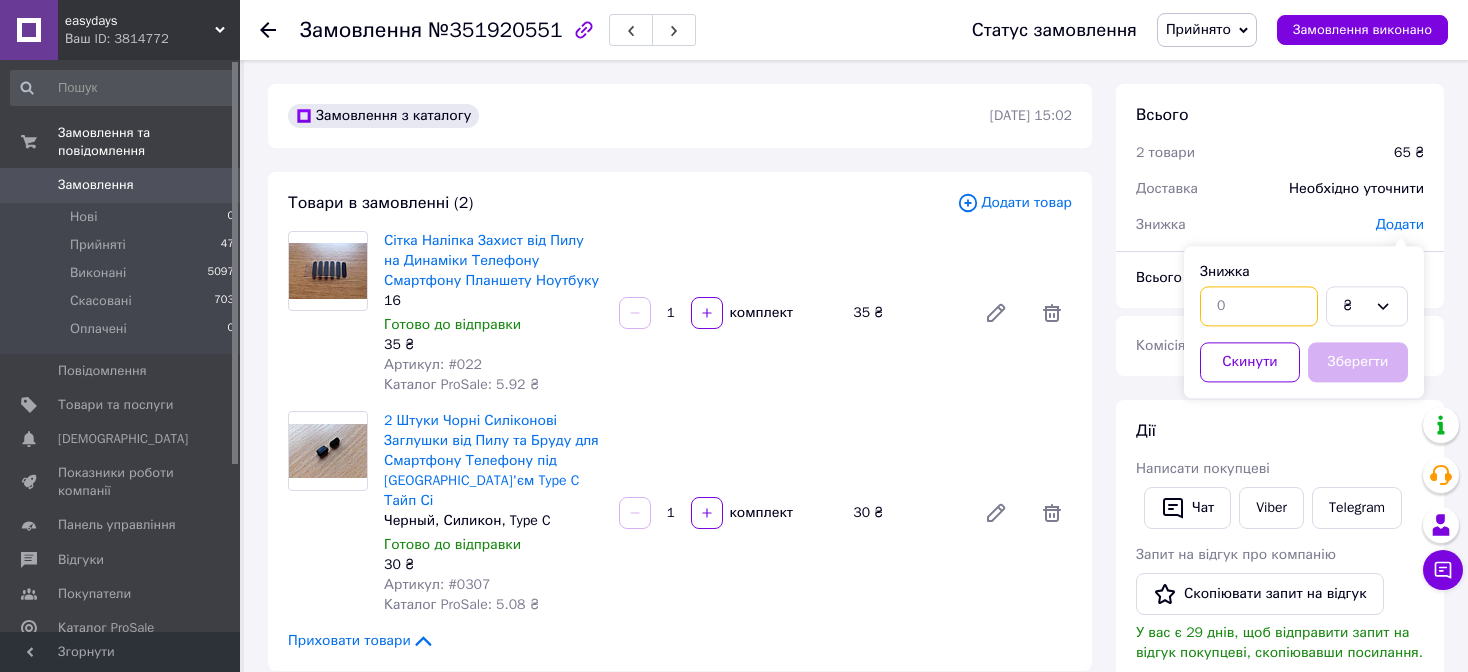 click at bounding box center (1259, 306) 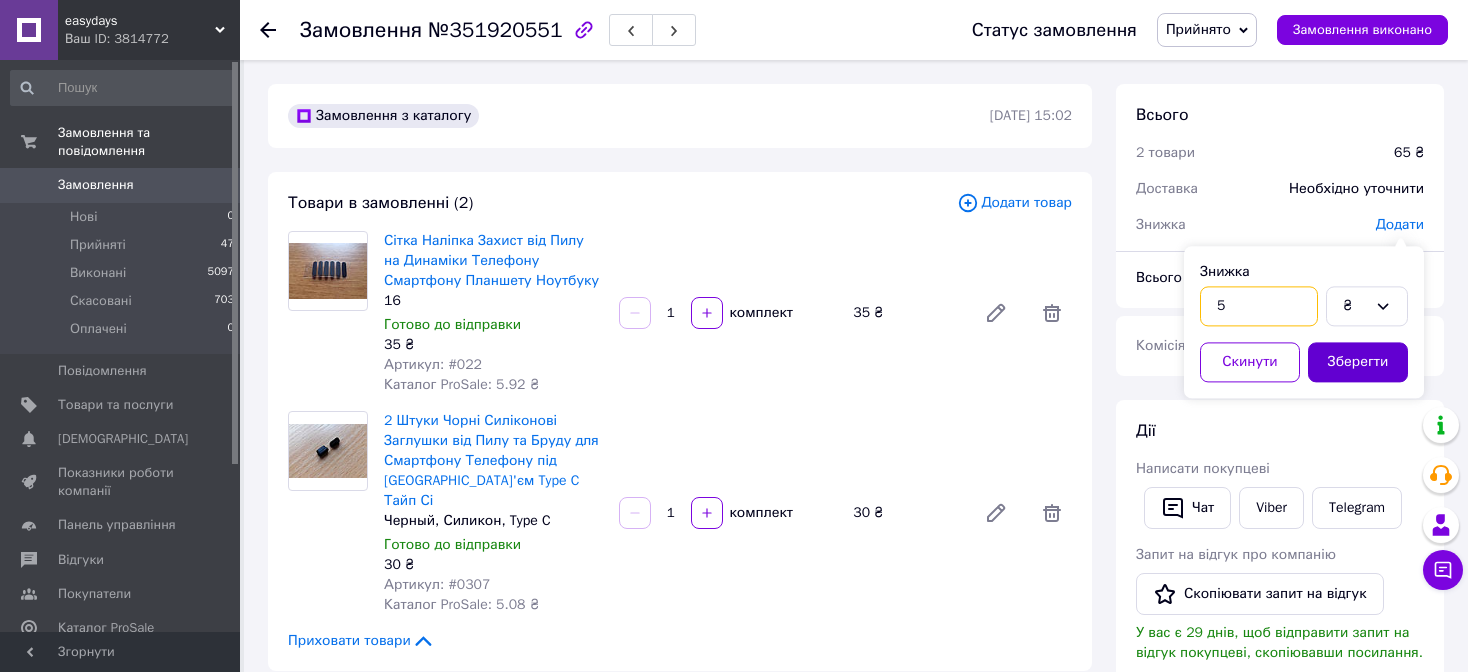 type on "5" 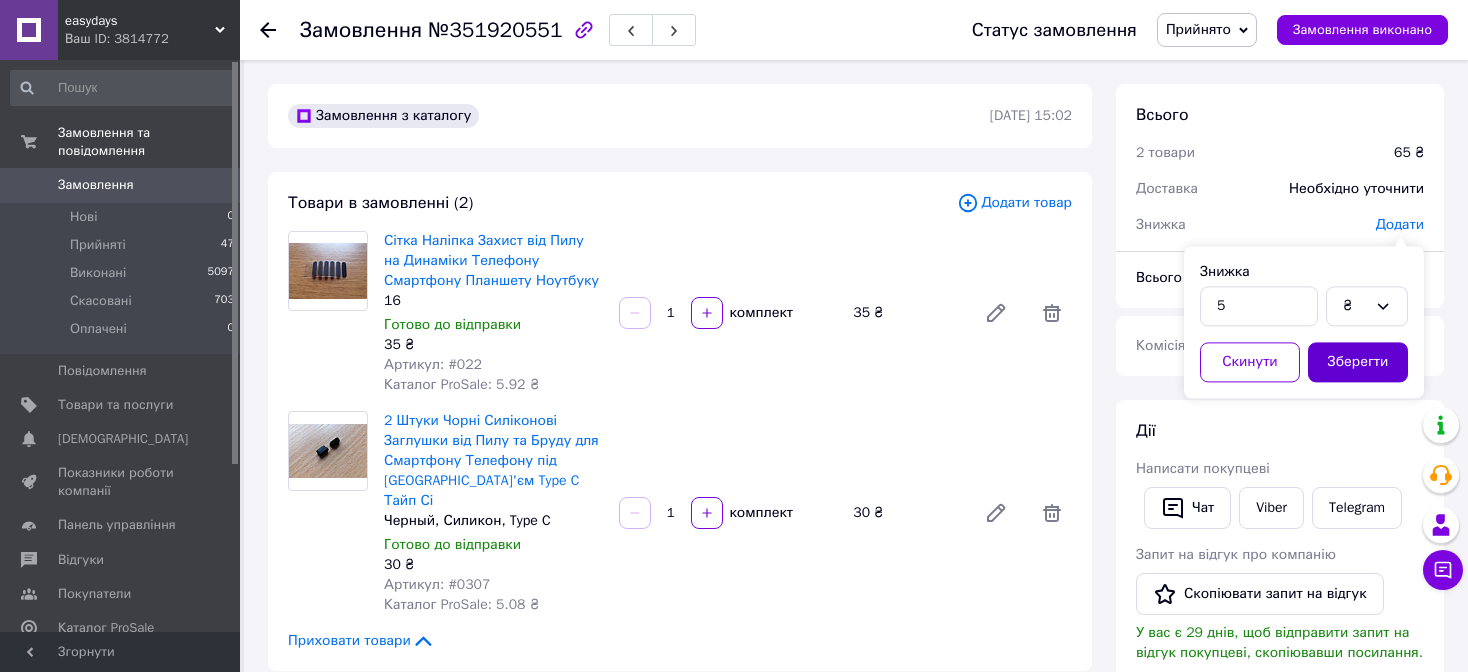 click on "Зберегти" at bounding box center [1358, 362] 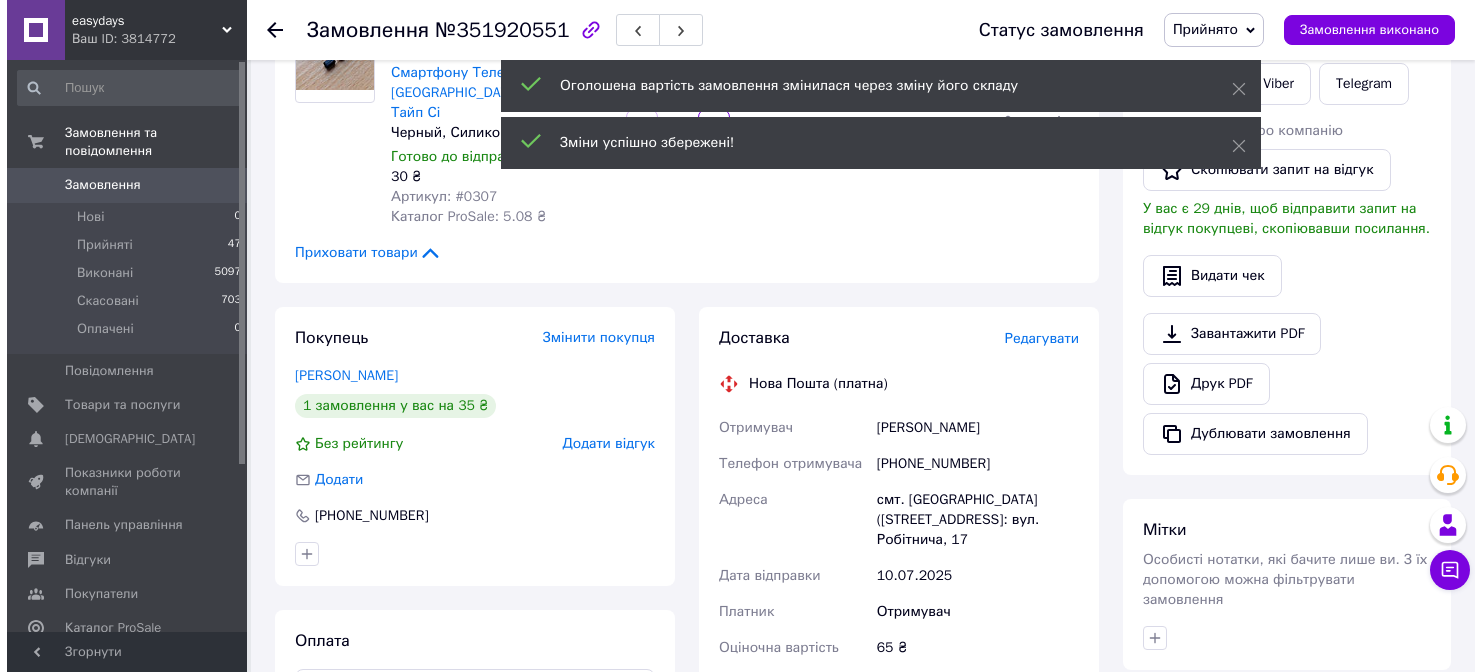 scroll, scrollTop: 400, scrollLeft: 0, axis: vertical 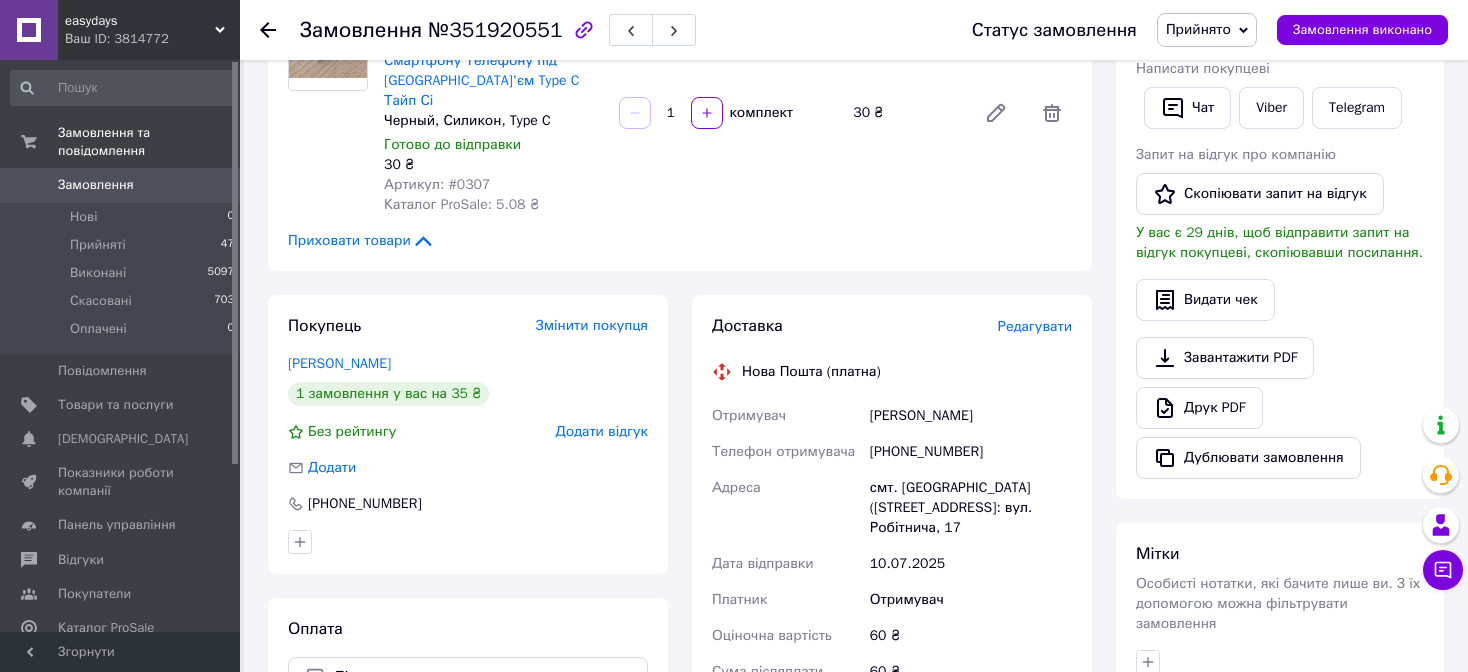 click on "Редагувати" at bounding box center [1035, 326] 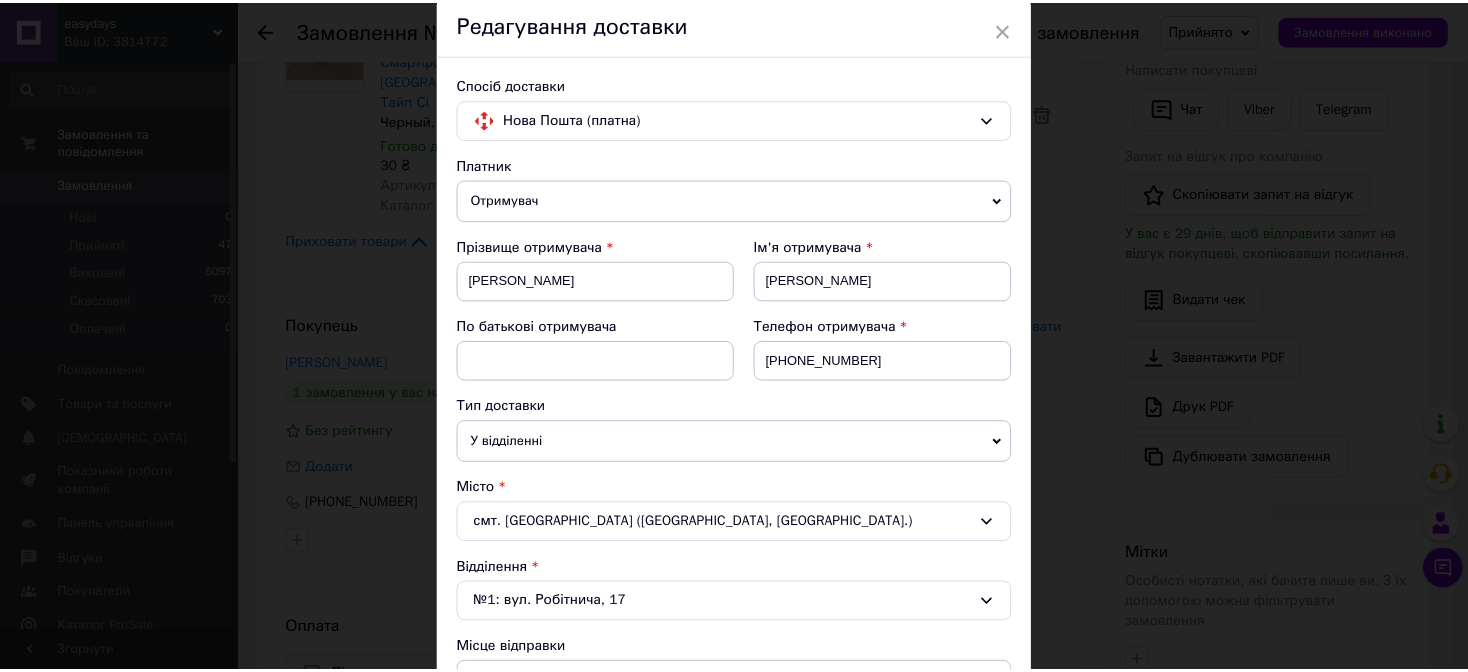 scroll, scrollTop: 0, scrollLeft: 0, axis: both 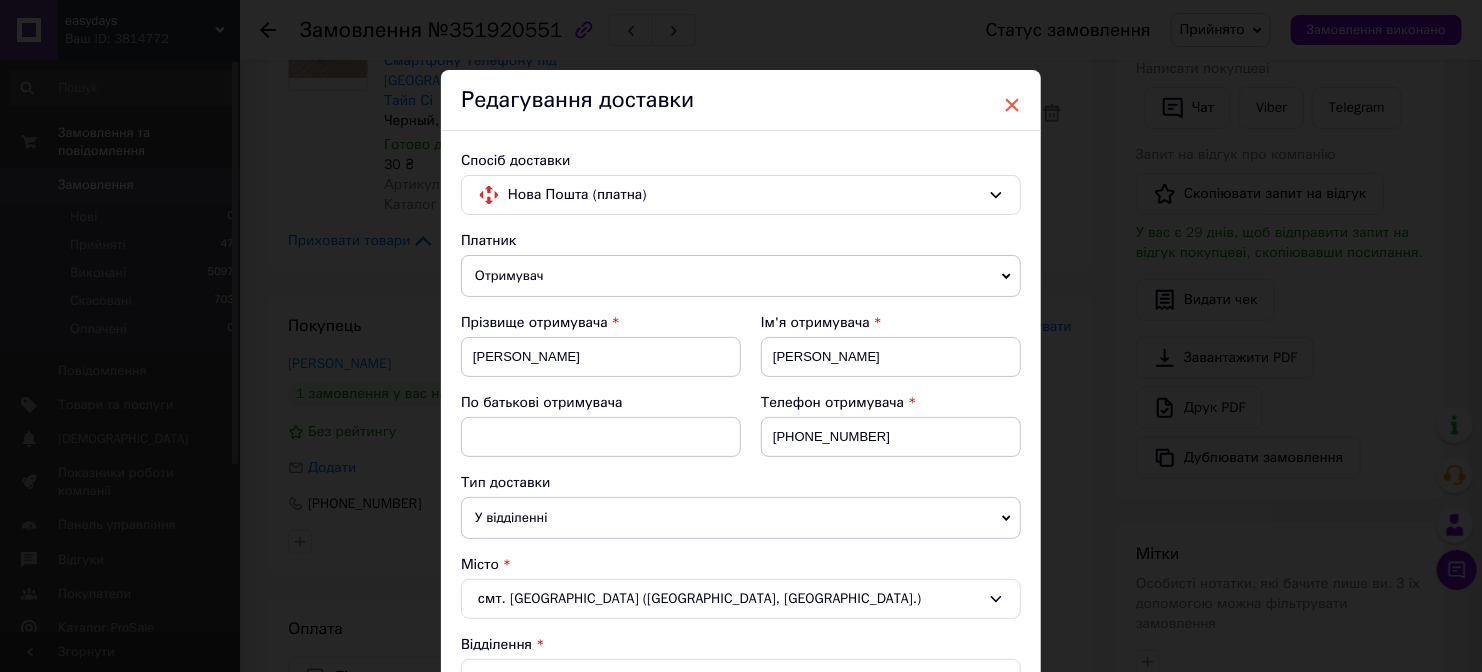 click on "×" at bounding box center (1012, 105) 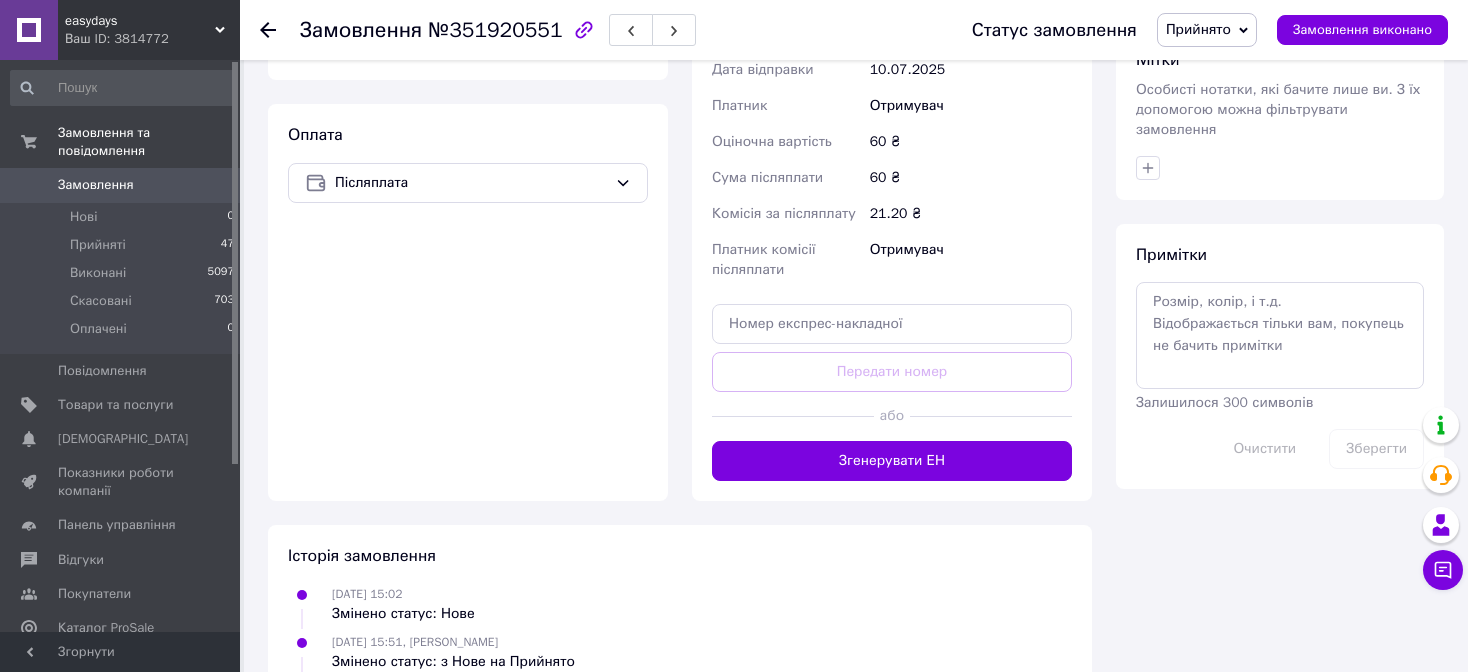 scroll, scrollTop: 900, scrollLeft: 0, axis: vertical 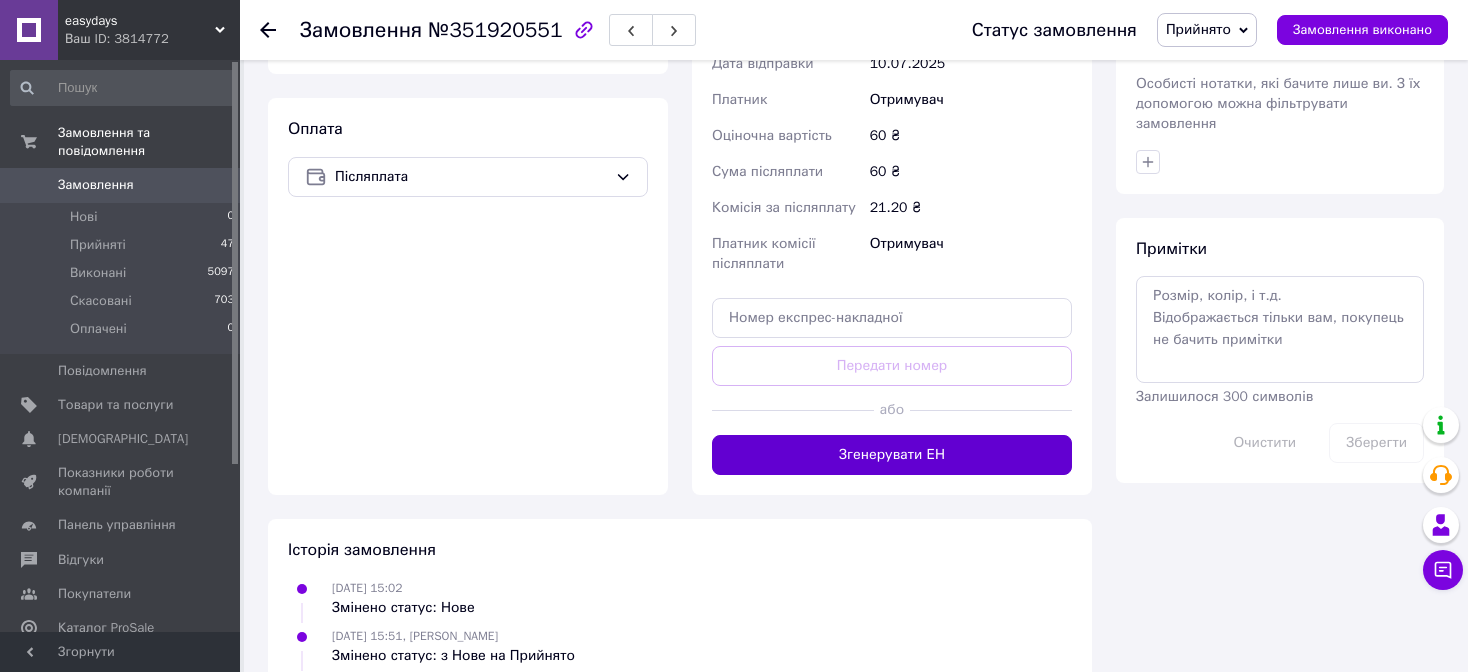 click on "Згенерувати ЕН" at bounding box center [892, 455] 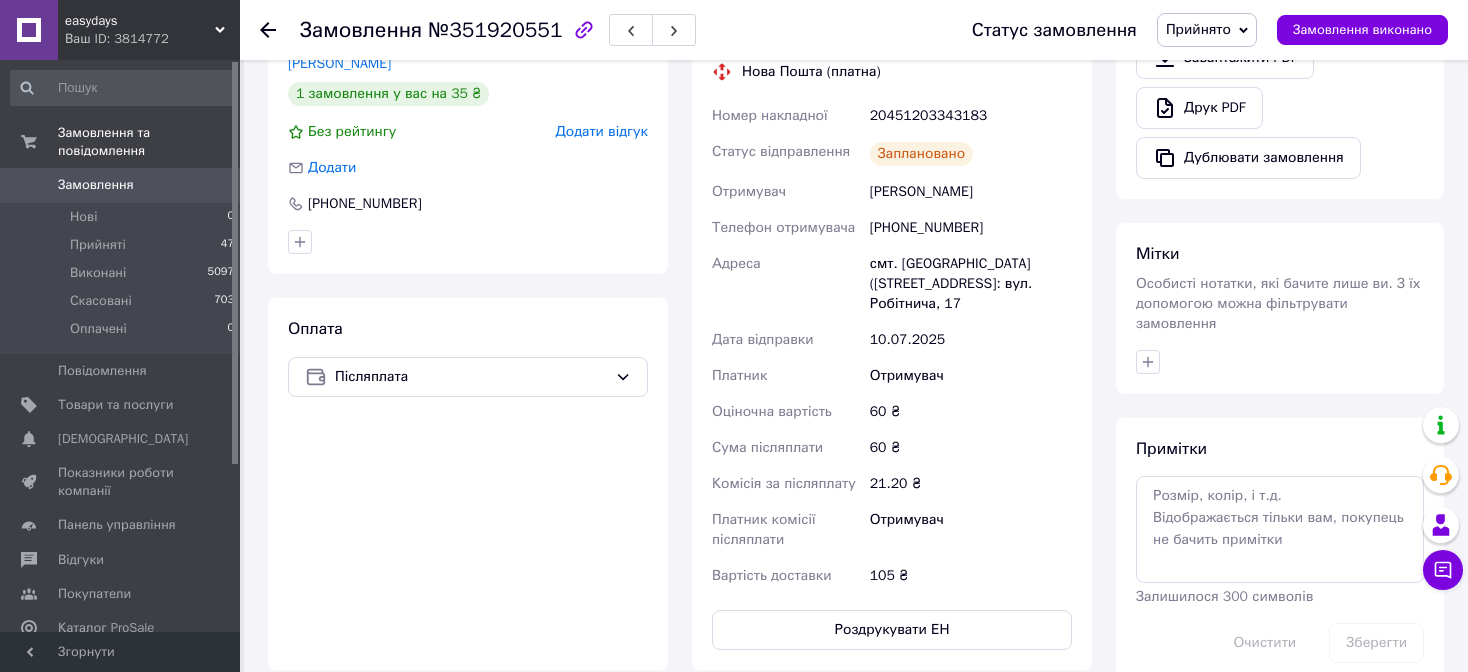 scroll, scrollTop: 600, scrollLeft: 0, axis: vertical 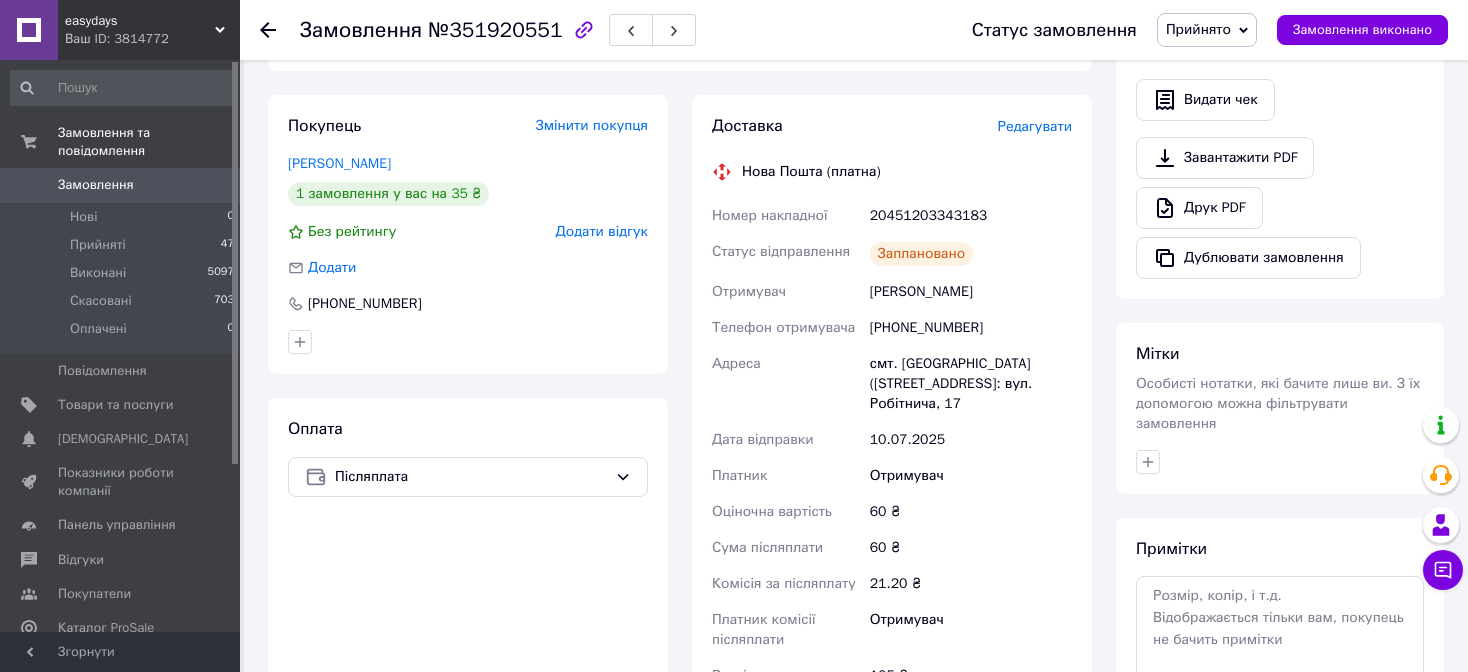 click on "20451203343183" at bounding box center (971, 216) 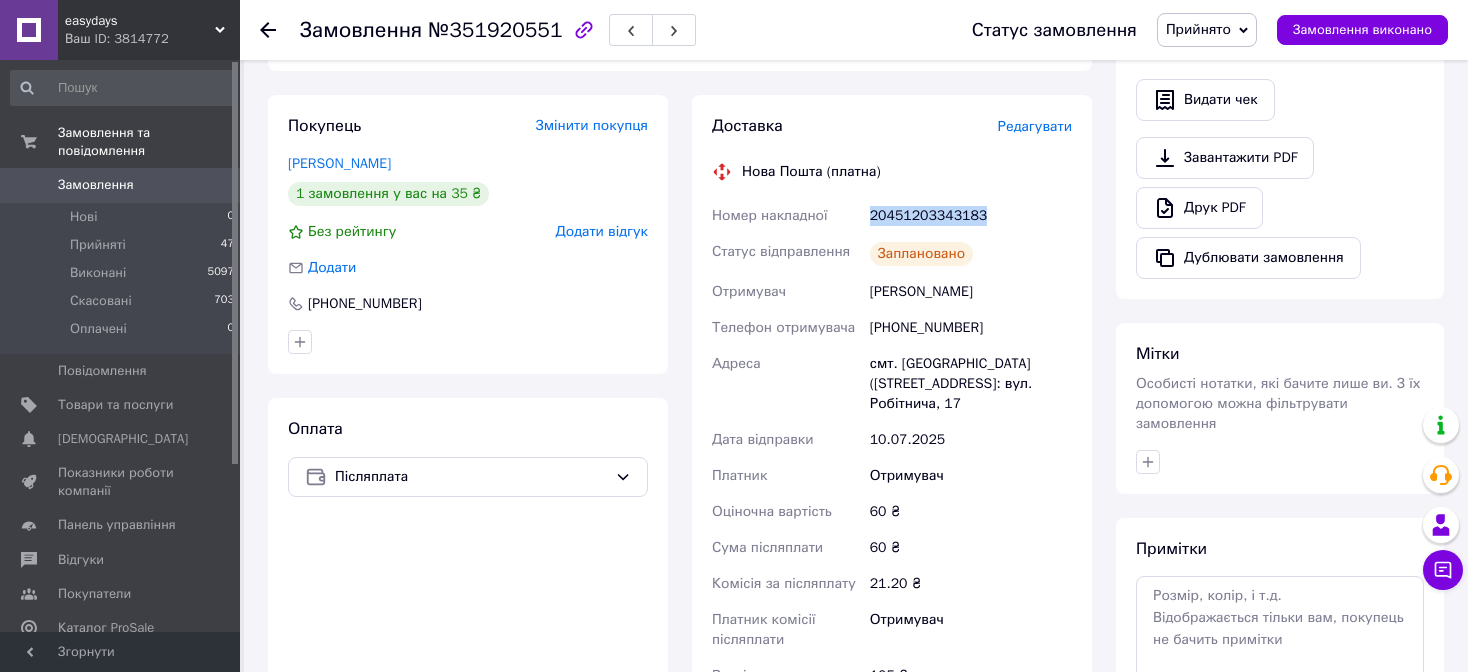 click on "20451203343183" at bounding box center [971, 216] 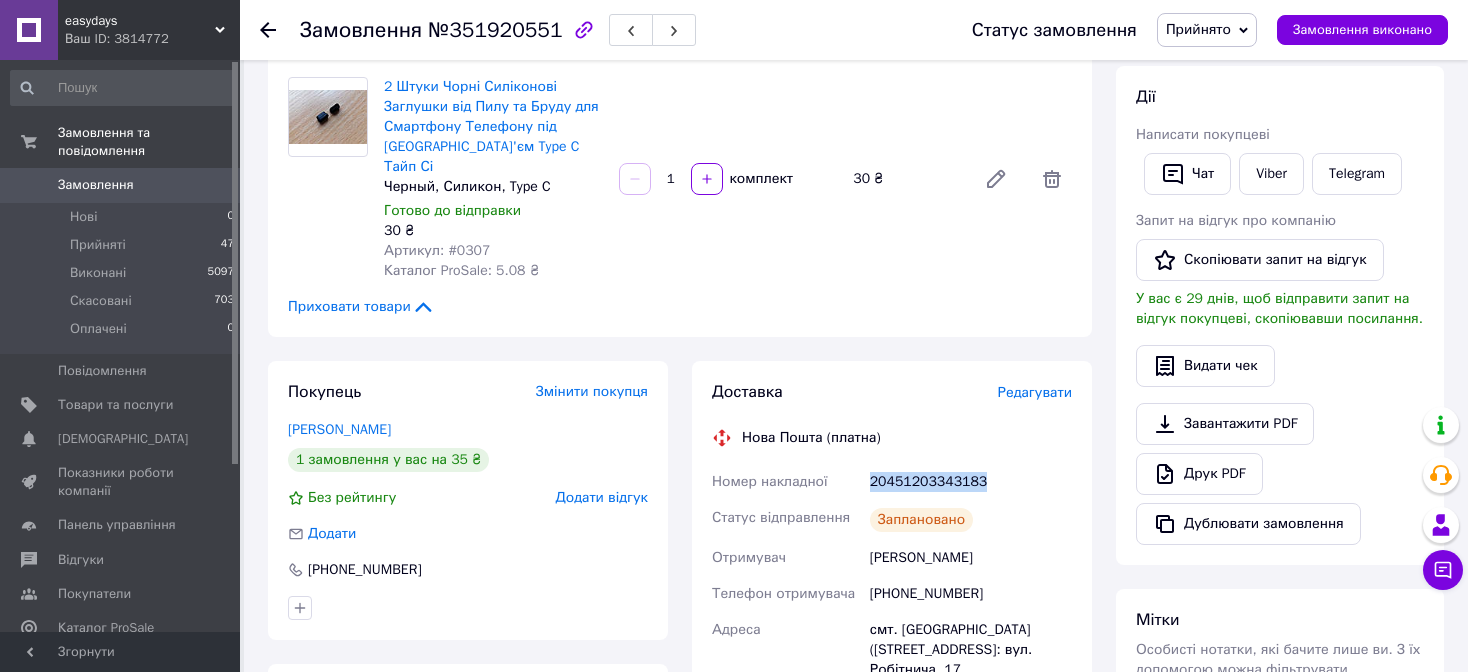 scroll, scrollTop: 300, scrollLeft: 0, axis: vertical 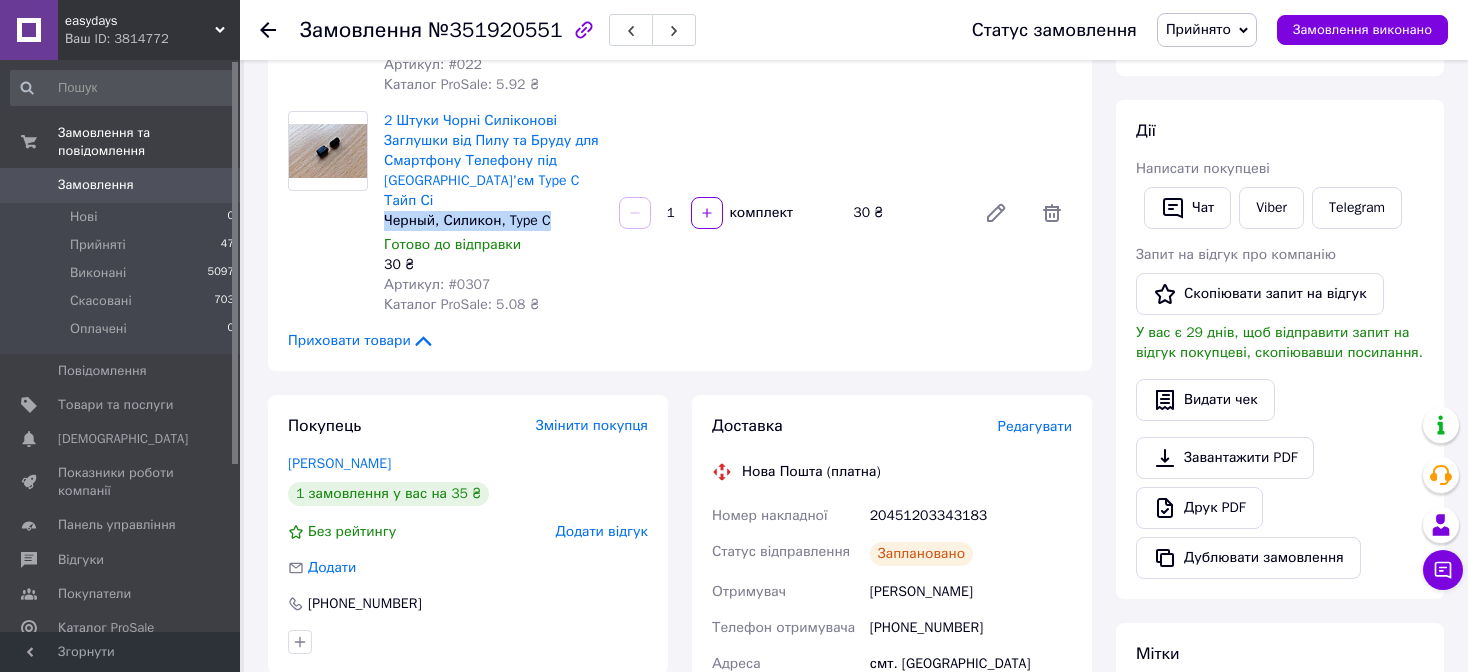 drag, startPoint x: 410, startPoint y: 202, endPoint x: 551, endPoint y: 202, distance: 141 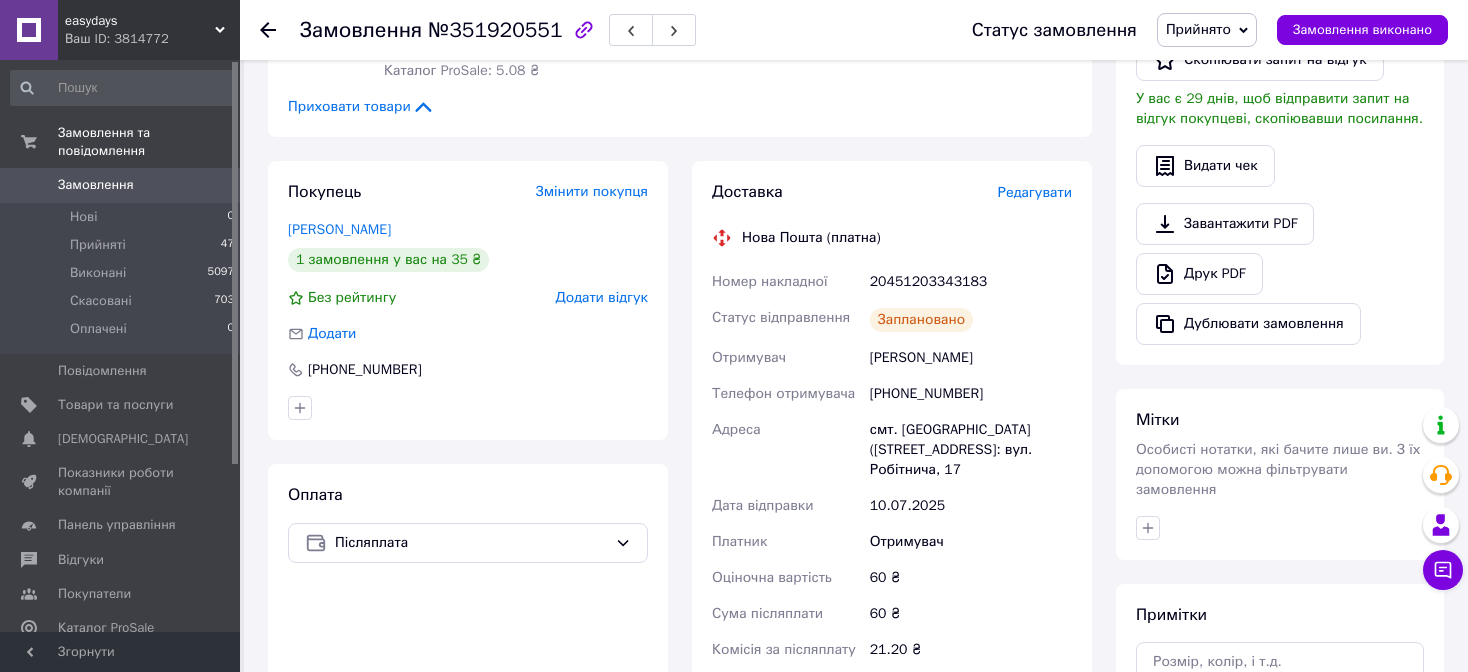scroll, scrollTop: 500, scrollLeft: 0, axis: vertical 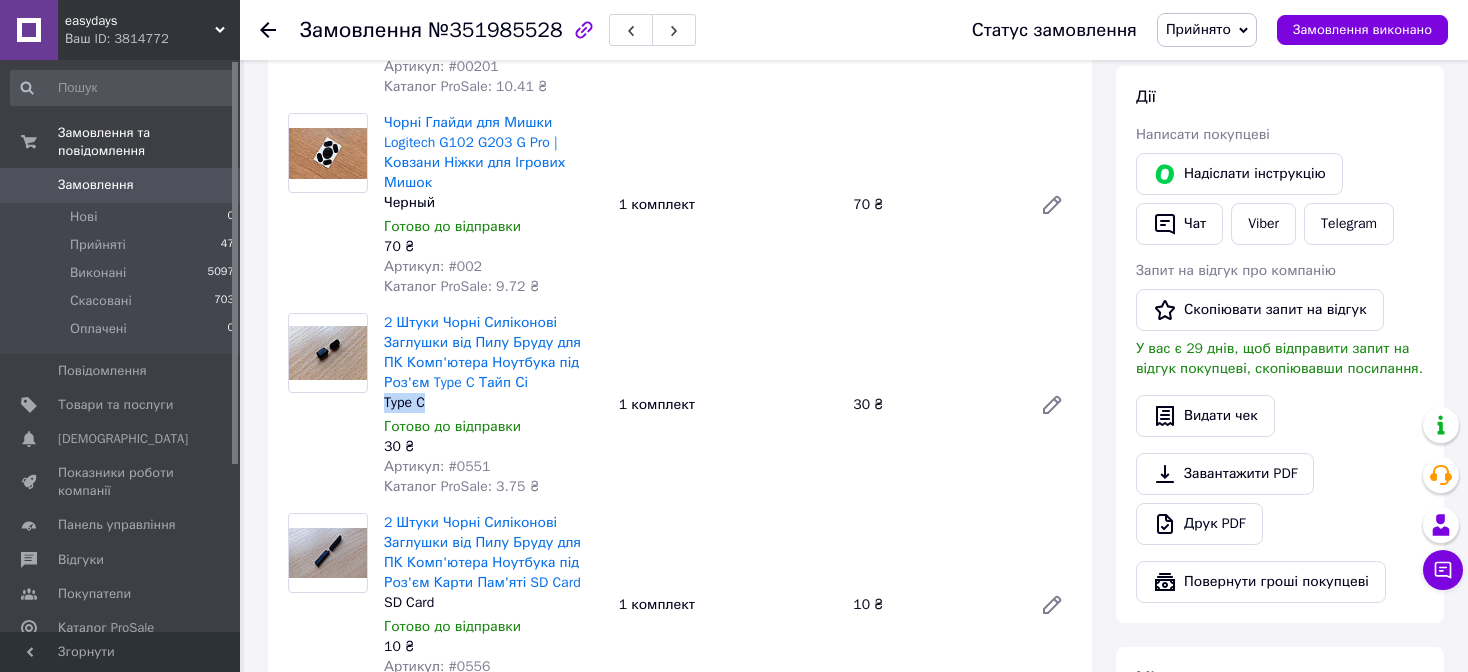 drag, startPoint x: 384, startPoint y: 409, endPoint x: 433, endPoint y: 405, distance: 49.162994 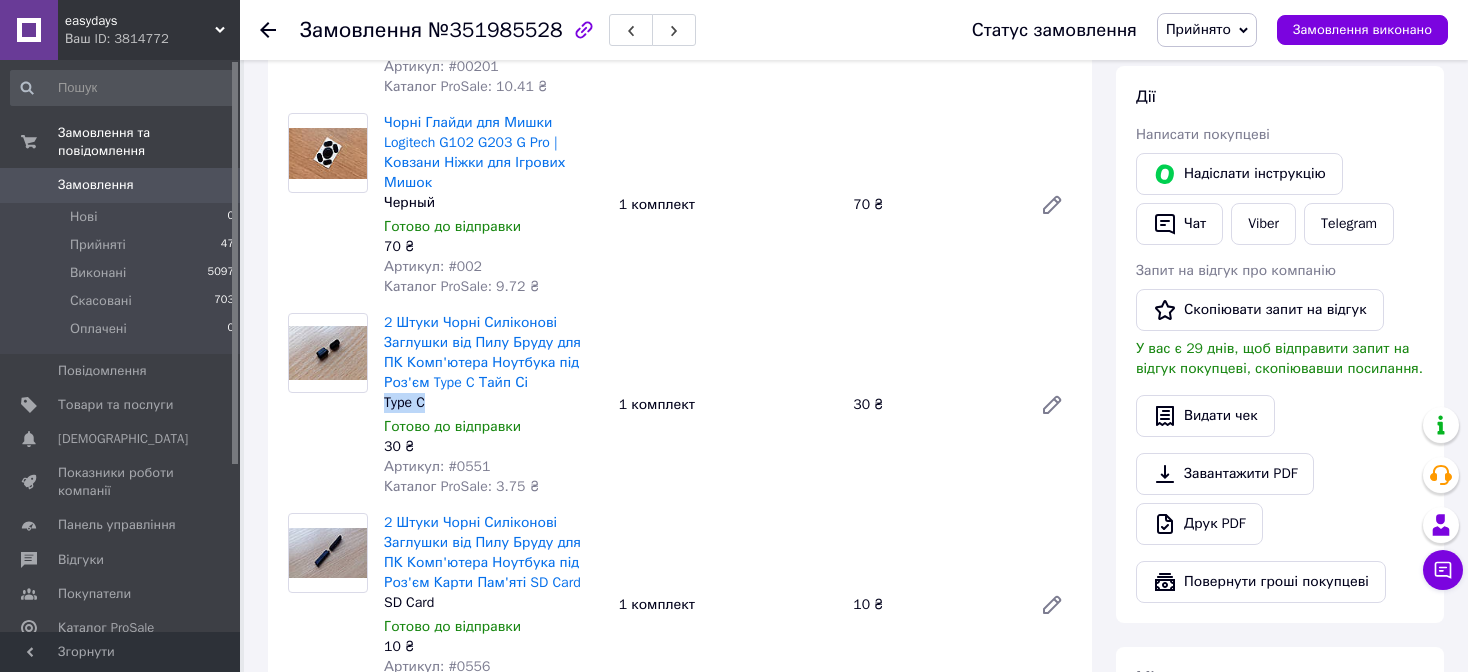 copy on "Type C" 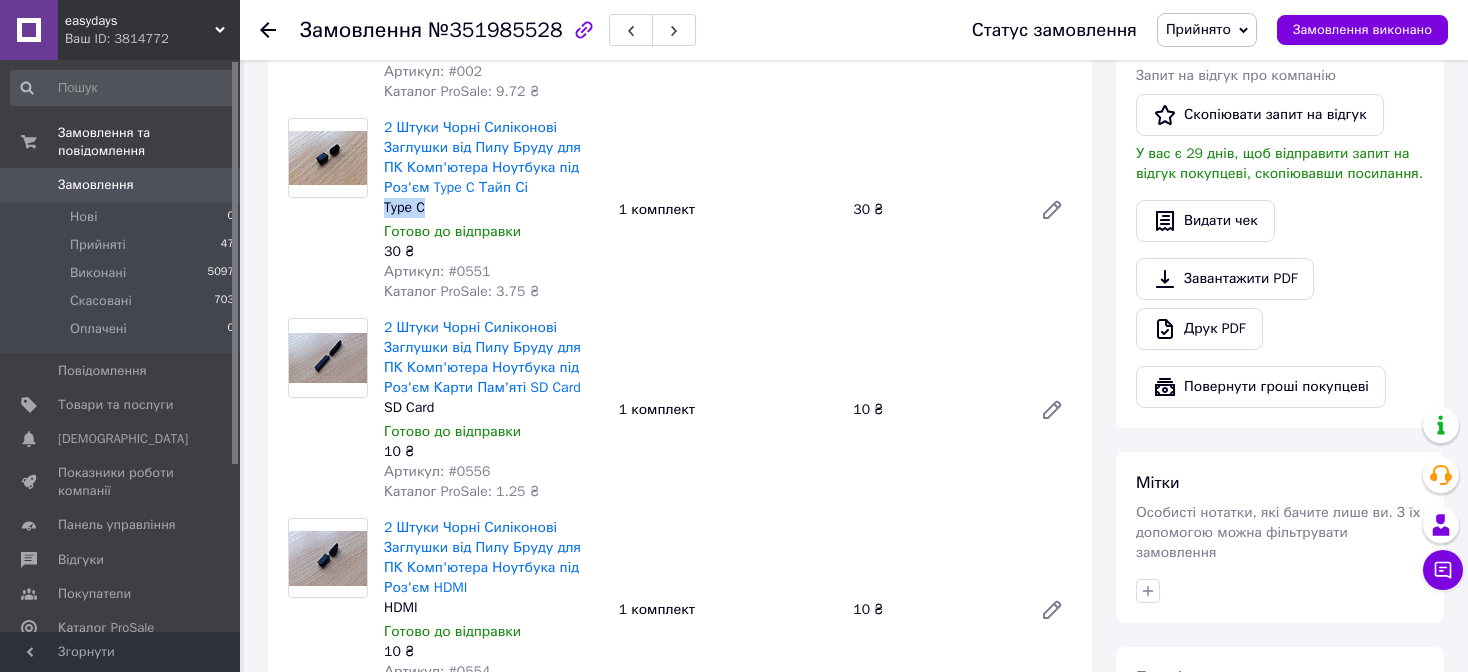 scroll, scrollTop: 1100, scrollLeft: 0, axis: vertical 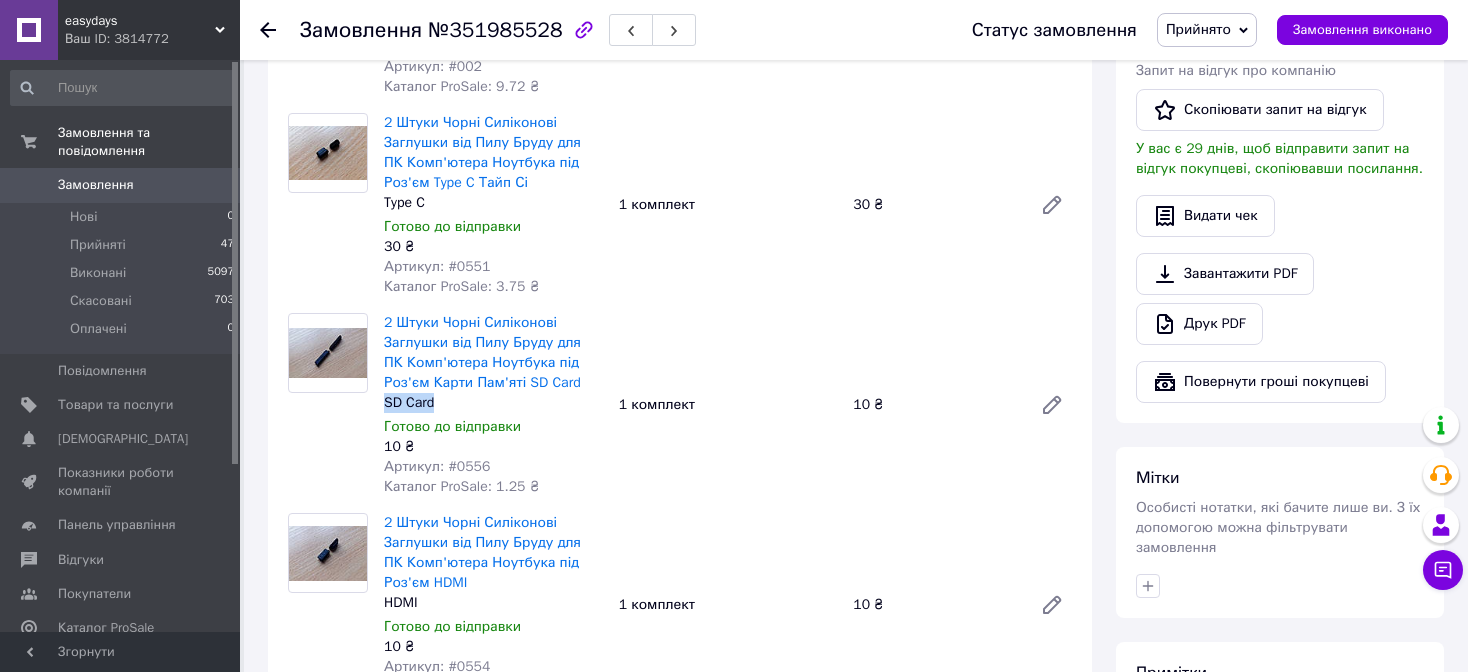 drag, startPoint x: 383, startPoint y: 409, endPoint x: 447, endPoint y: 408, distance: 64.00781 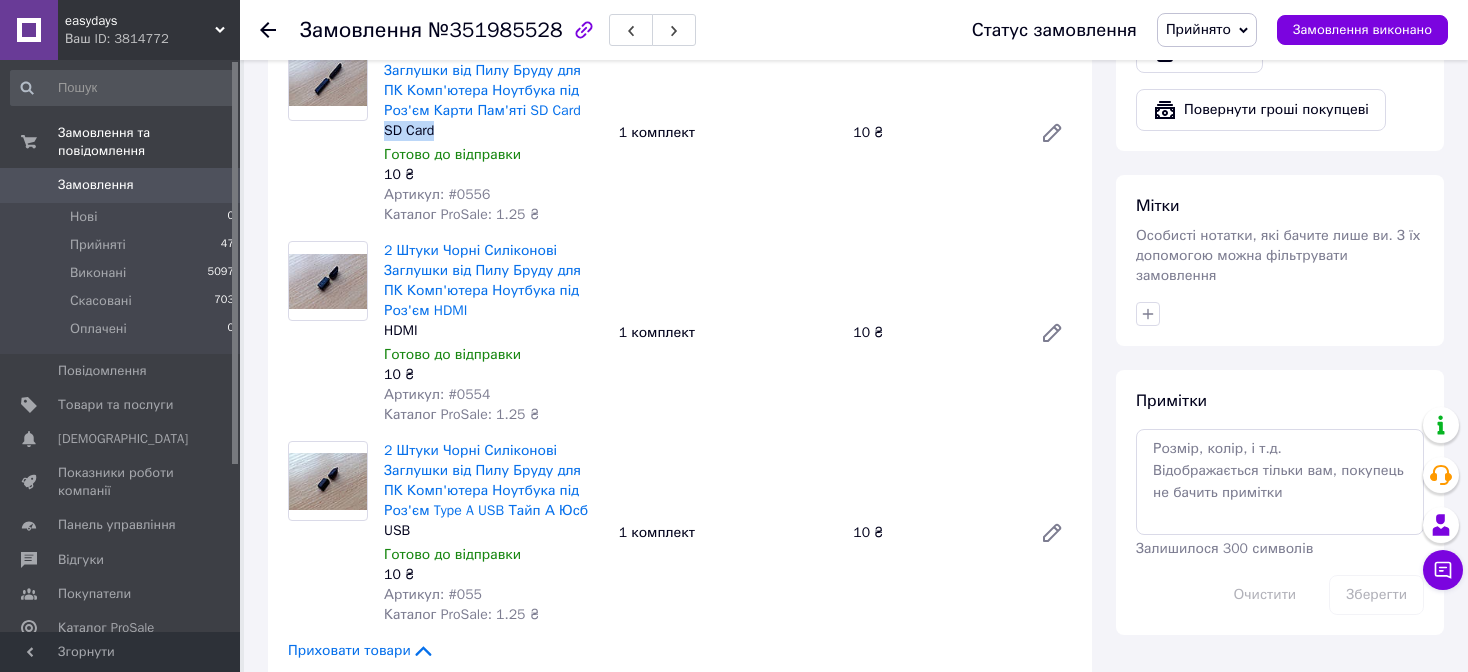 scroll, scrollTop: 1400, scrollLeft: 0, axis: vertical 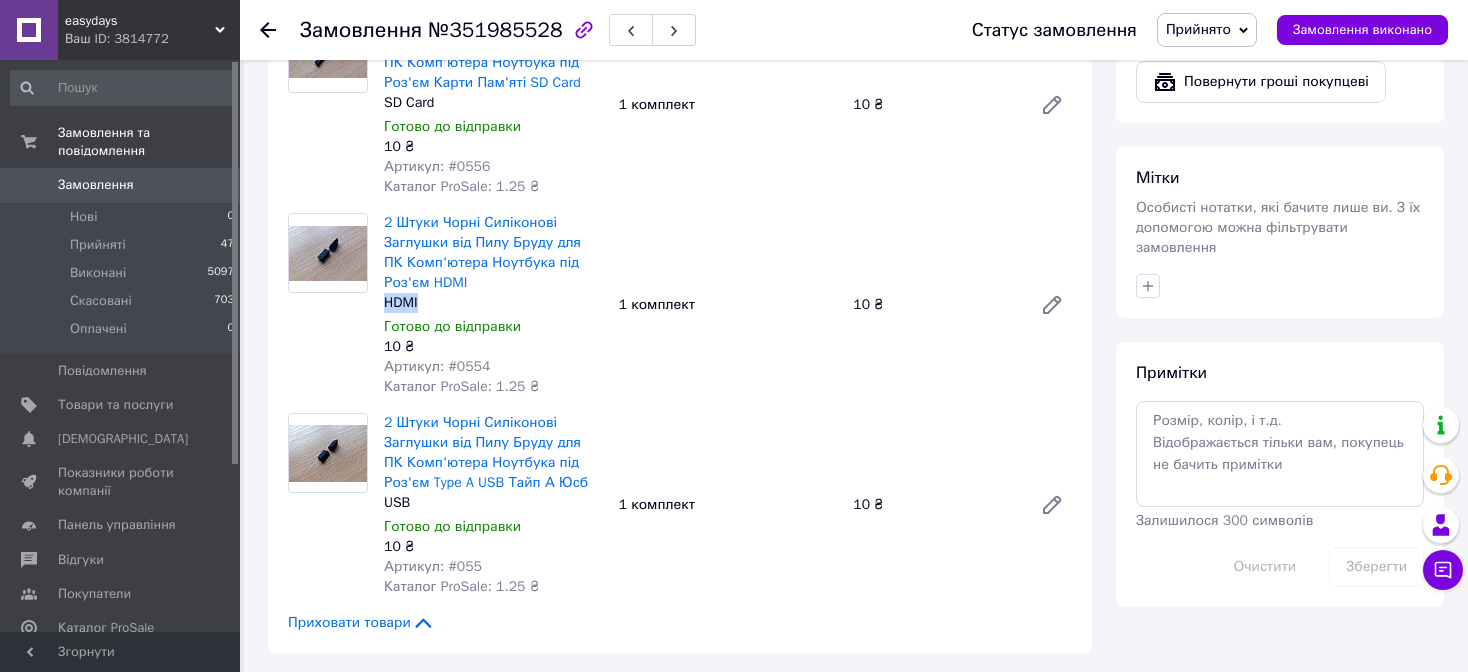 drag, startPoint x: 403, startPoint y: 305, endPoint x: 437, endPoint y: 309, distance: 34.234486 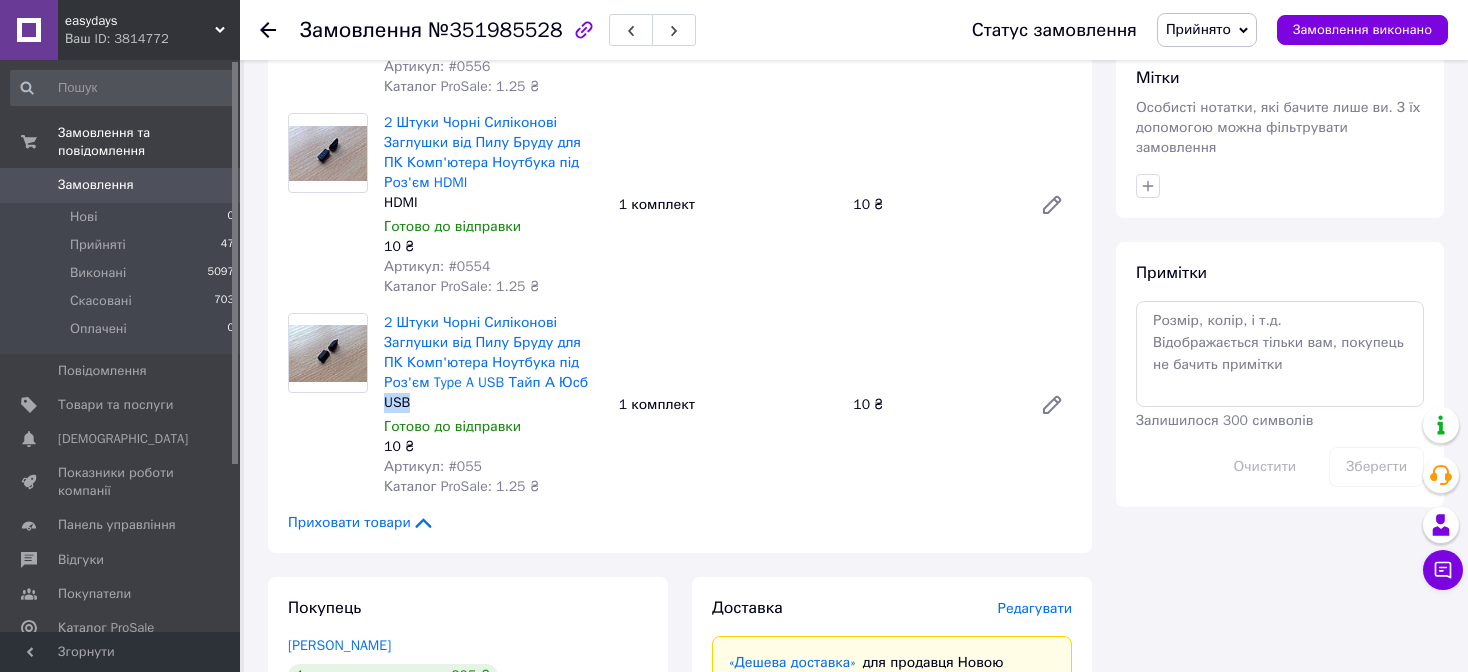 drag, startPoint x: 383, startPoint y: 405, endPoint x: 420, endPoint y: 405, distance: 37 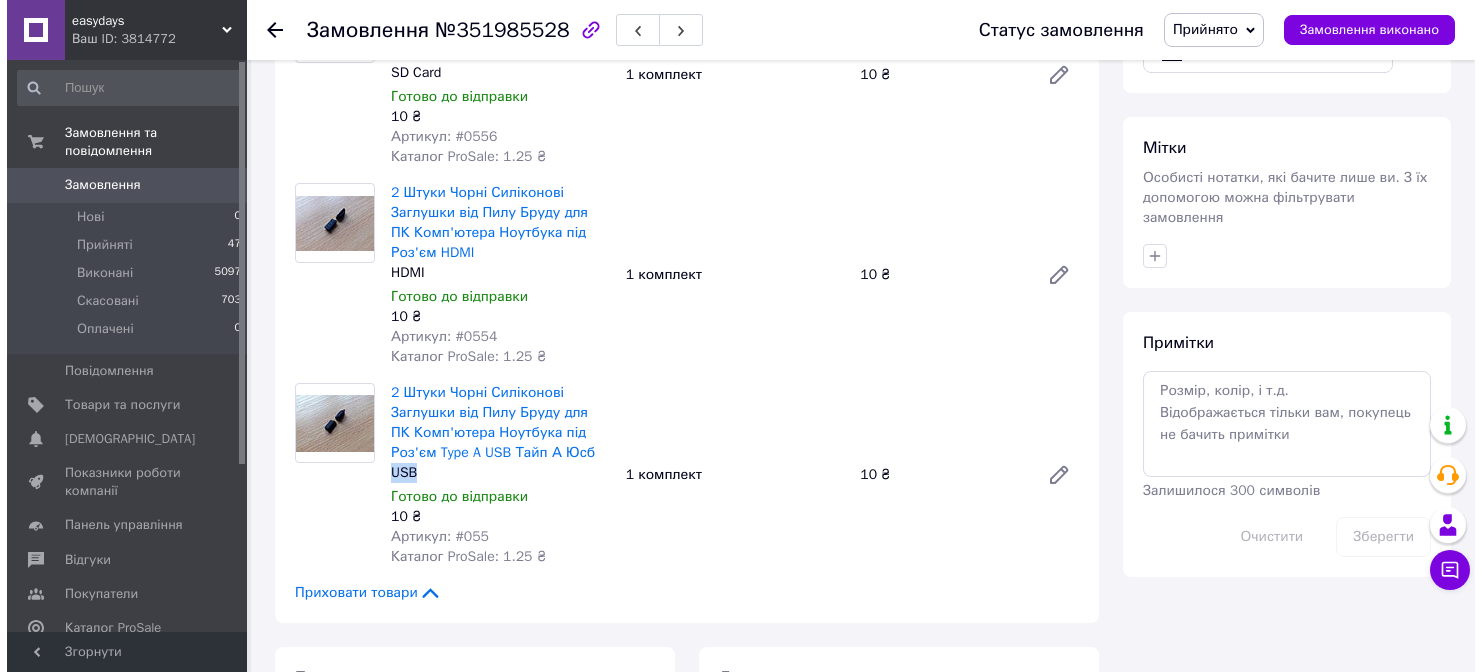 scroll, scrollTop: 1700, scrollLeft: 0, axis: vertical 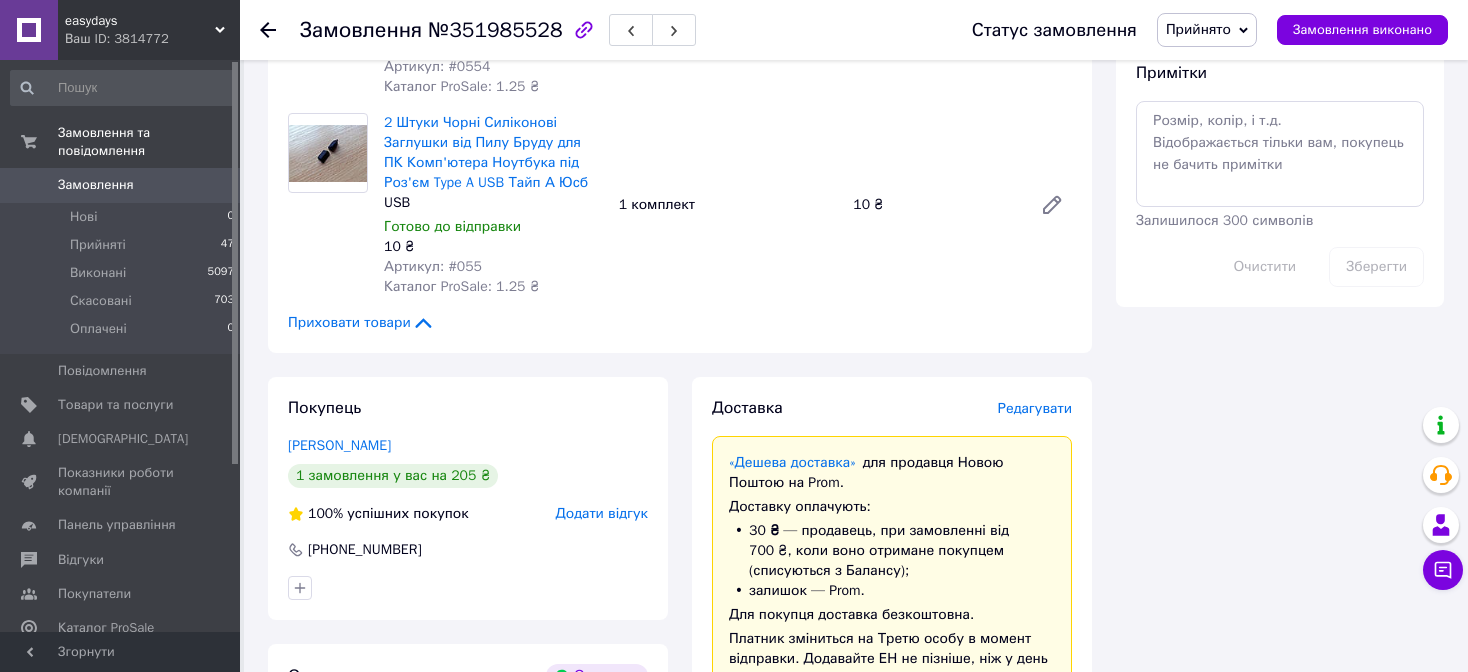 click on "Редагувати" at bounding box center [1035, 408] 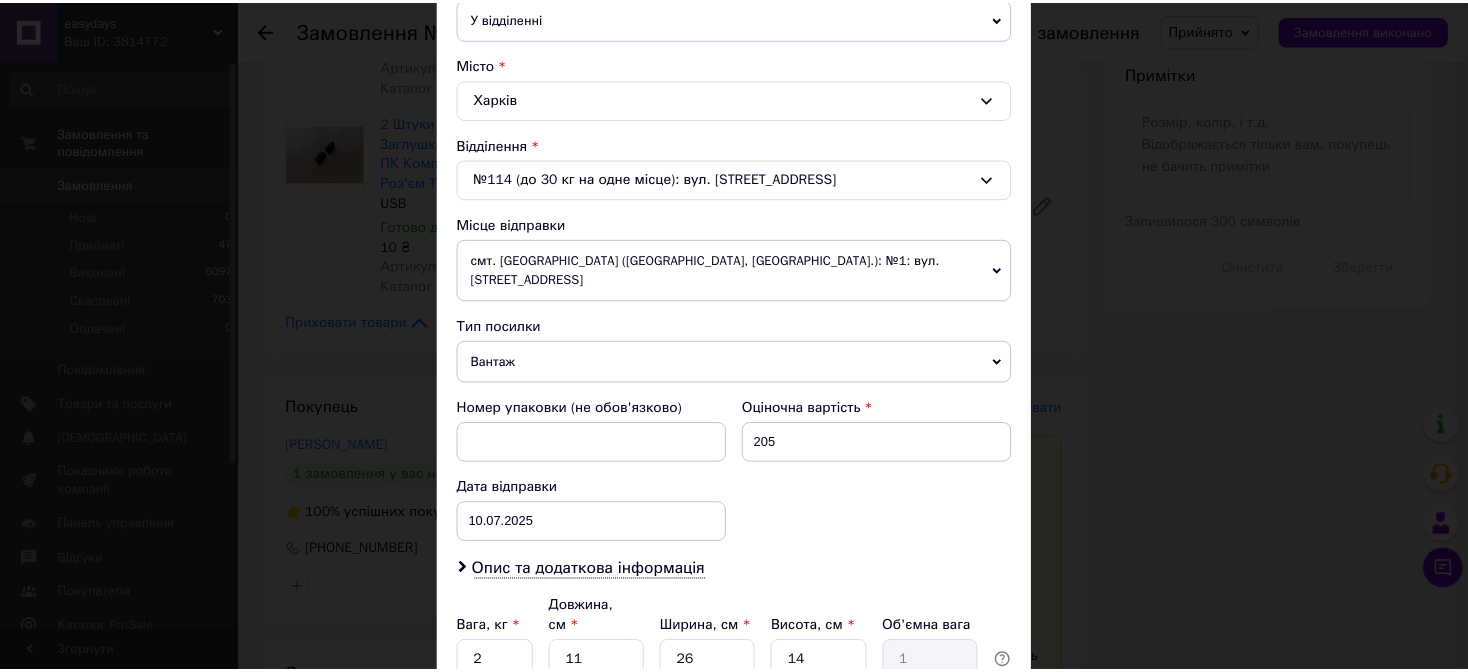 scroll, scrollTop: 650, scrollLeft: 0, axis: vertical 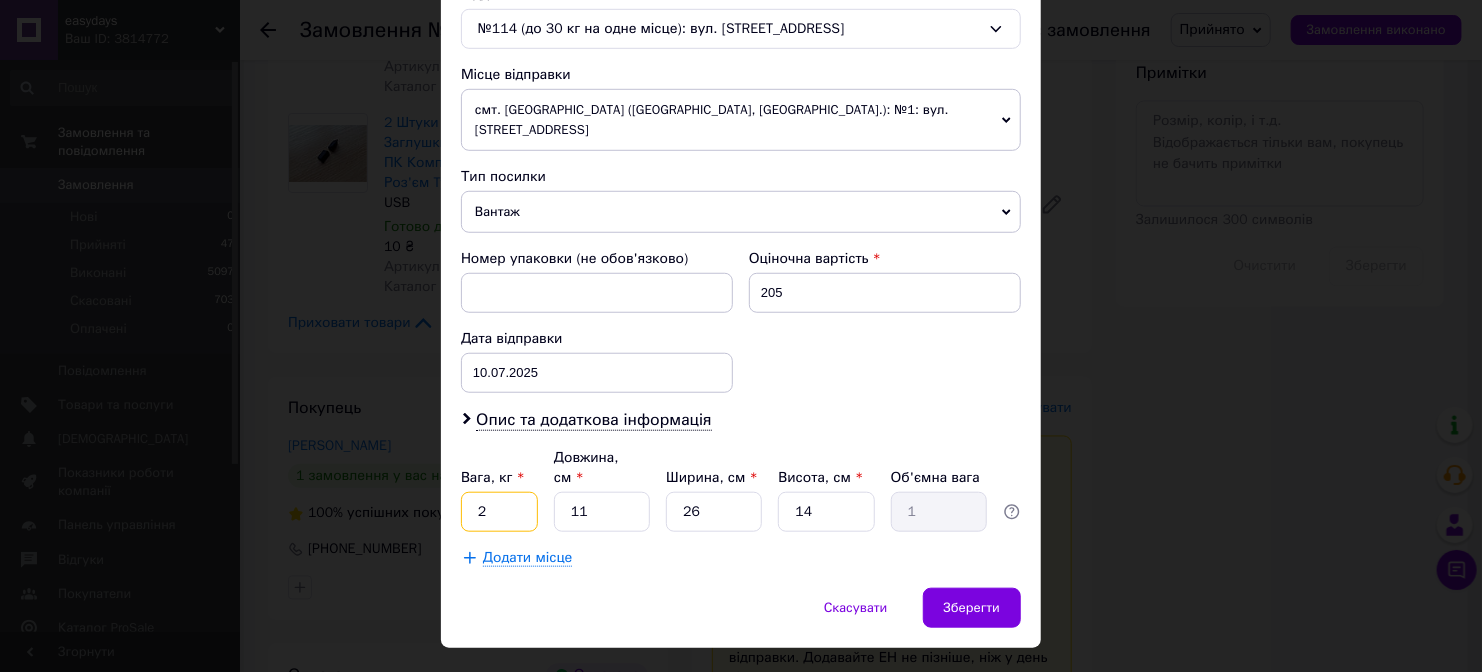 click on "2" at bounding box center (499, 512) 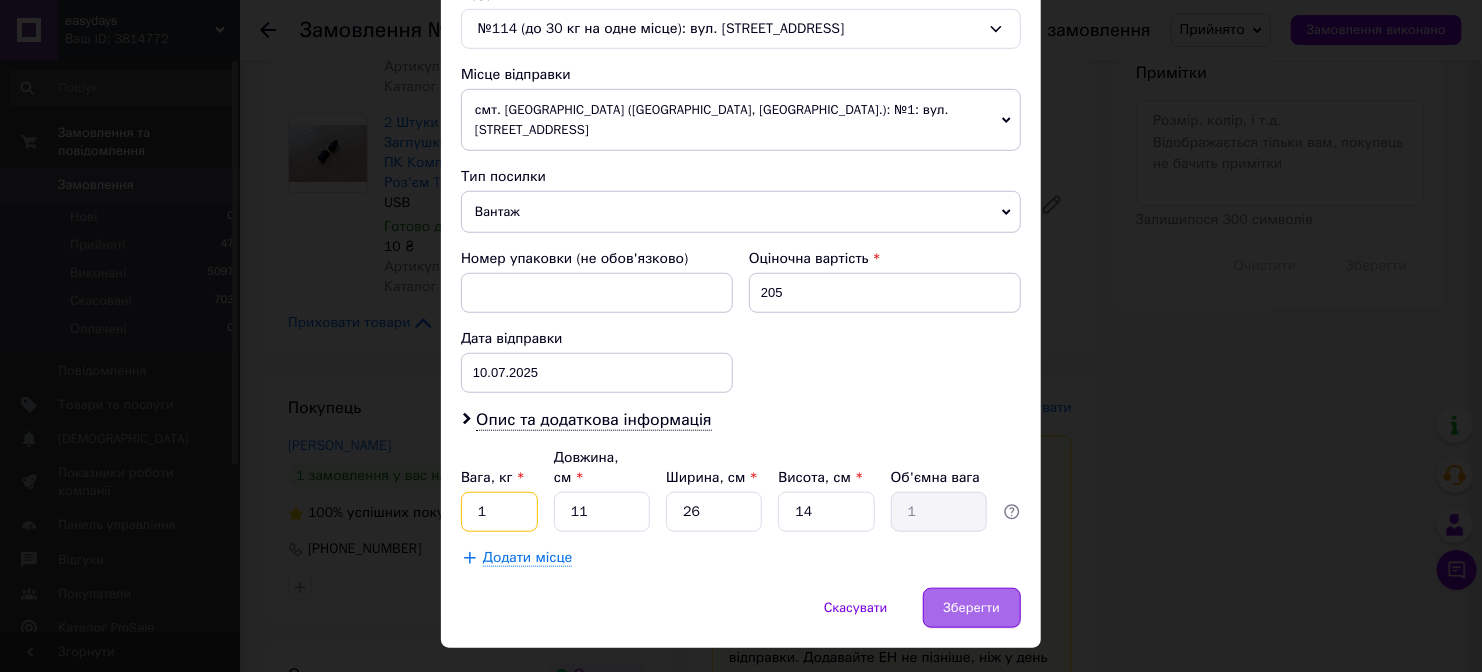 type on "1" 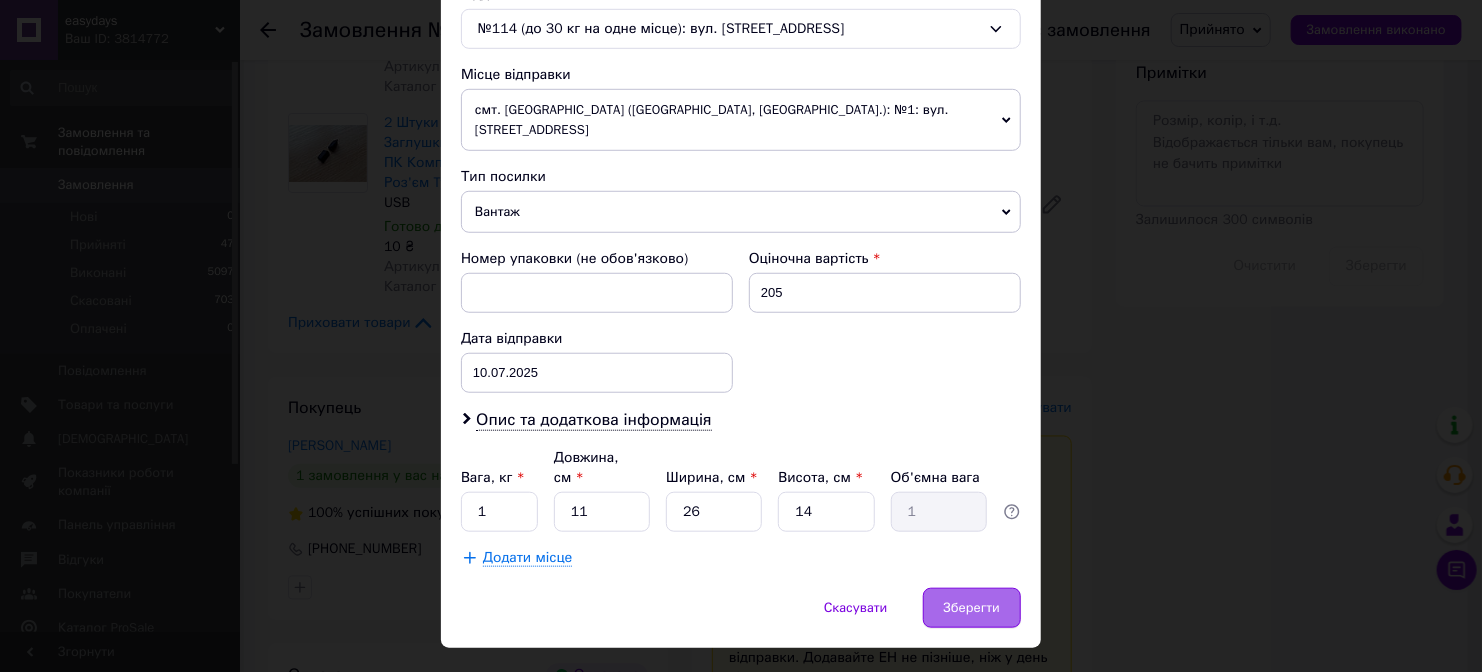 click on "Зберегти" at bounding box center [972, 608] 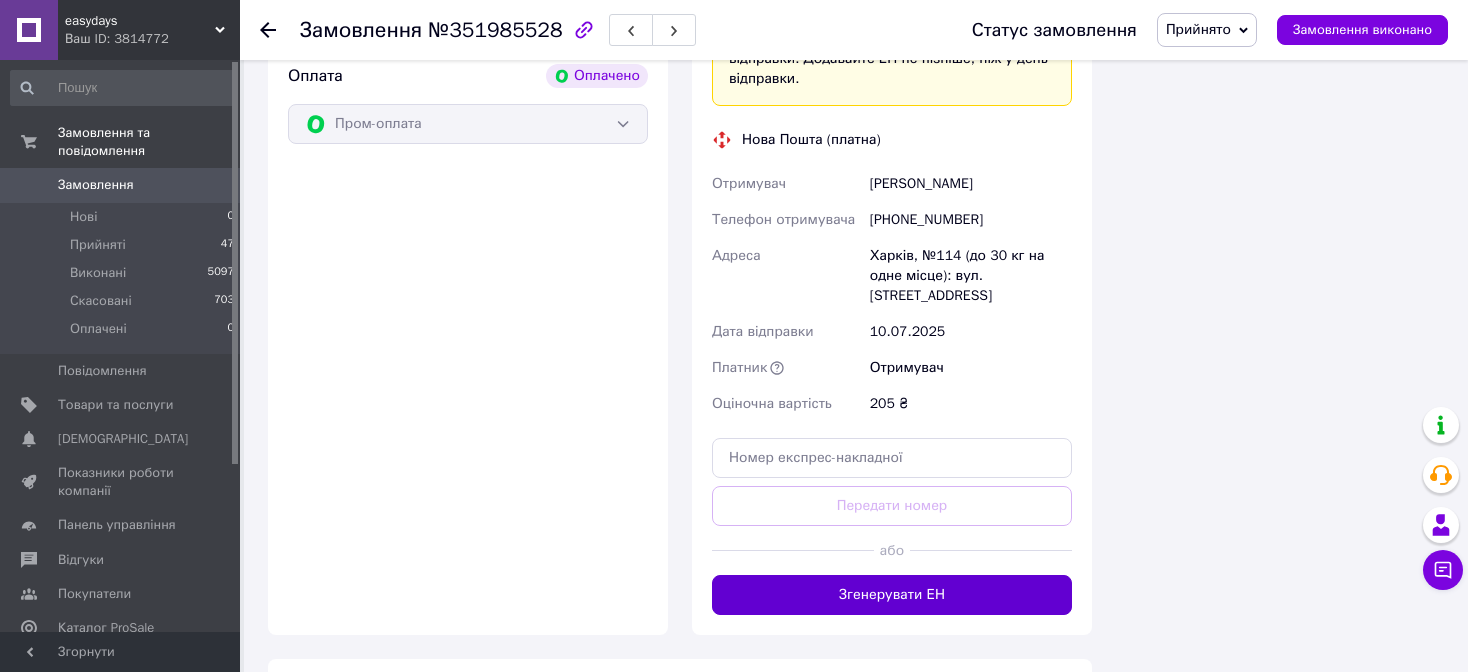 scroll, scrollTop: 2500, scrollLeft: 0, axis: vertical 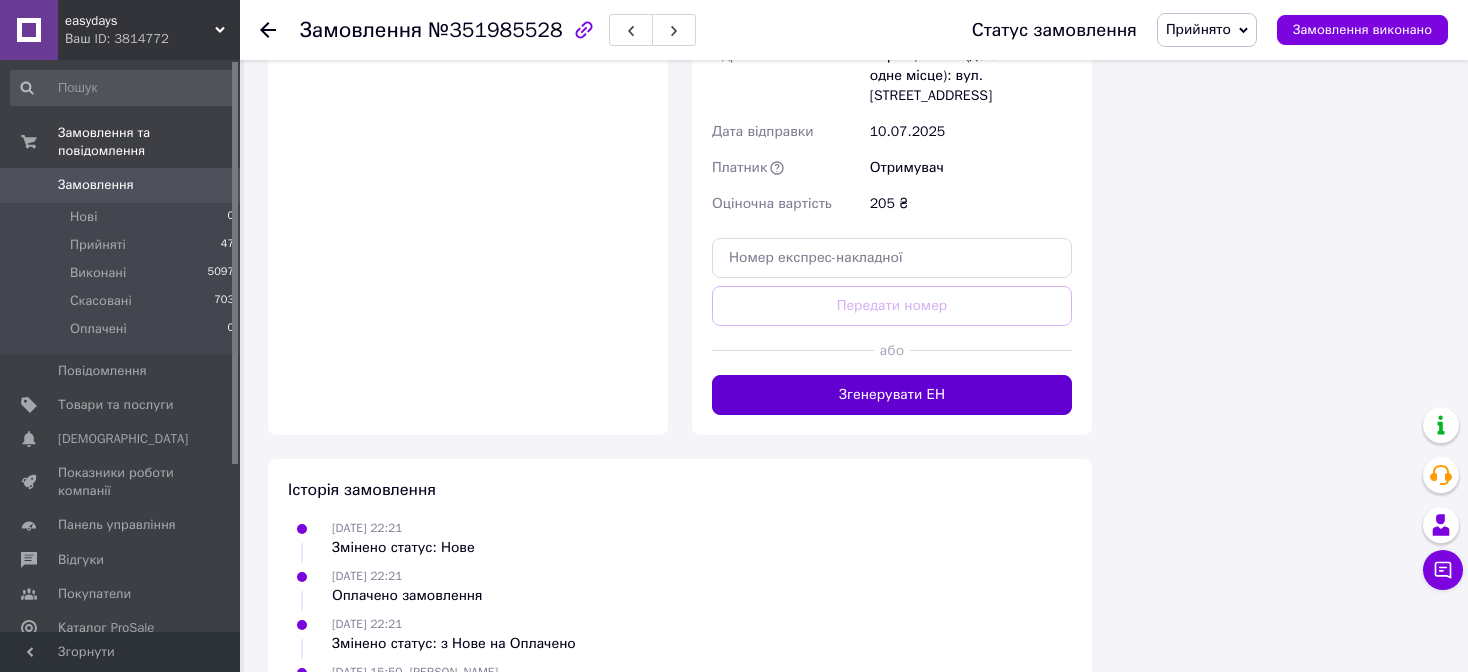 click on "Згенерувати ЕН" at bounding box center (892, 395) 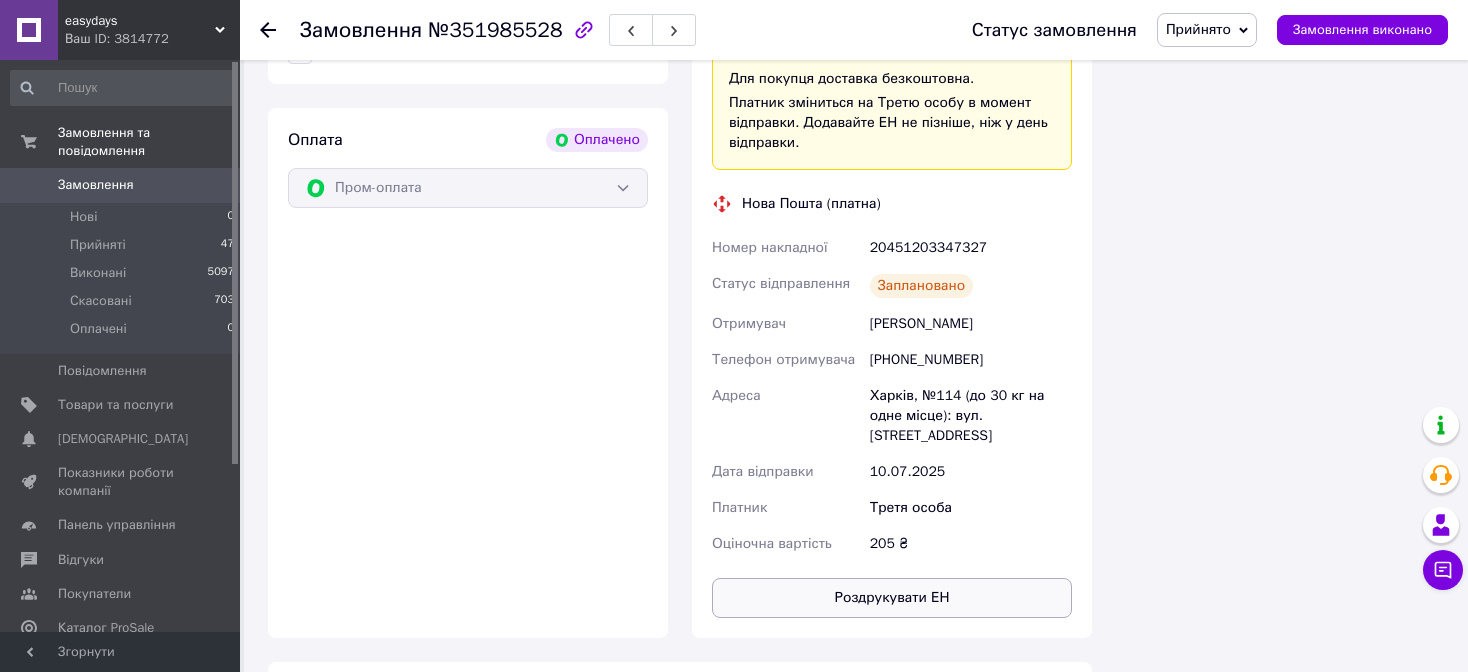 scroll, scrollTop: 2200, scrollLeft: 0, axis: vertical 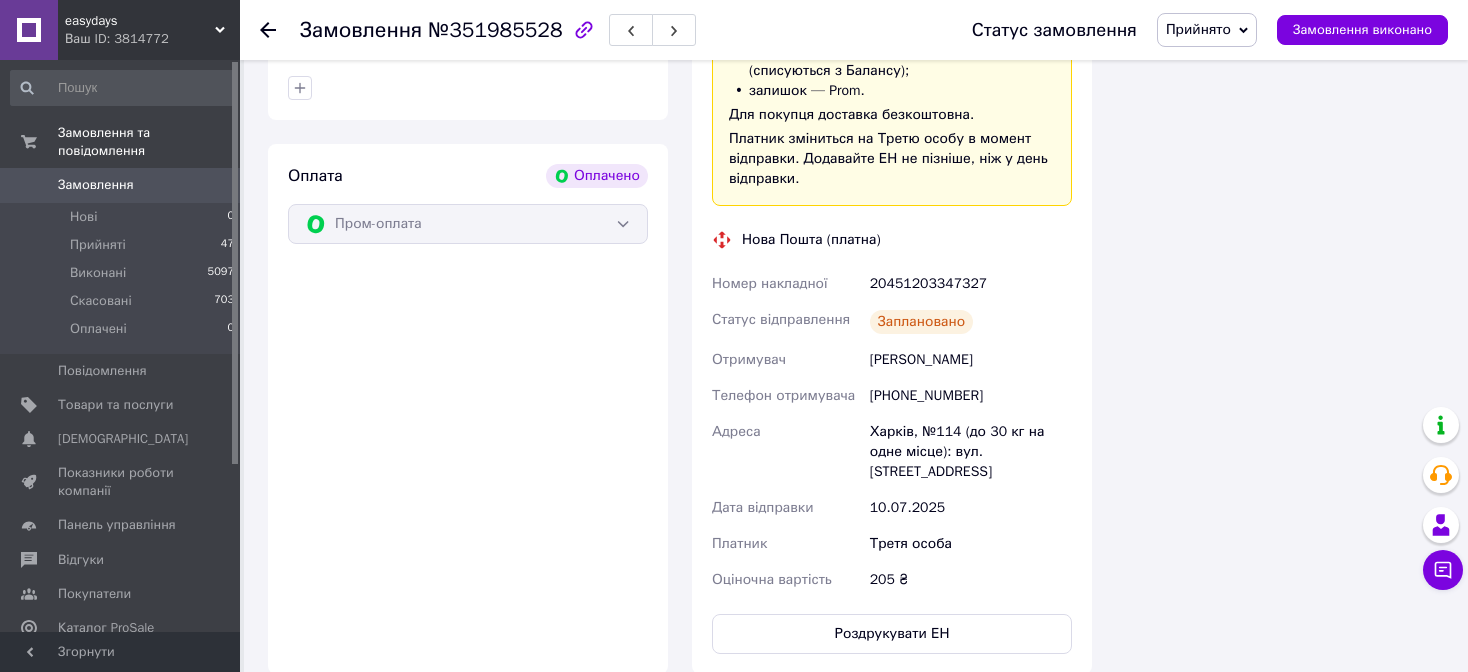click on "20451203347327" at bounding box center (971, 284) 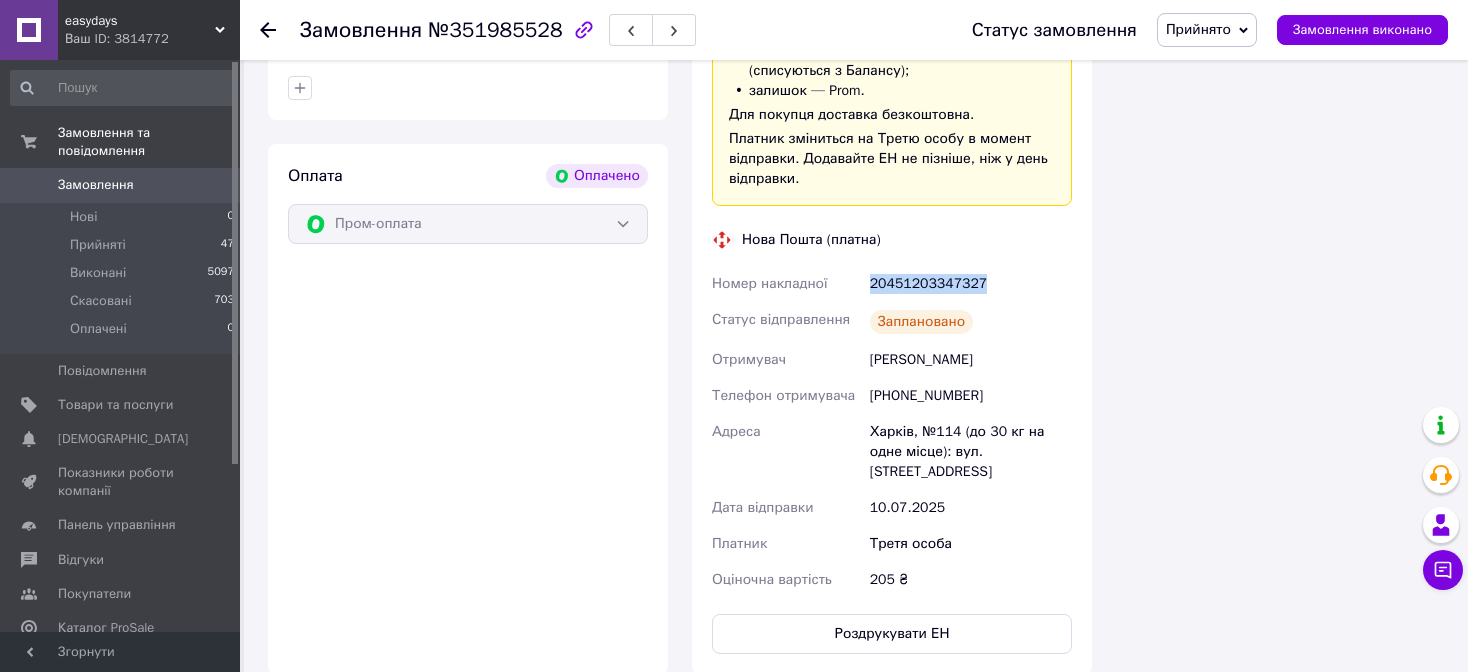 click on "20451203347327" at bounding box center (971, 284) 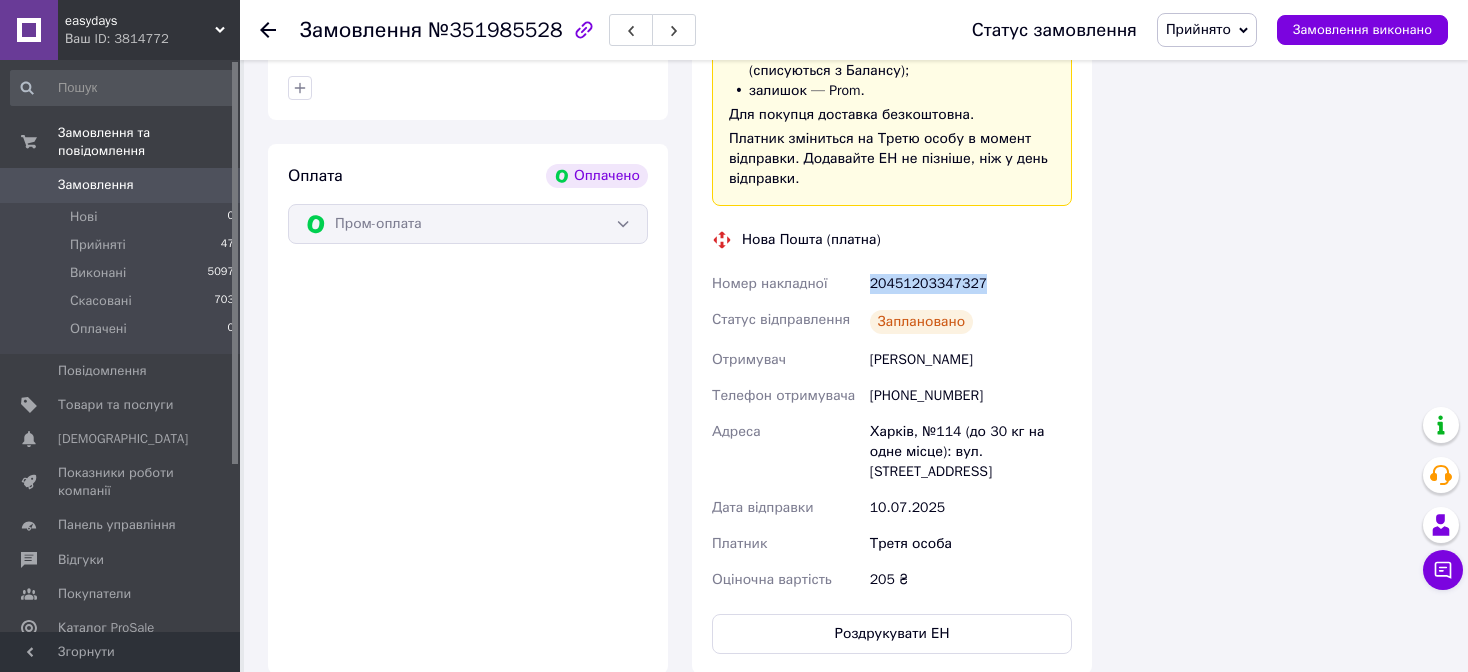 copy on "20451203347327" 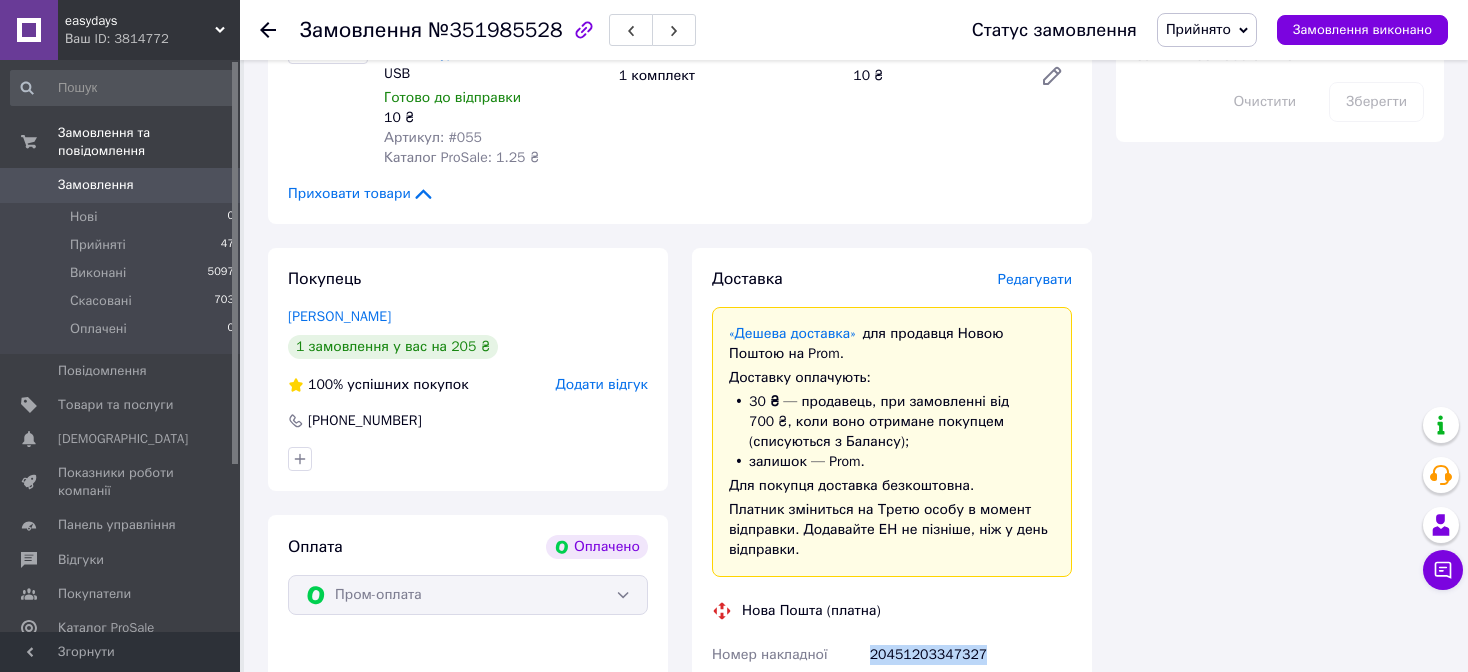scroll, scrollTop: 2000, scrollLeft: 0, axis: vertical 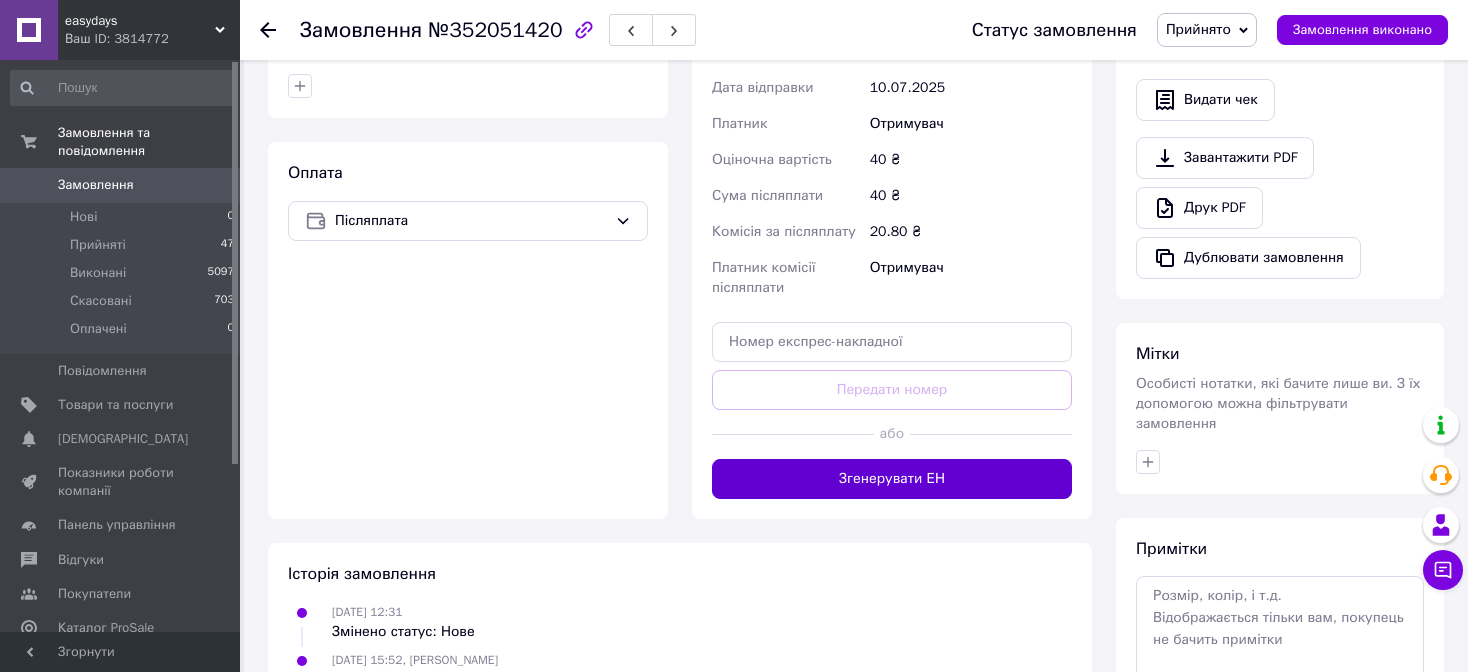 click on "Згенерувати ЕН" at bounding box center (892, 479) 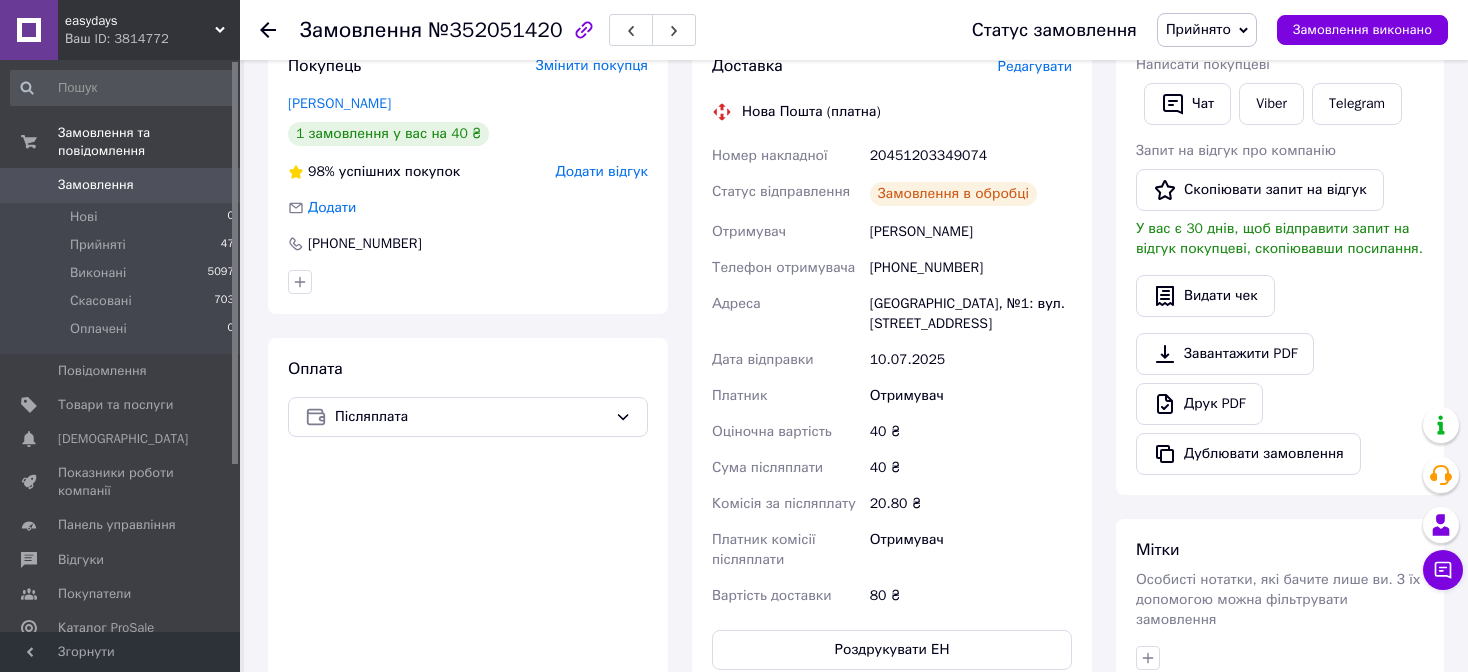 scroll, scrollTop: 400, scrollLeft: 0, axis: vertical 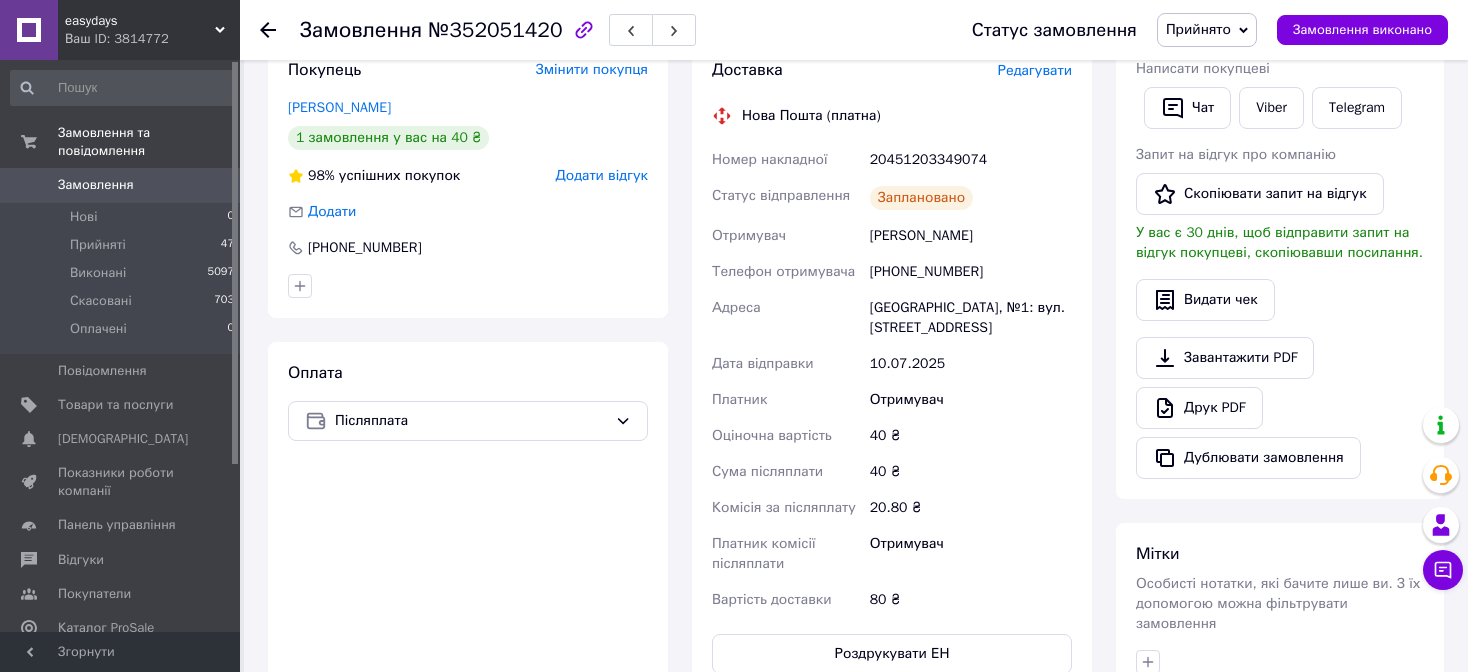 click on "20451203349074" at bounding box center [971, 160] 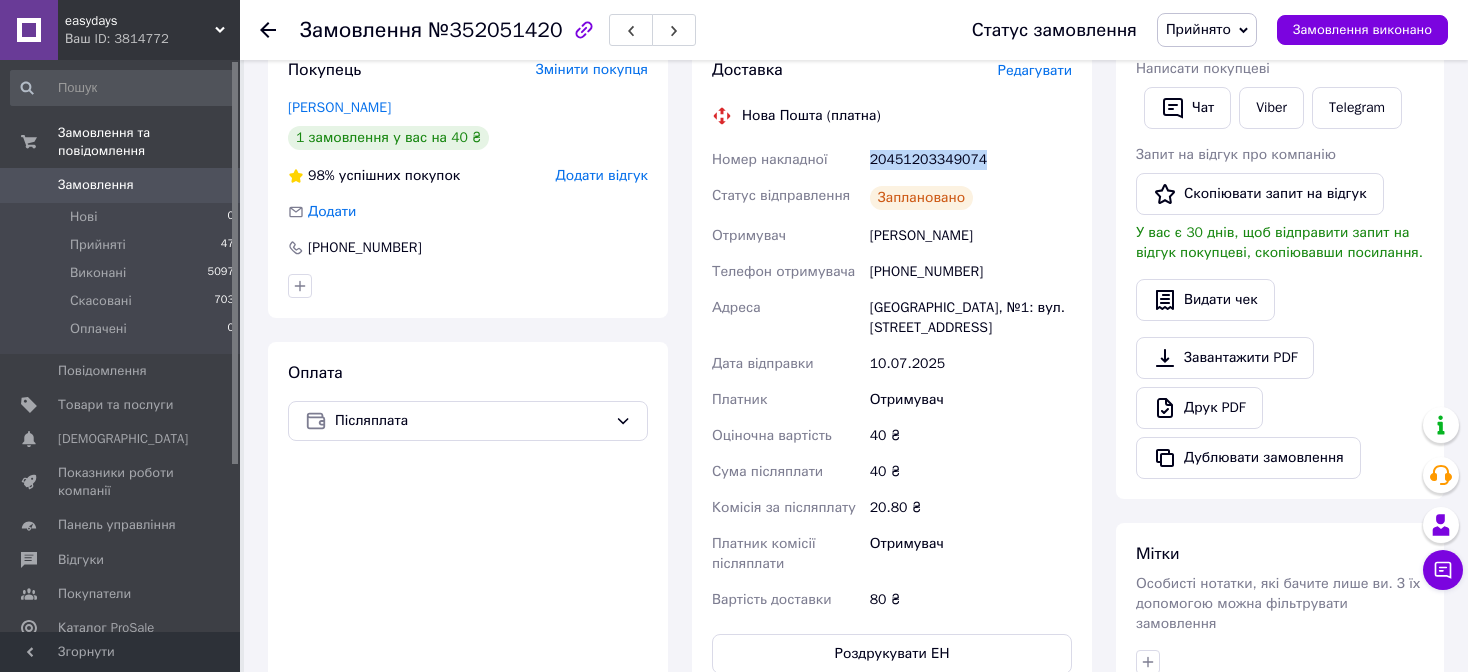 click on "20451203349074" at bounding box center [971, 160] 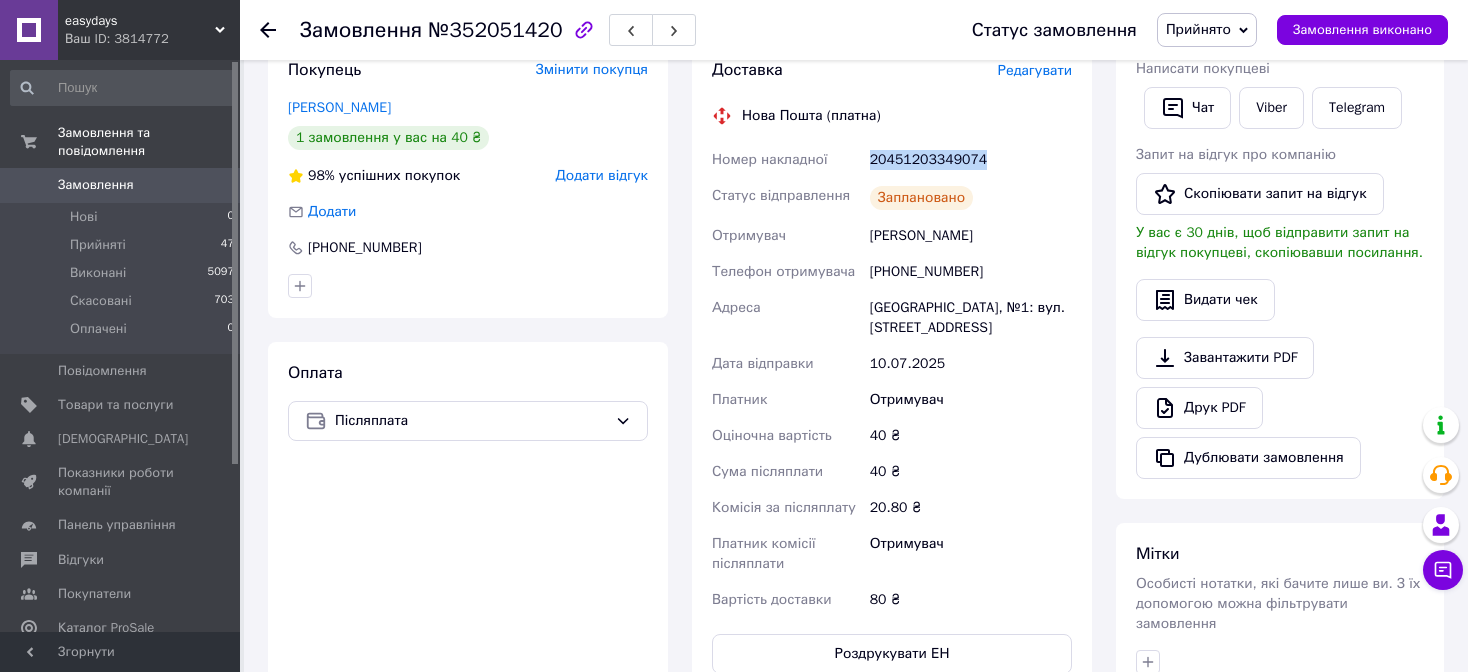 copy on "20451203349074" 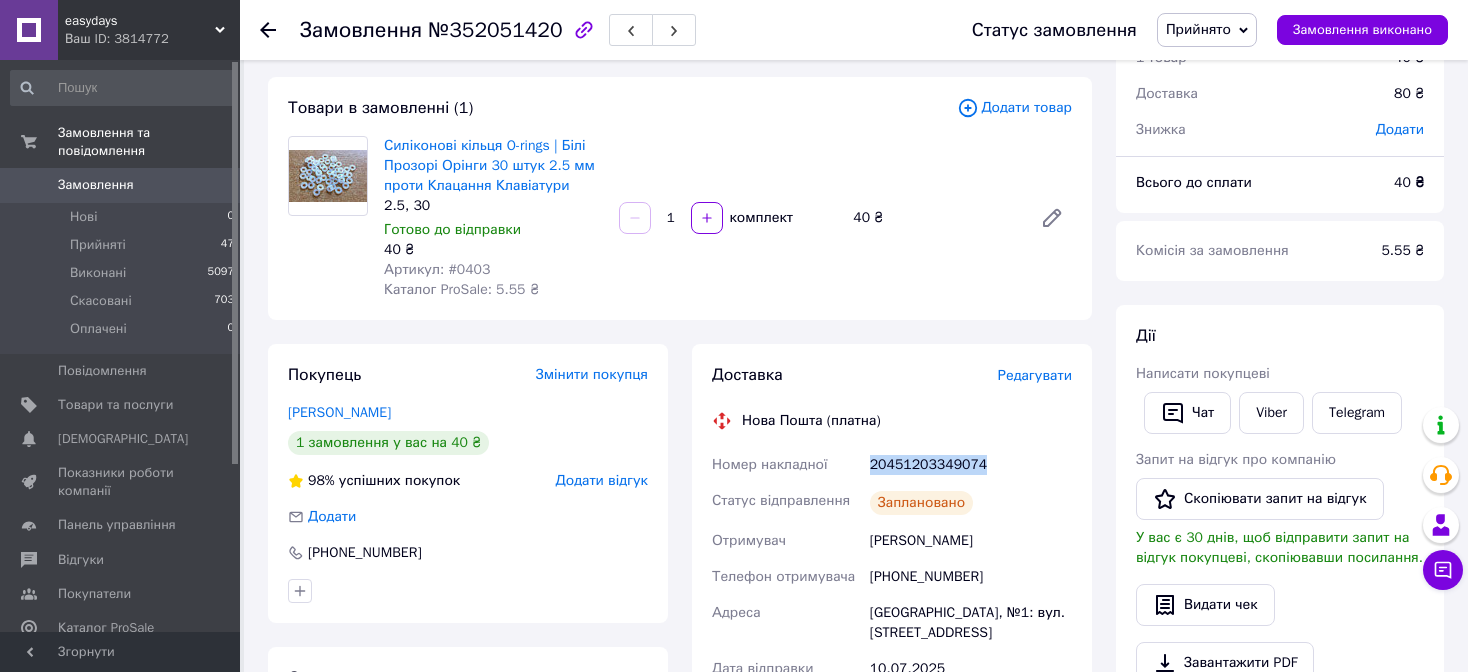 scroll, scrollTop: 100, scrollLeft: 0, axis: vertical 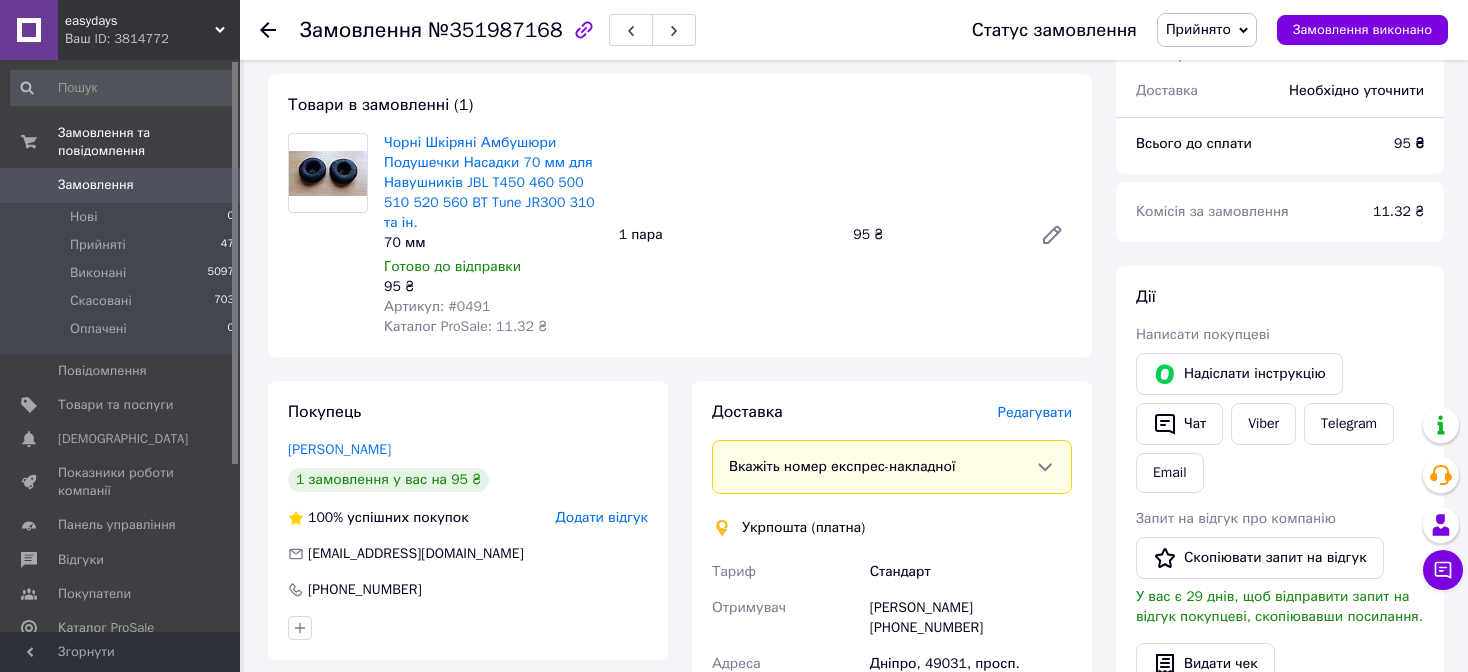 click on "Редагувати" at bounding box center [1035, 412] 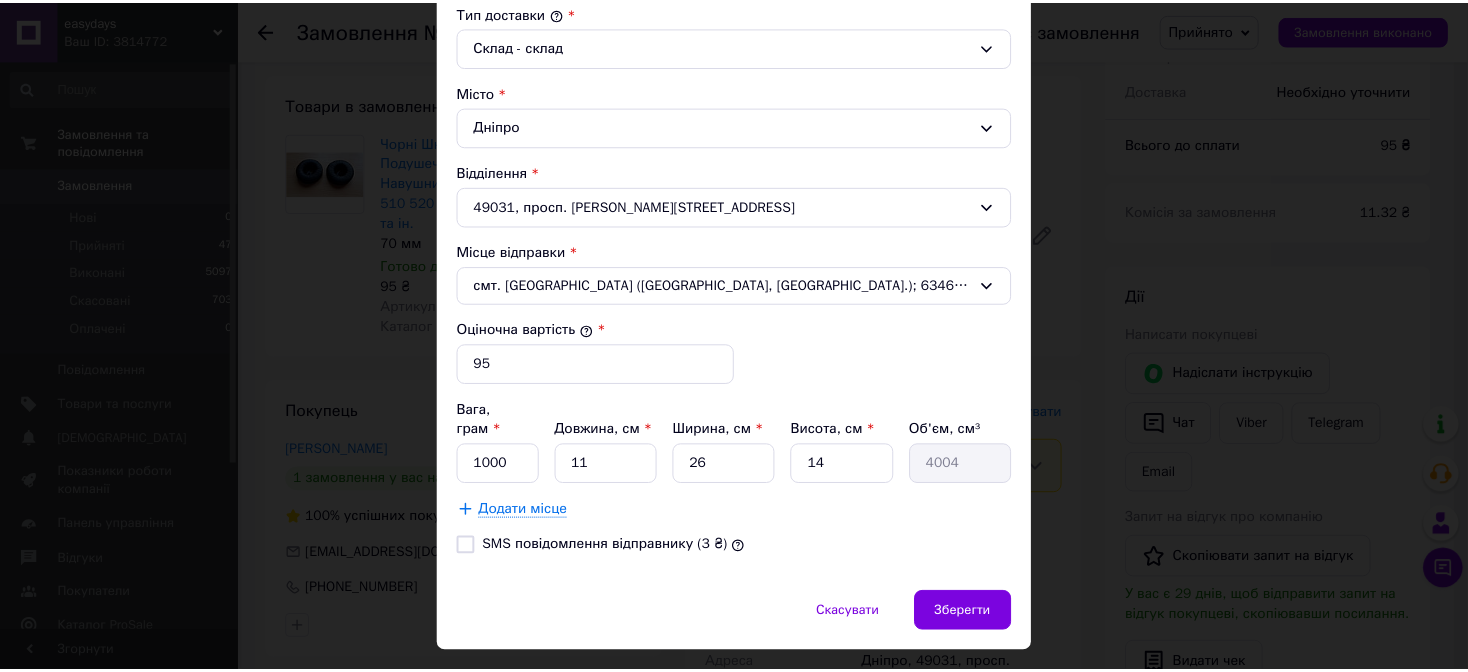 scroll, scrollTop: 574, scrollLeft: 0, axis: vertical 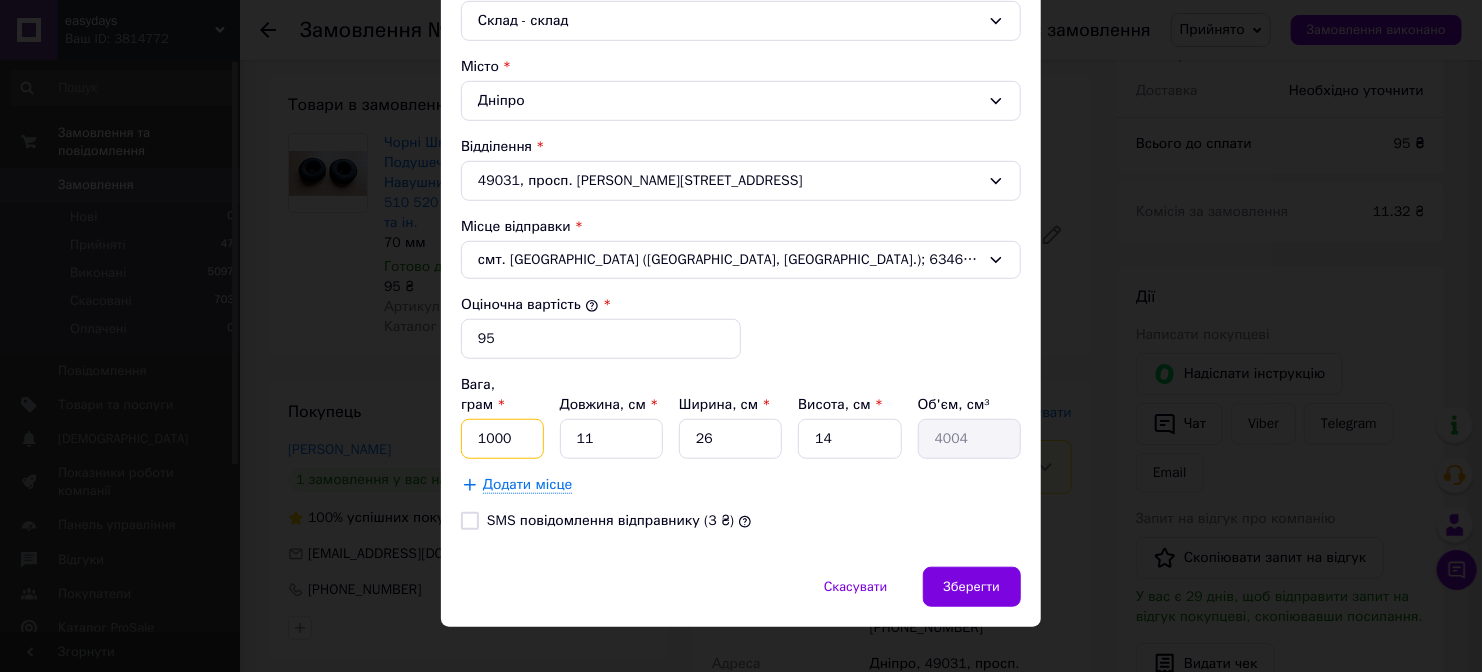 click on "1000" at bounding box center [502, 439] 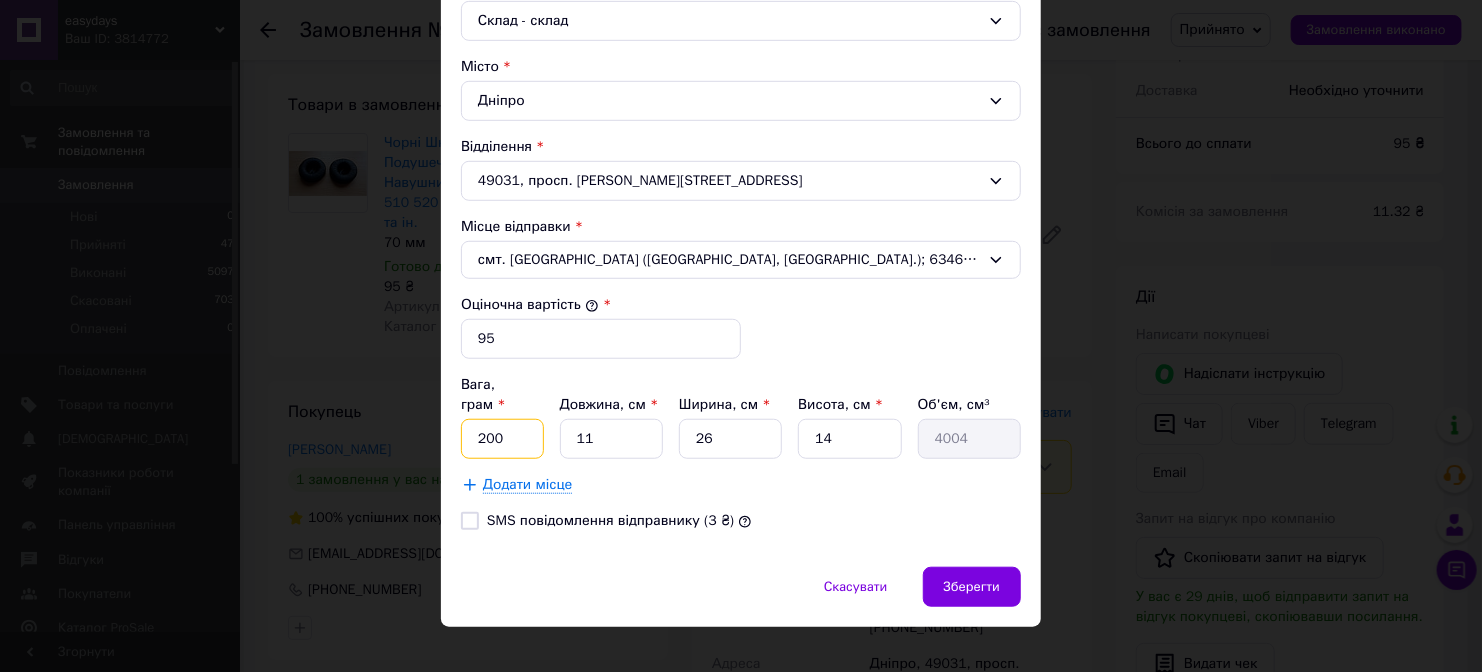 type on "200" 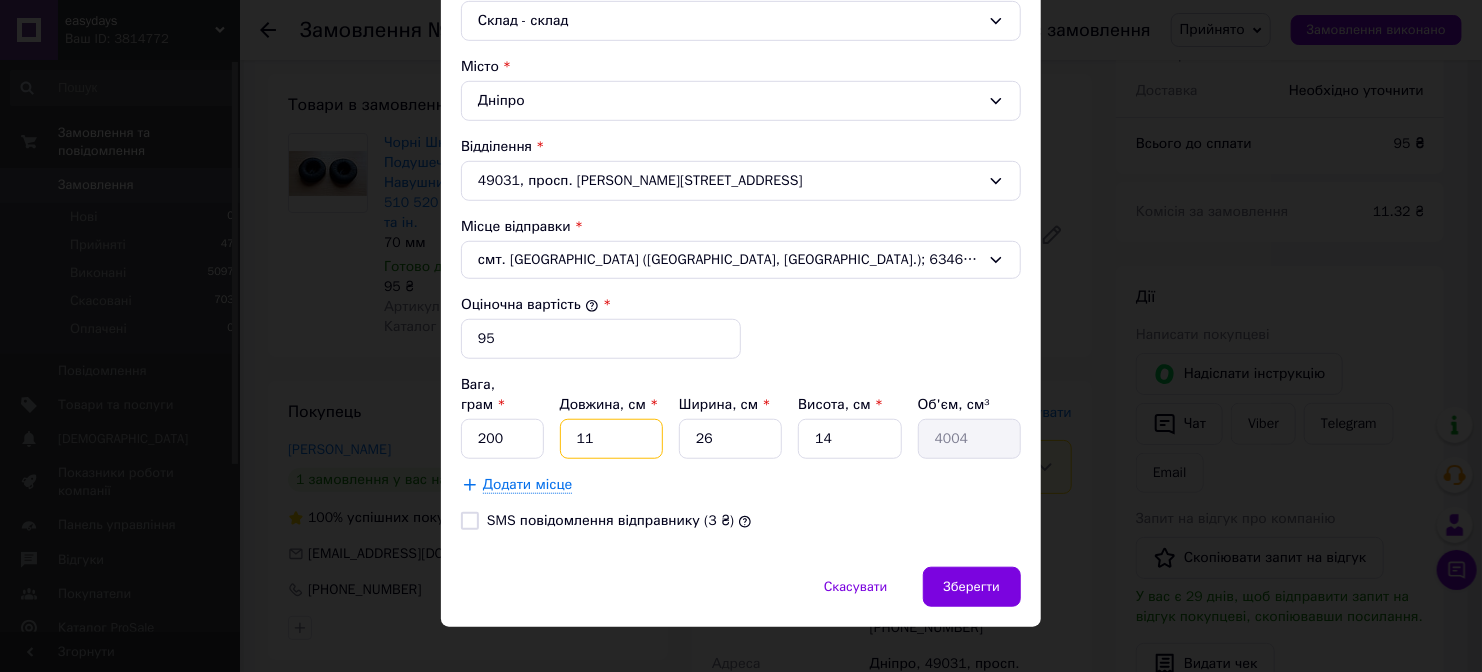 click on "11" at bounding box center (611, 439) 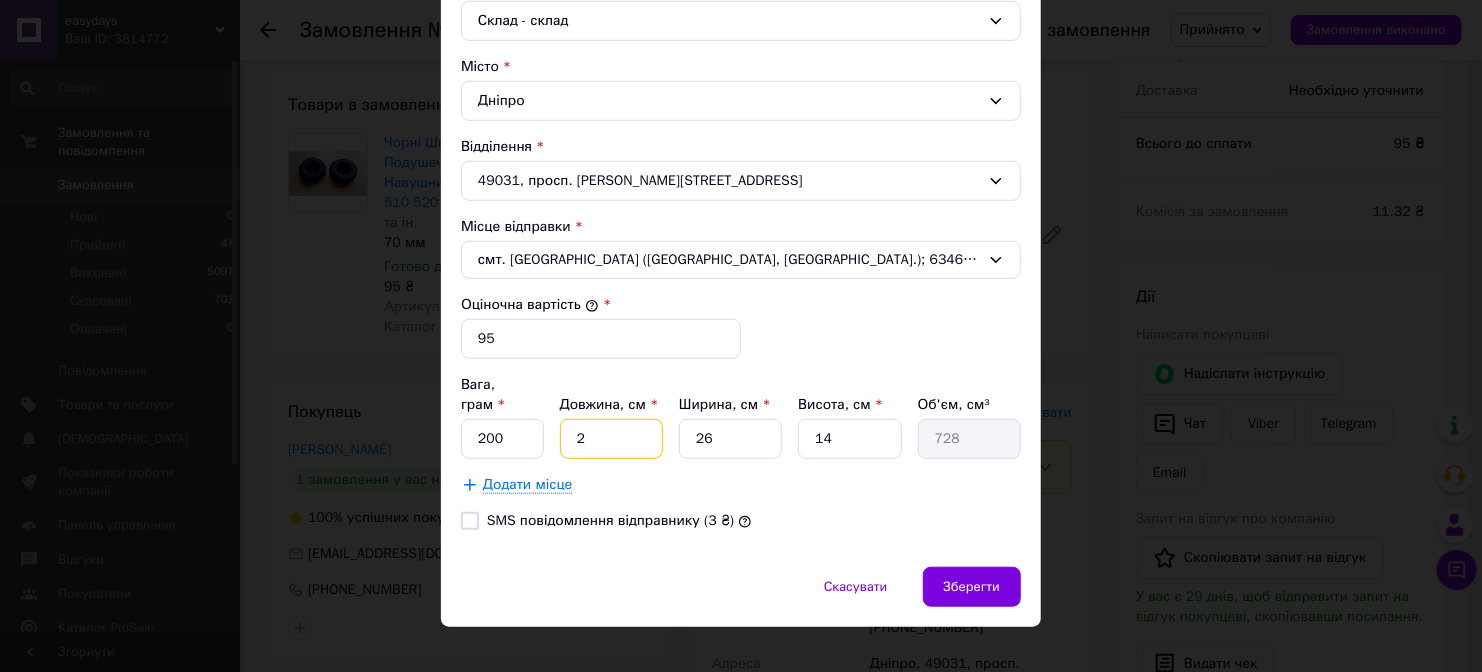 type on "22" 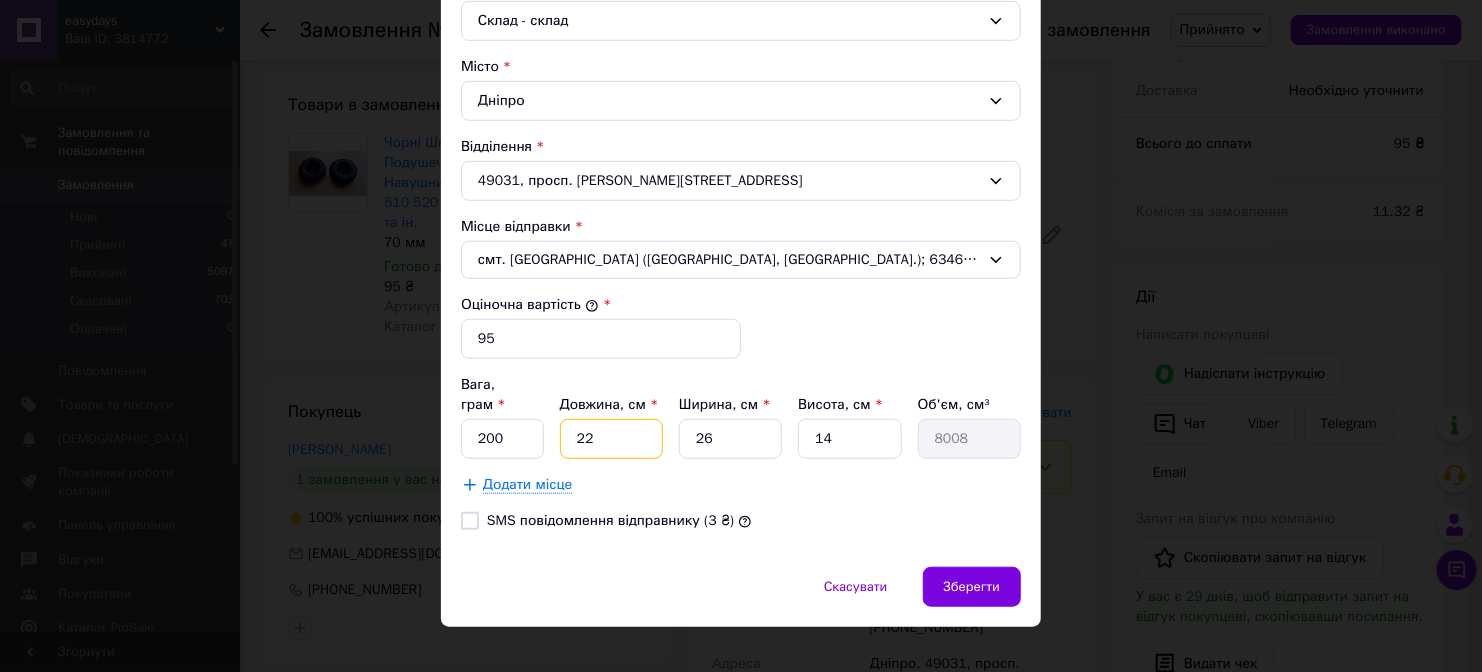 type on "22" 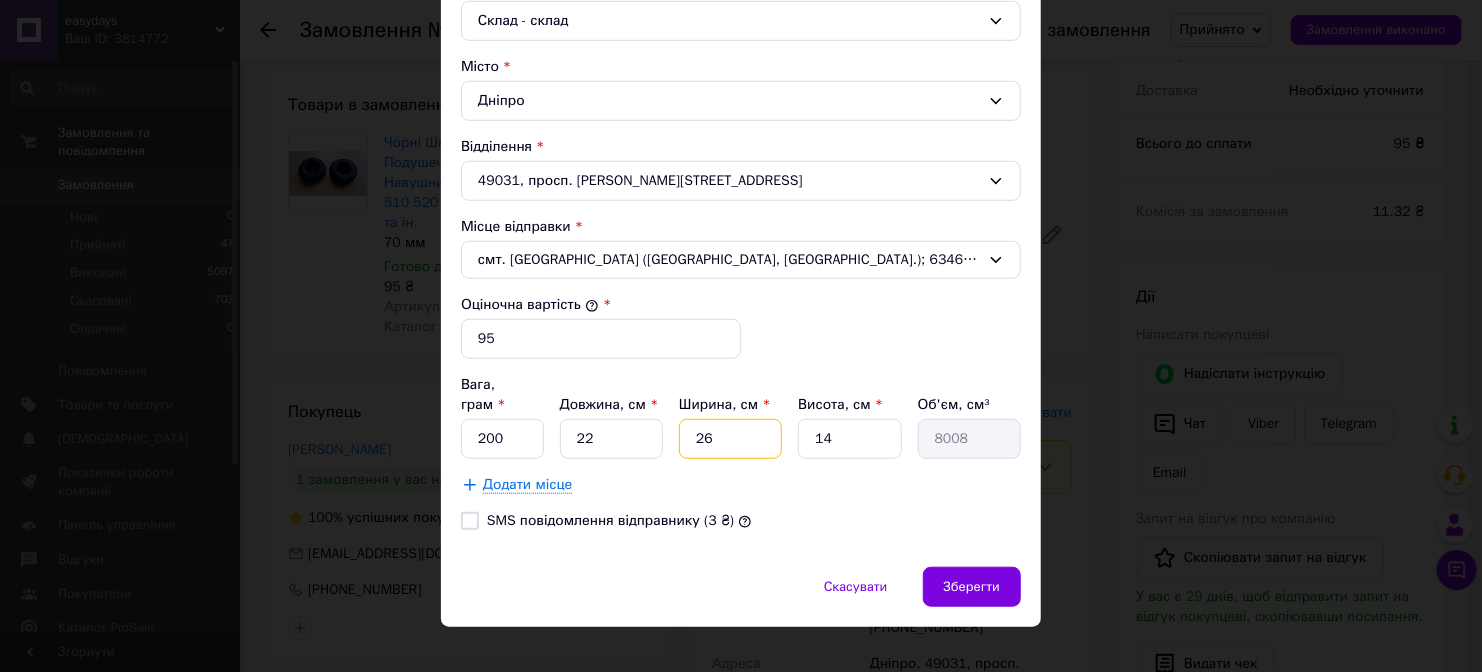click on "26" at bounding box center (730, 439) 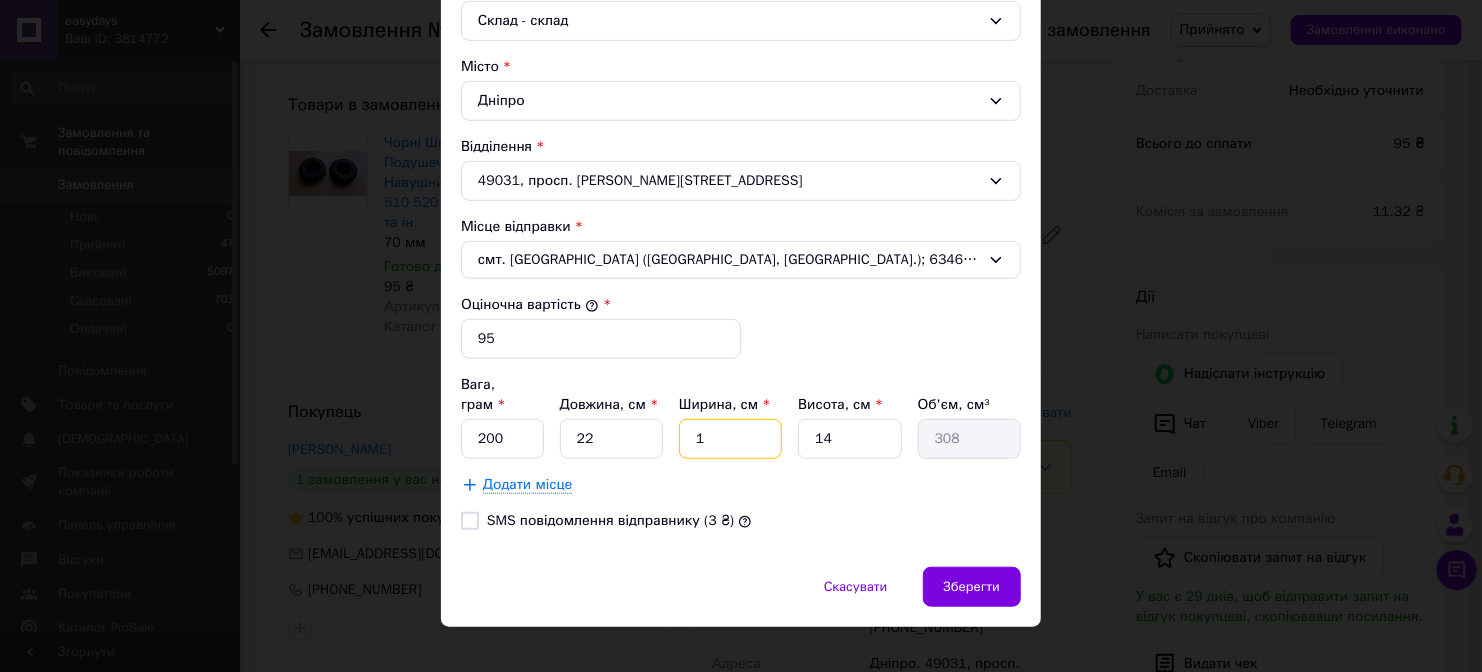 type on "11" 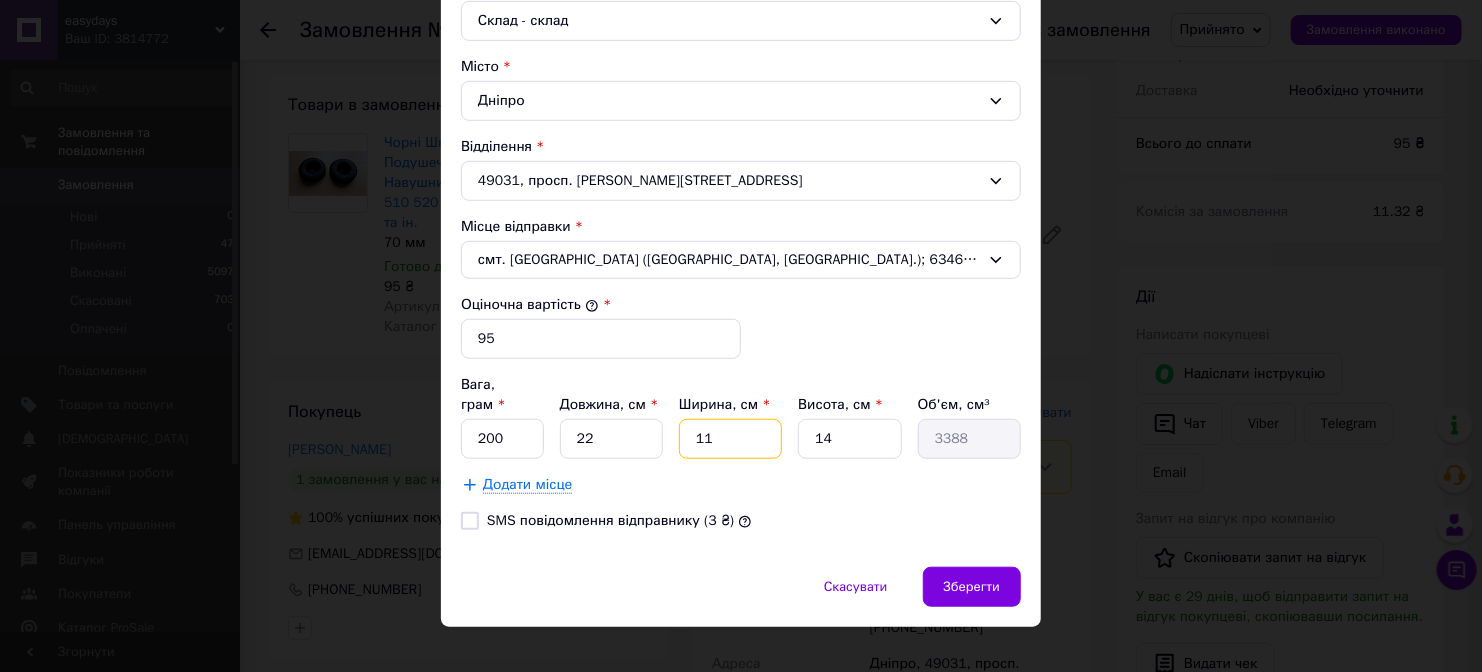 type on "11" 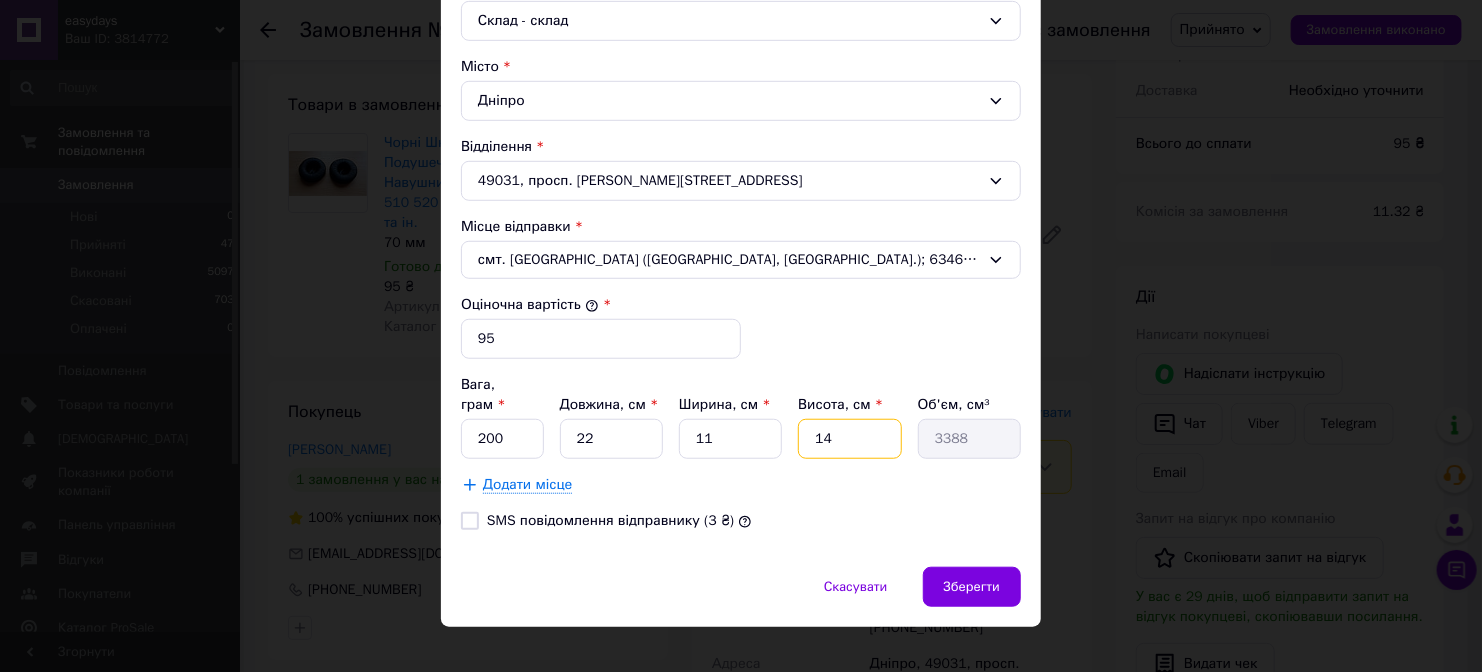 click on "14" at bounding box center (849, 439) 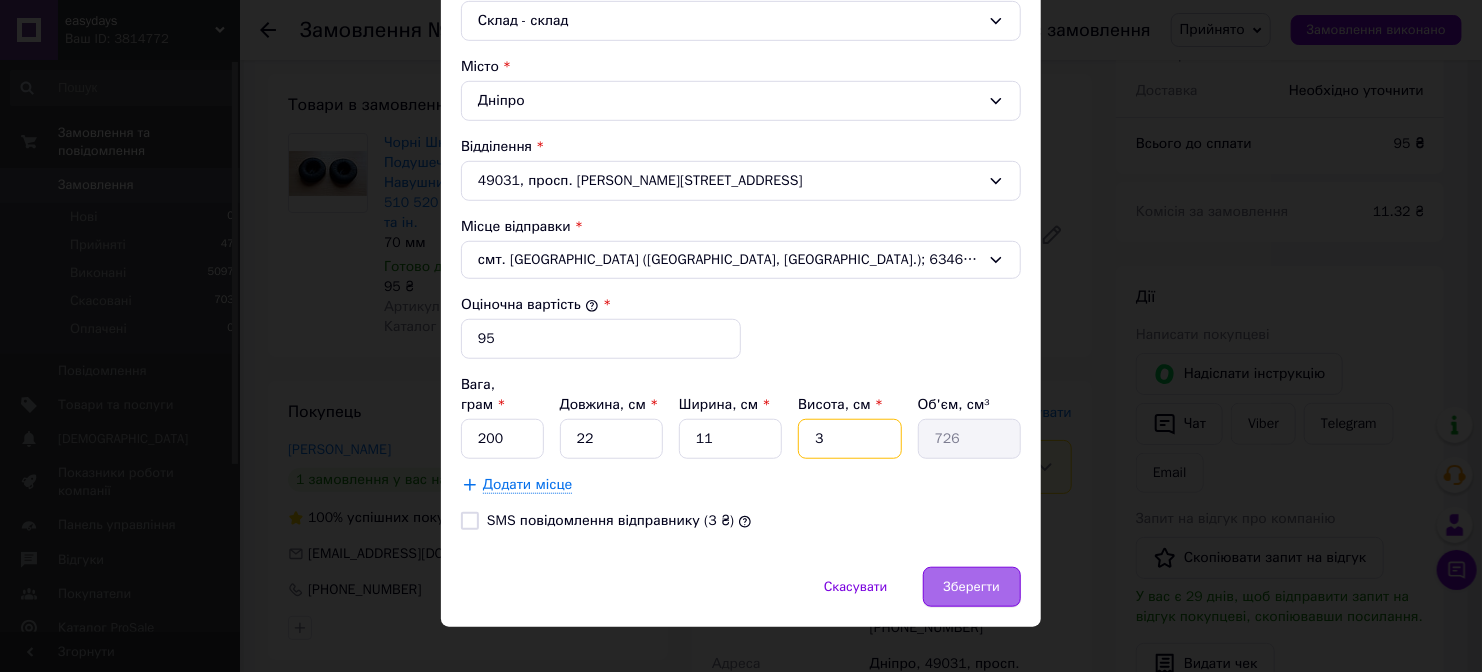 type on "3" 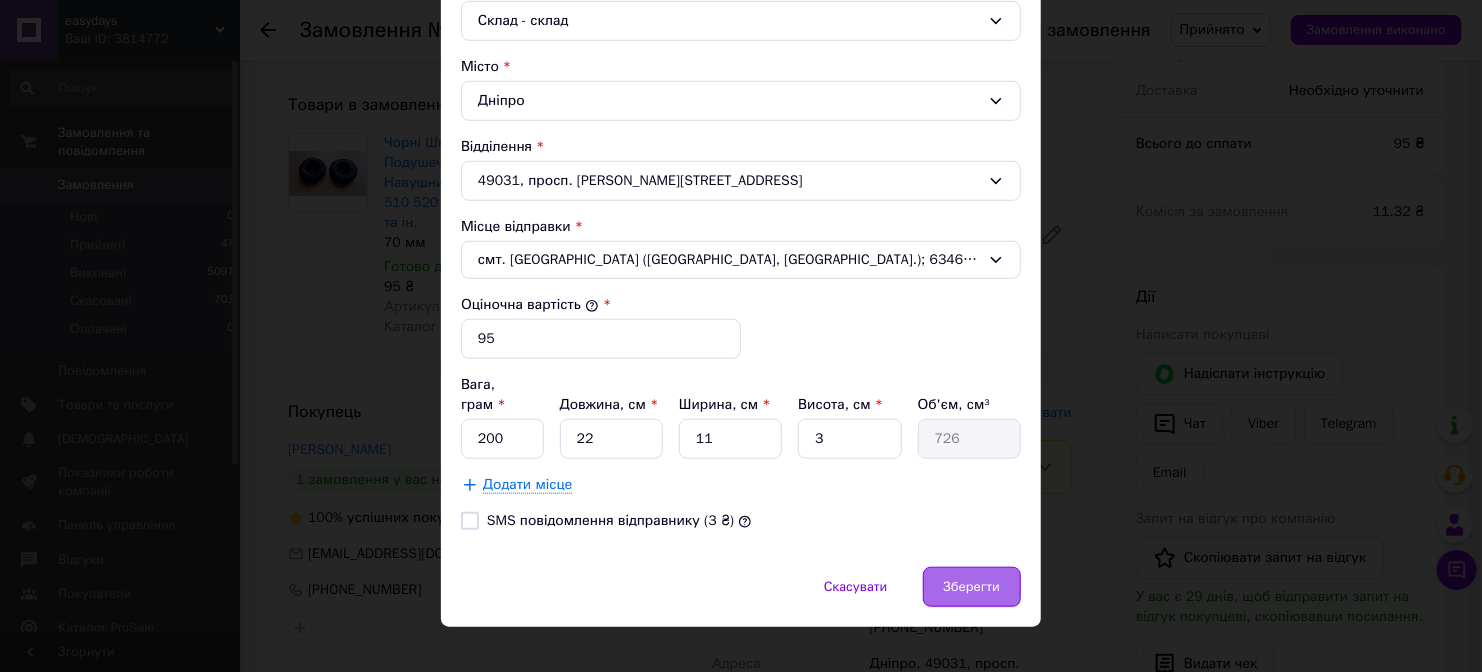 click on "Зберегти" at bounding box center [972, 587] 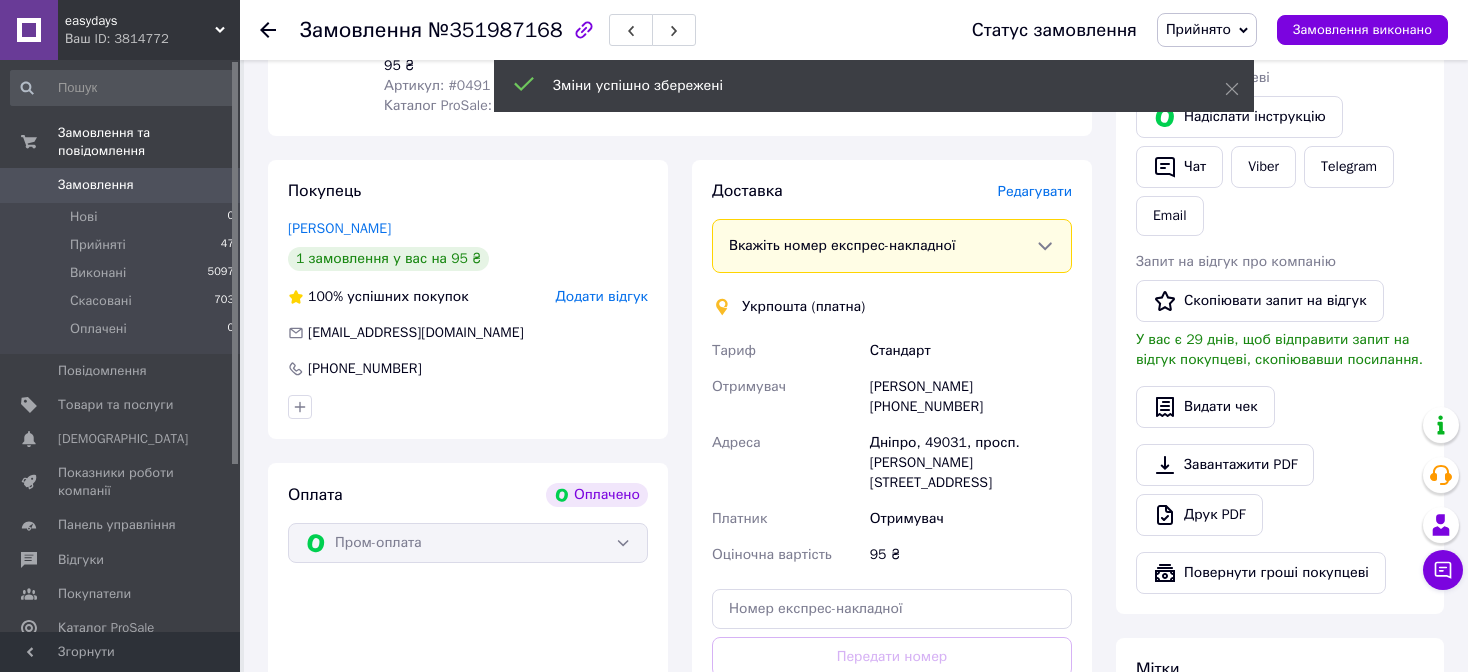 scroll, scrollTop: 1200, scrollLeft: 0, axis: vertical 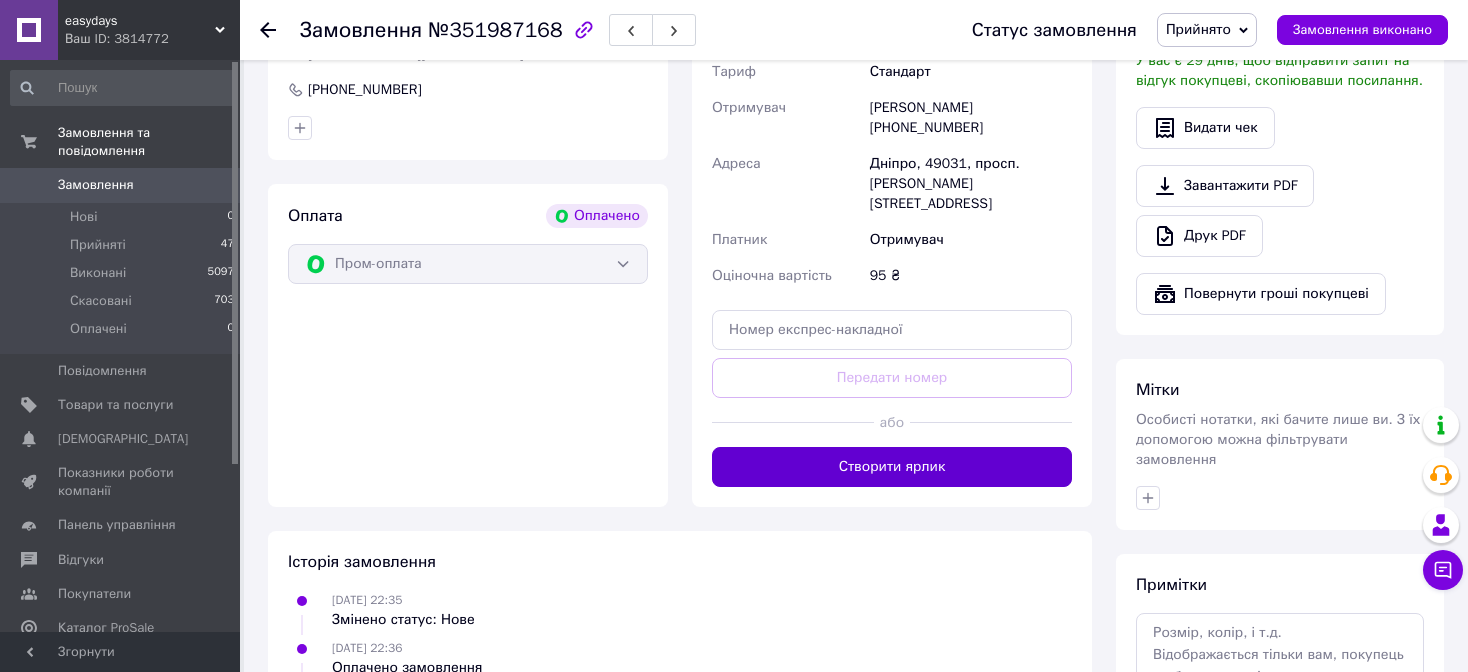 click on "Створити ярлик" at bounding box center (892, 467) 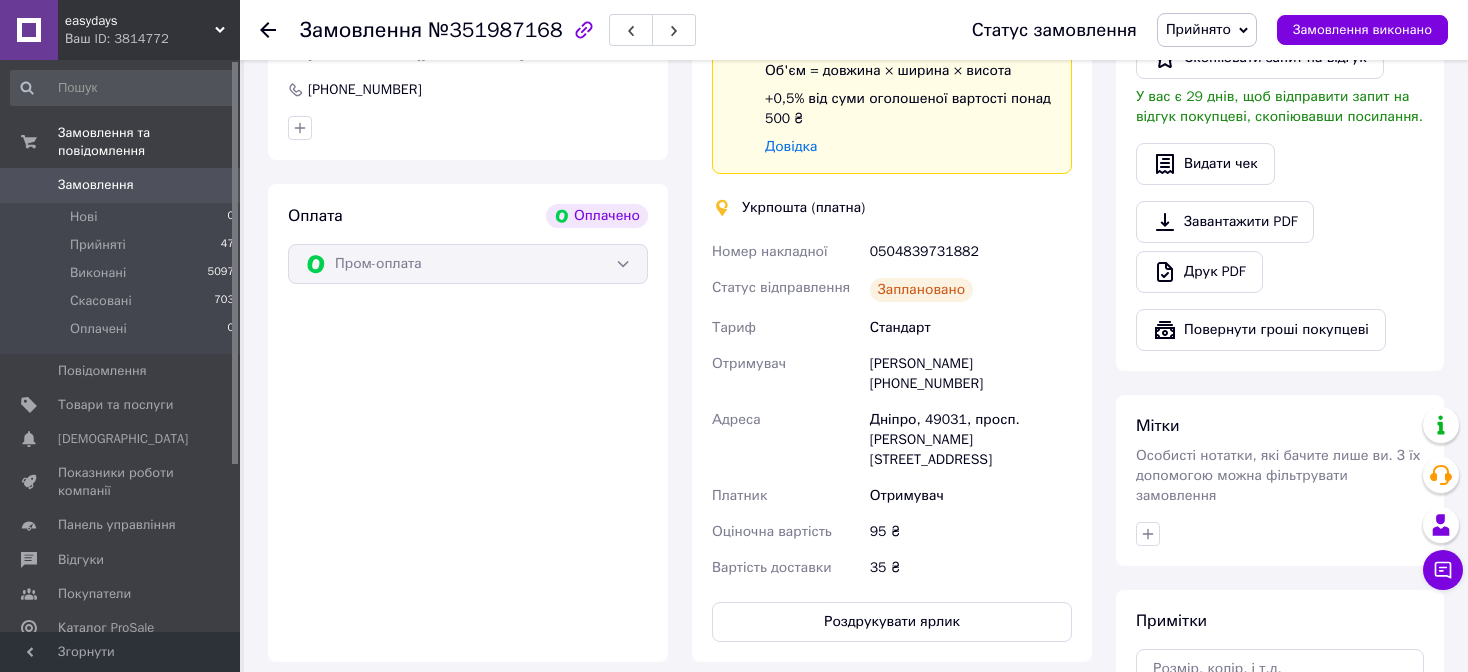 click on "0504839731882" at bounding box center (971, 252) 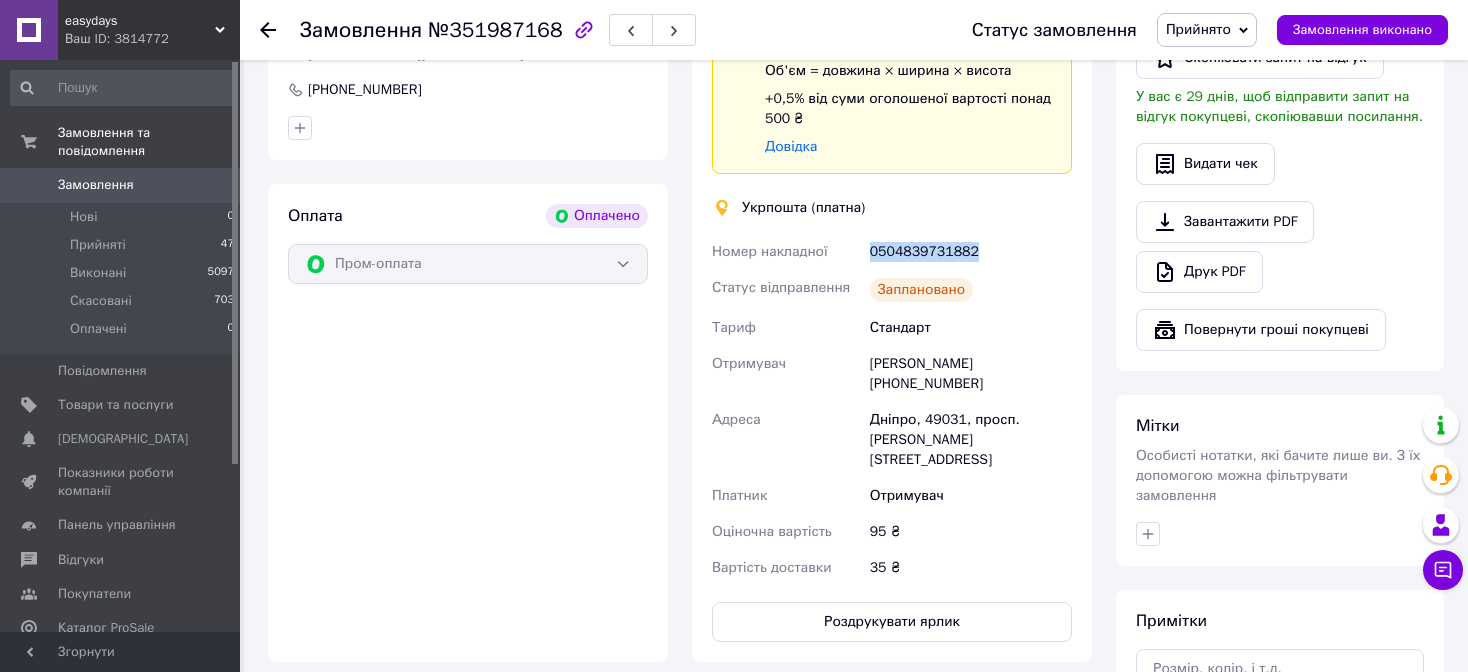 click on "0504839731882" at bounding box center [971, 252] 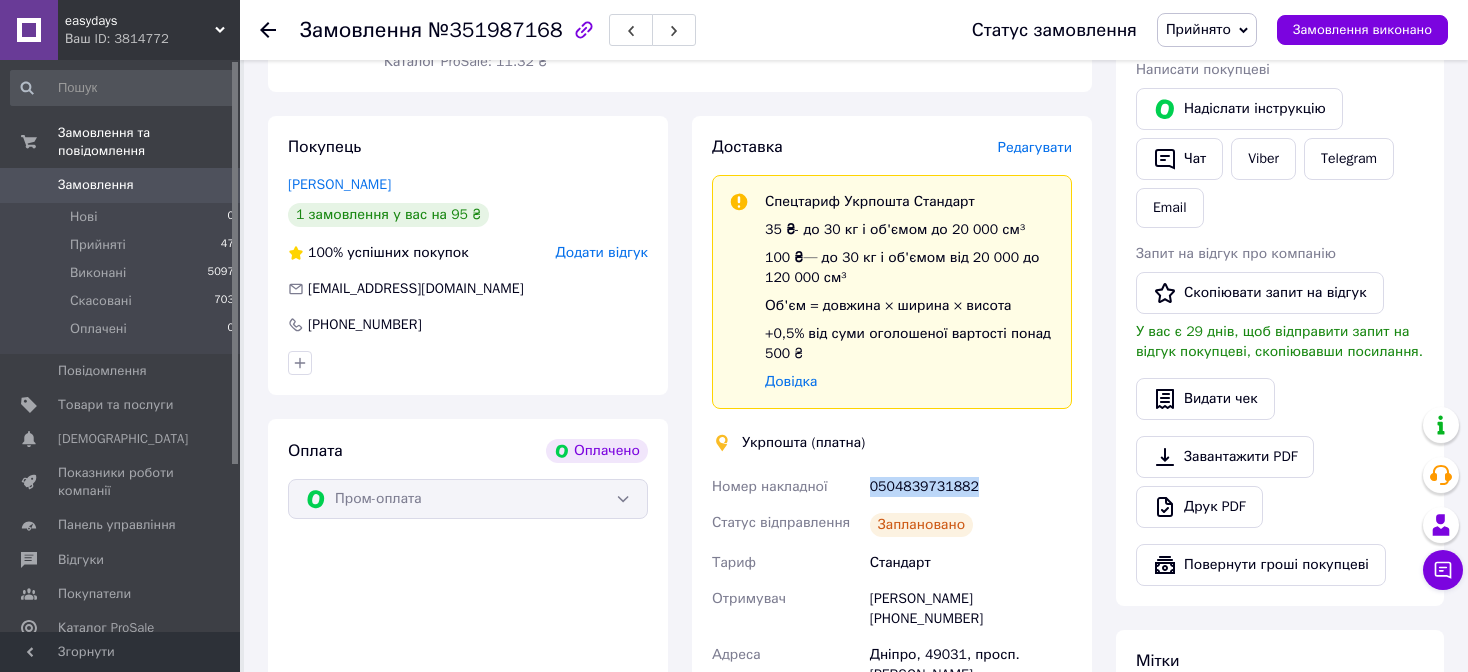 scroll, scrollTop: 1000, scrollLeft: 0, axis: vertical 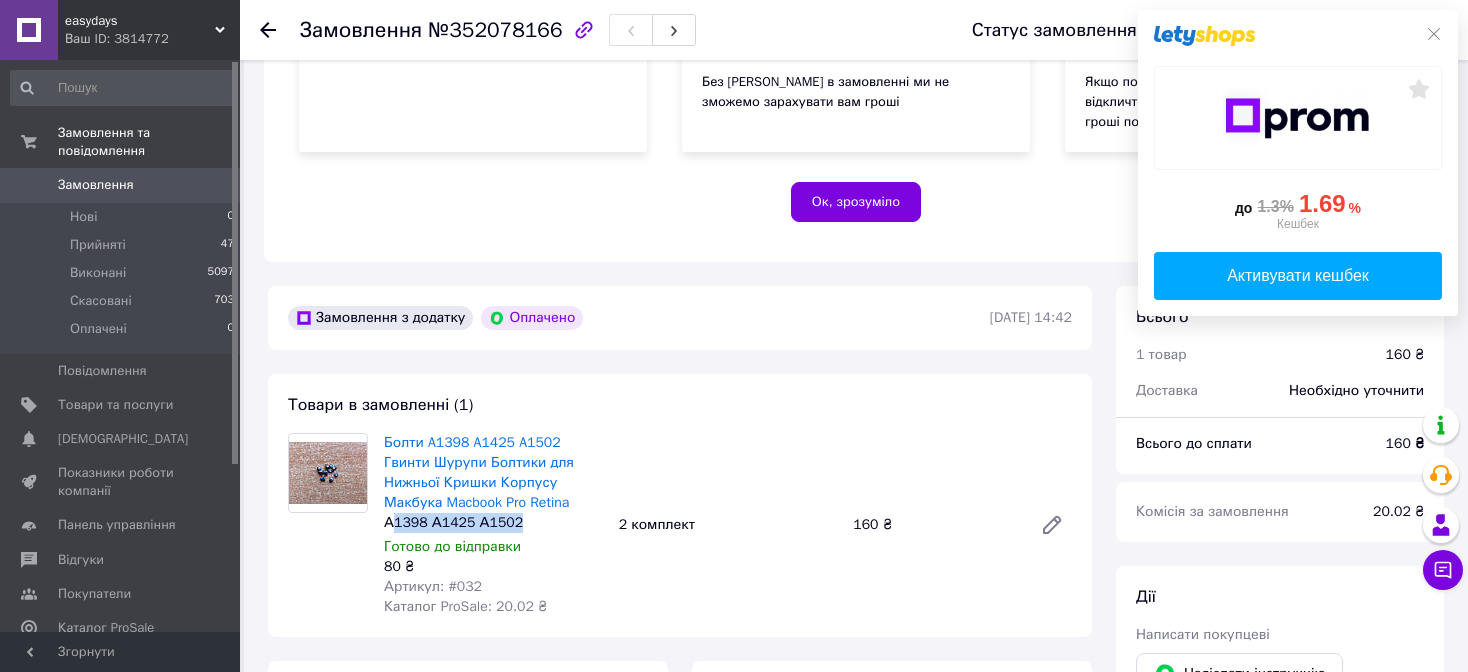 drag, startPoint x: 415, startPoint y: 531, endPoint x: 528, endPoint y: 529, distance: 113.0177 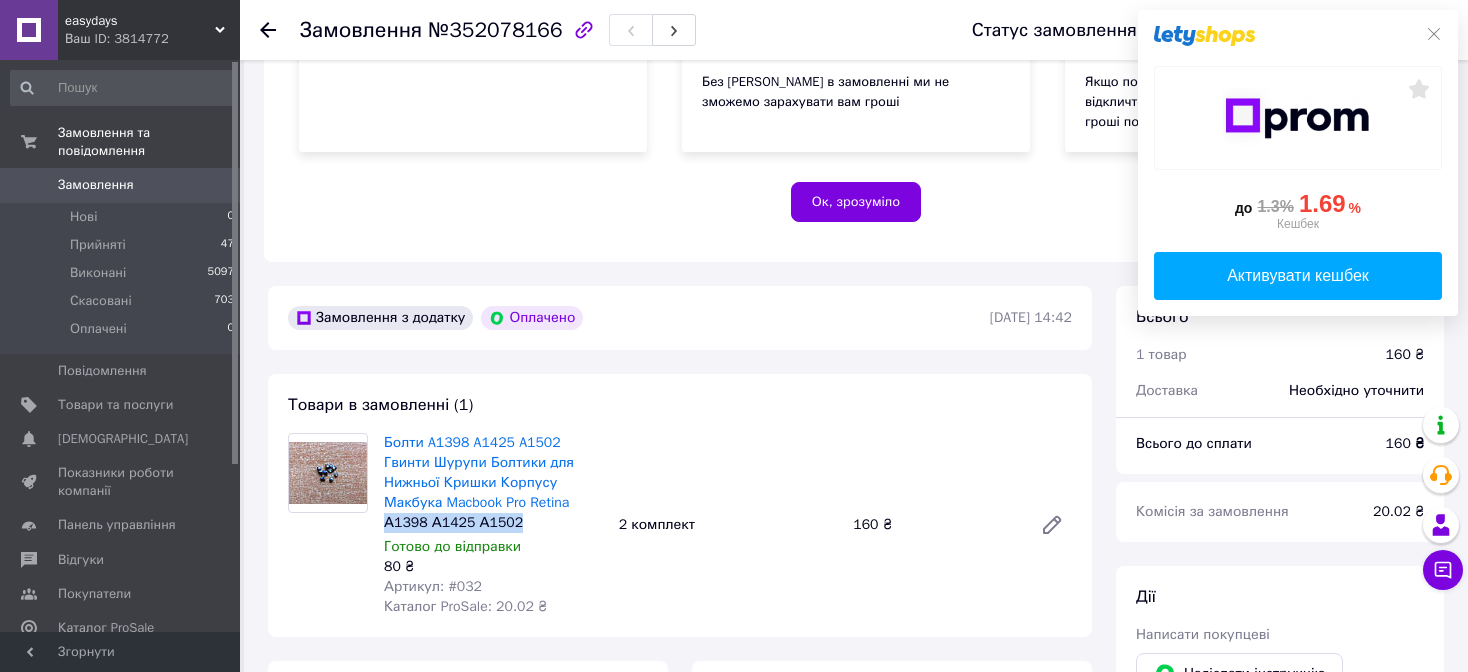 drag, startPoint x: 386, startPoint y: 521, endPoint x: 575, endPoint y: 531, distance: 189.26436 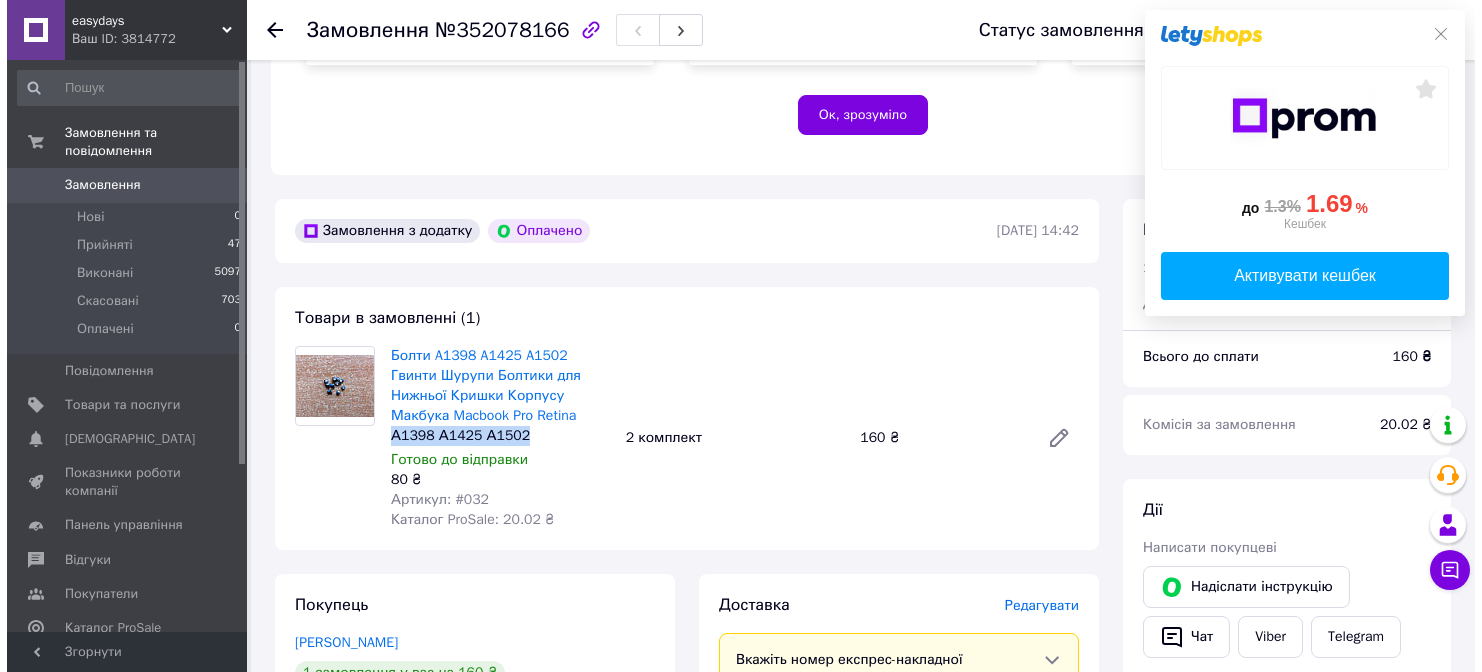 scroll, scrollTop: 800, scrollLeft: 0, axis: vertical 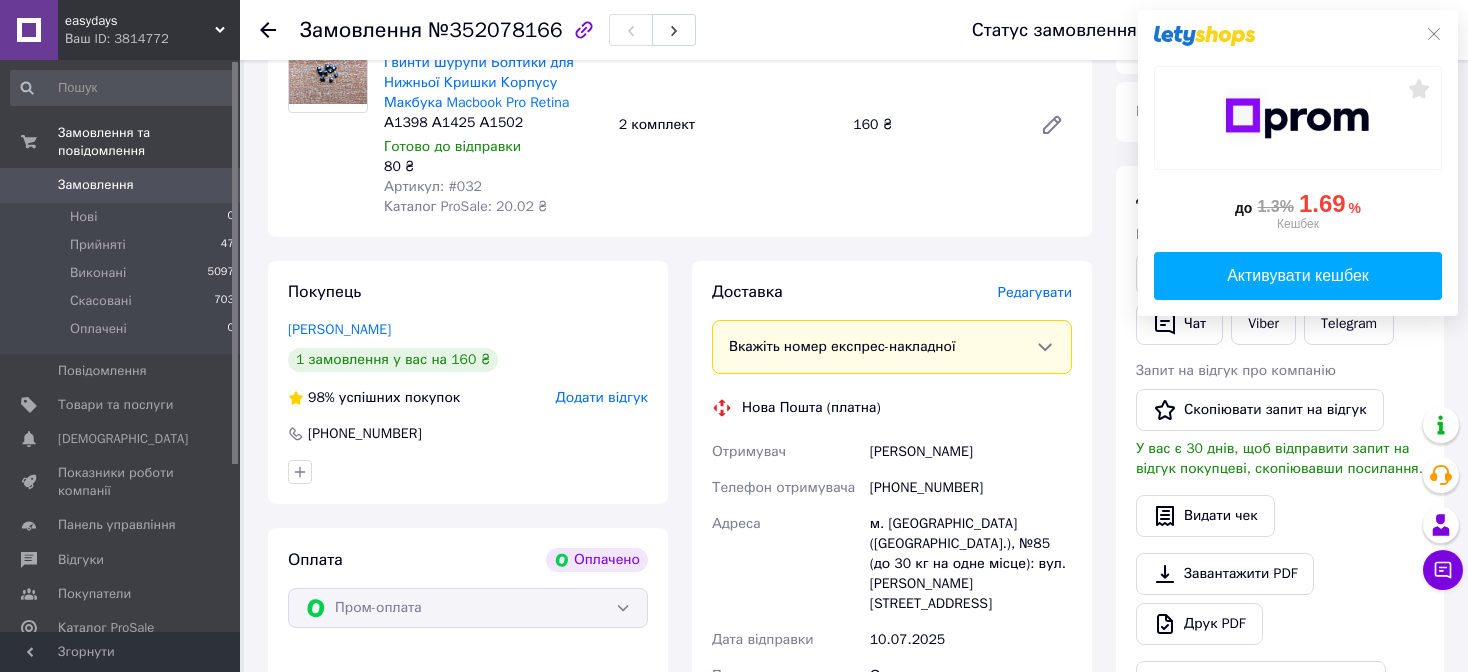 click on "Редагувати" at bounding box center (1035, 292) 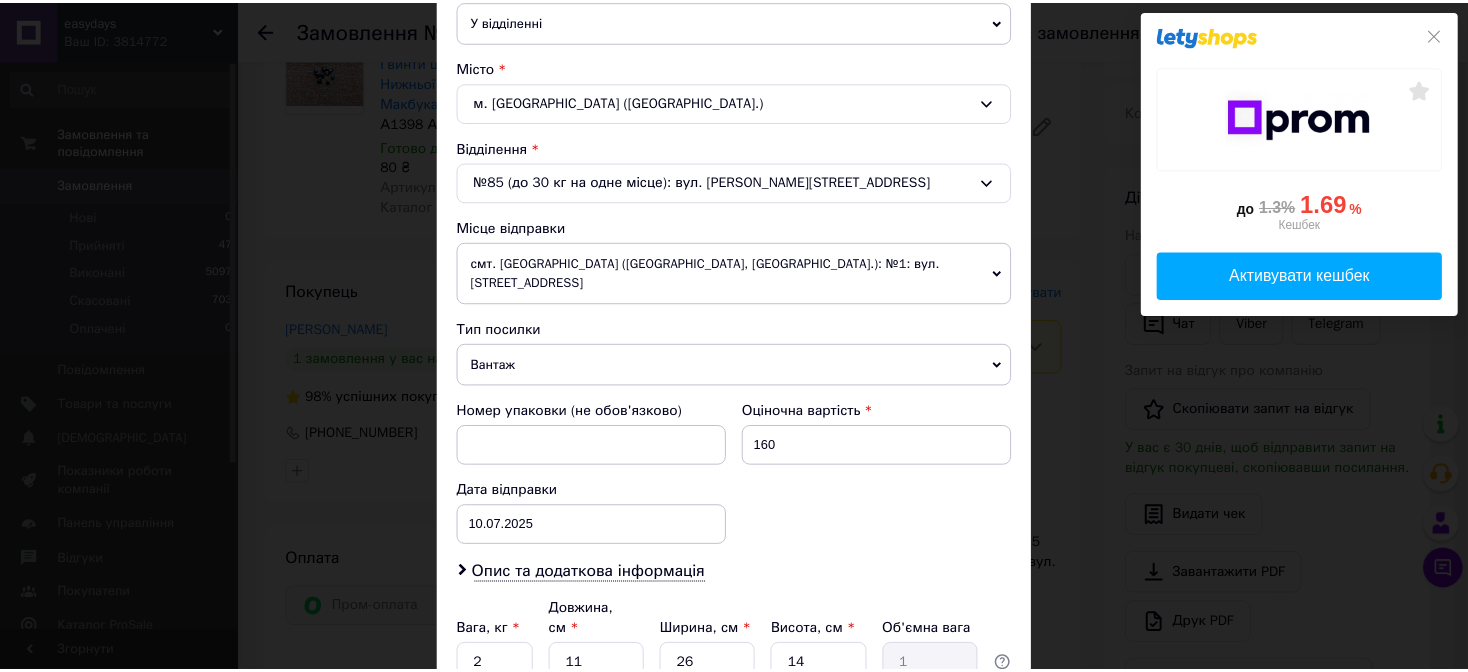 scroll, scrollTop: 650, scrollLeft: 0, axis: vertical 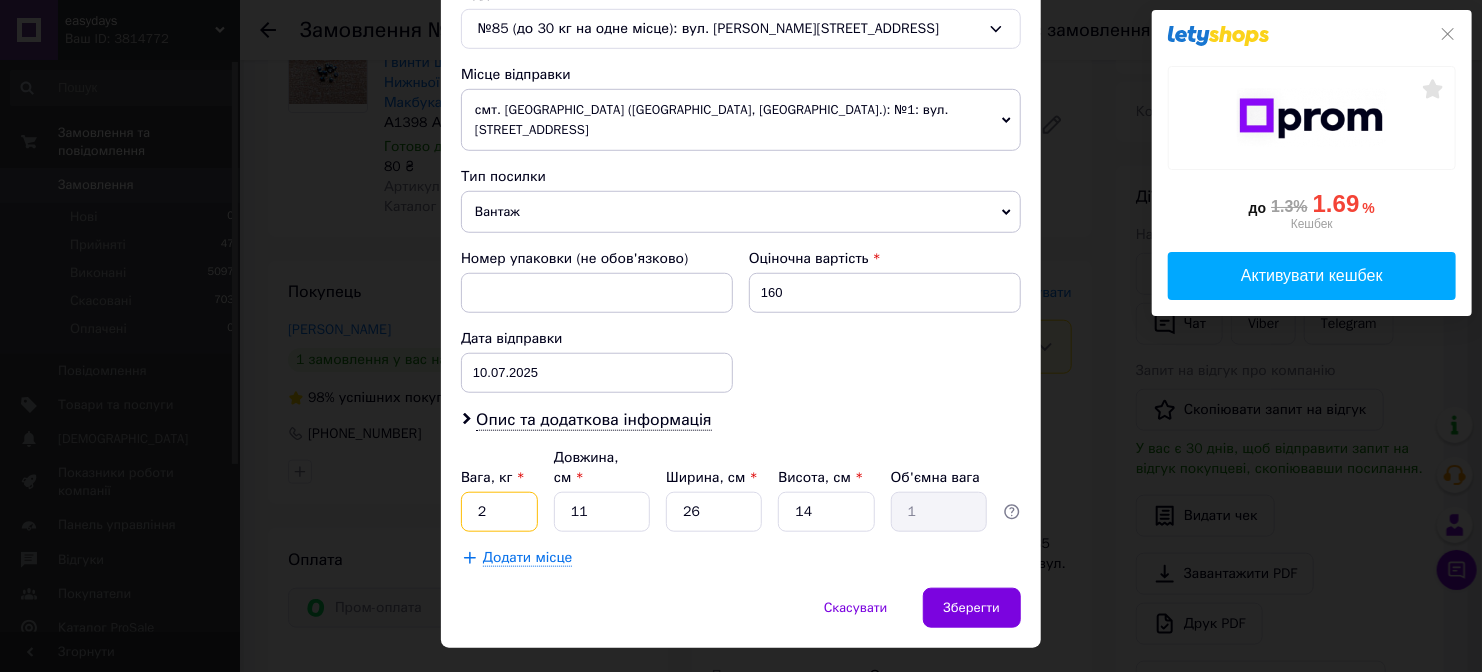 click on "2" at bounding box center (499, 512) 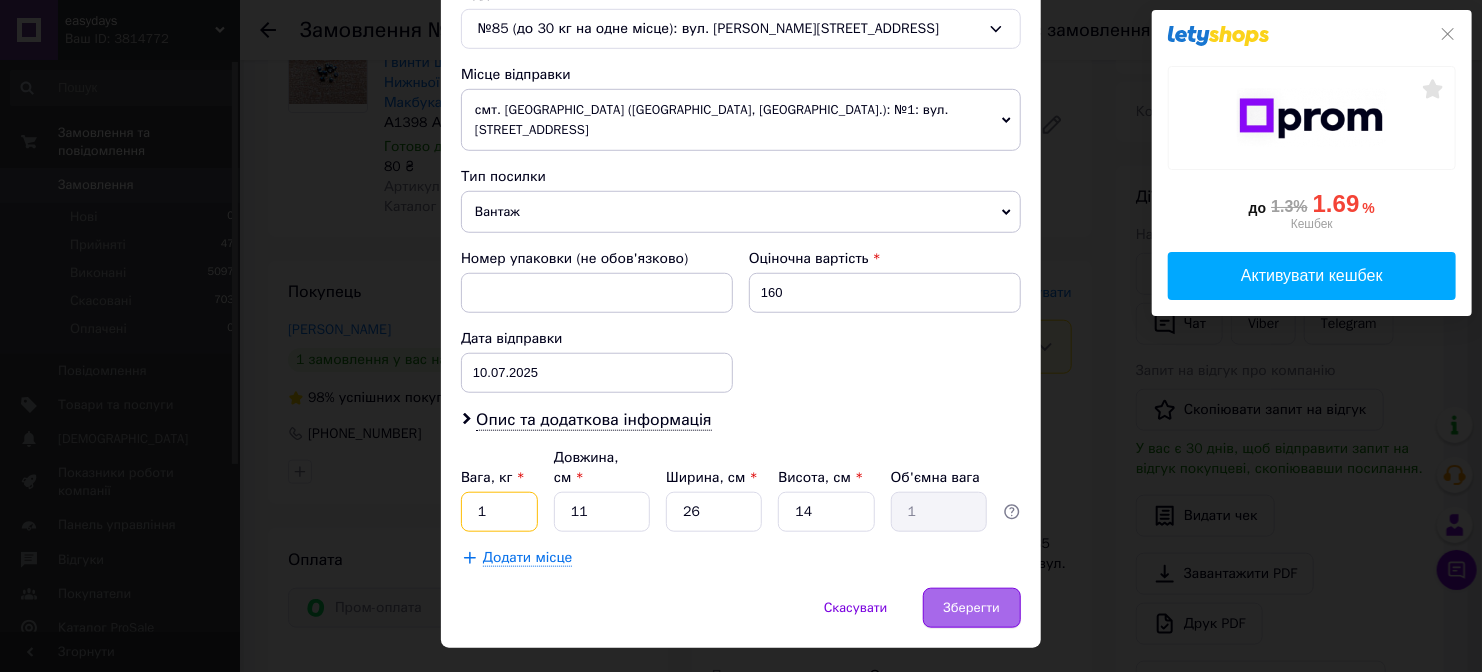 type on "1" 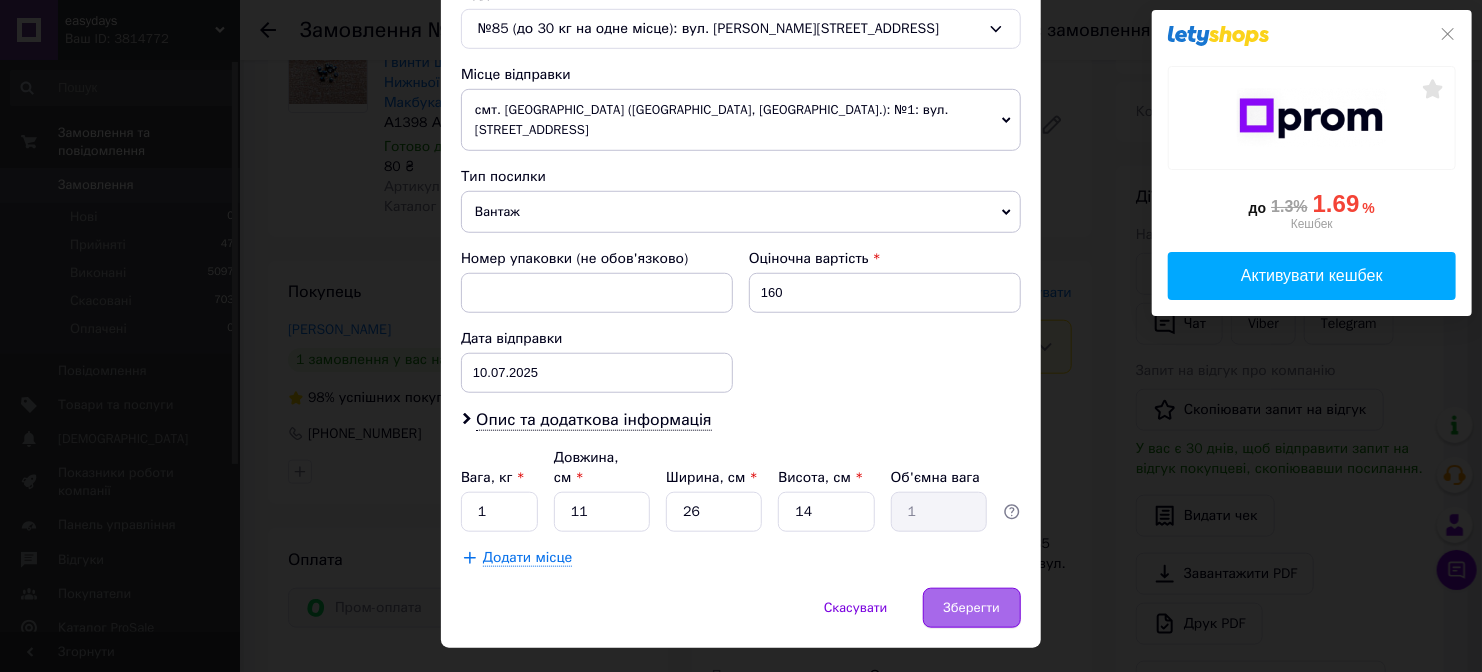 click on "Зберегти" at bounding box center (972, 608) 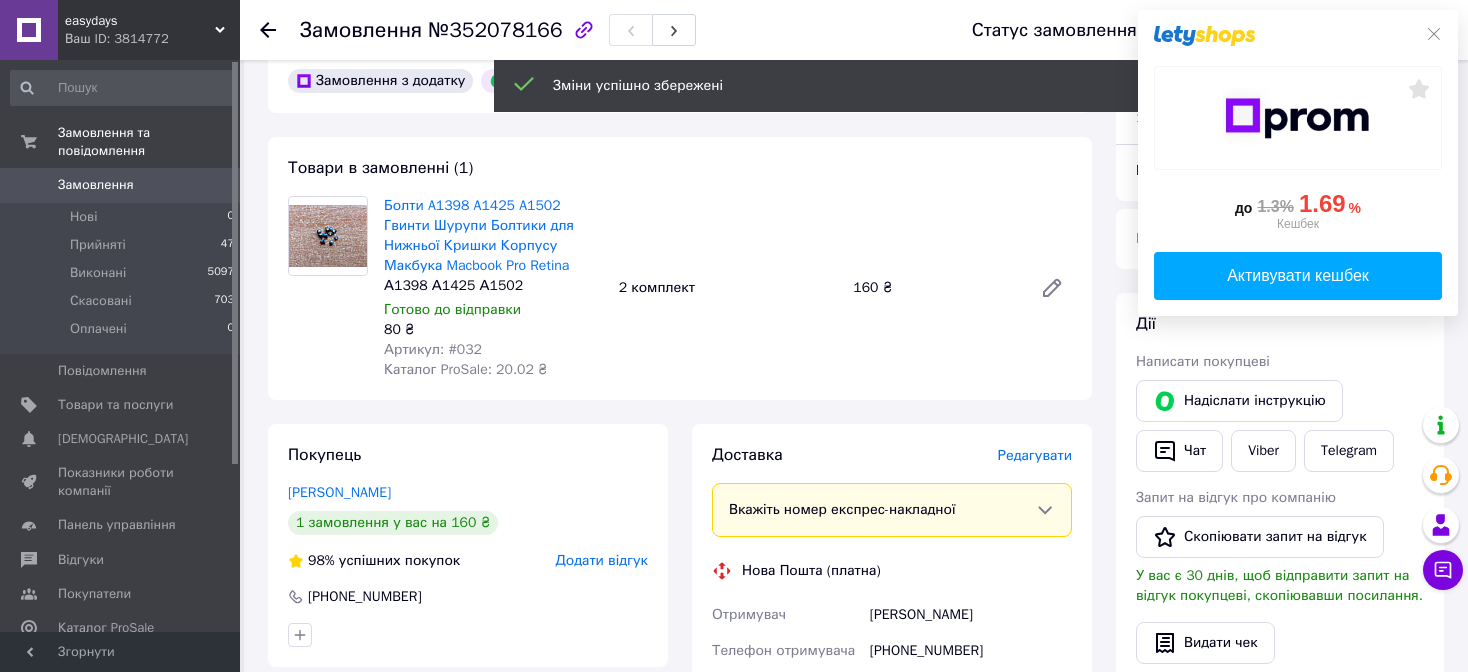 scroll, scrollTop: 600, scrollLeft: 0, axis: vertical 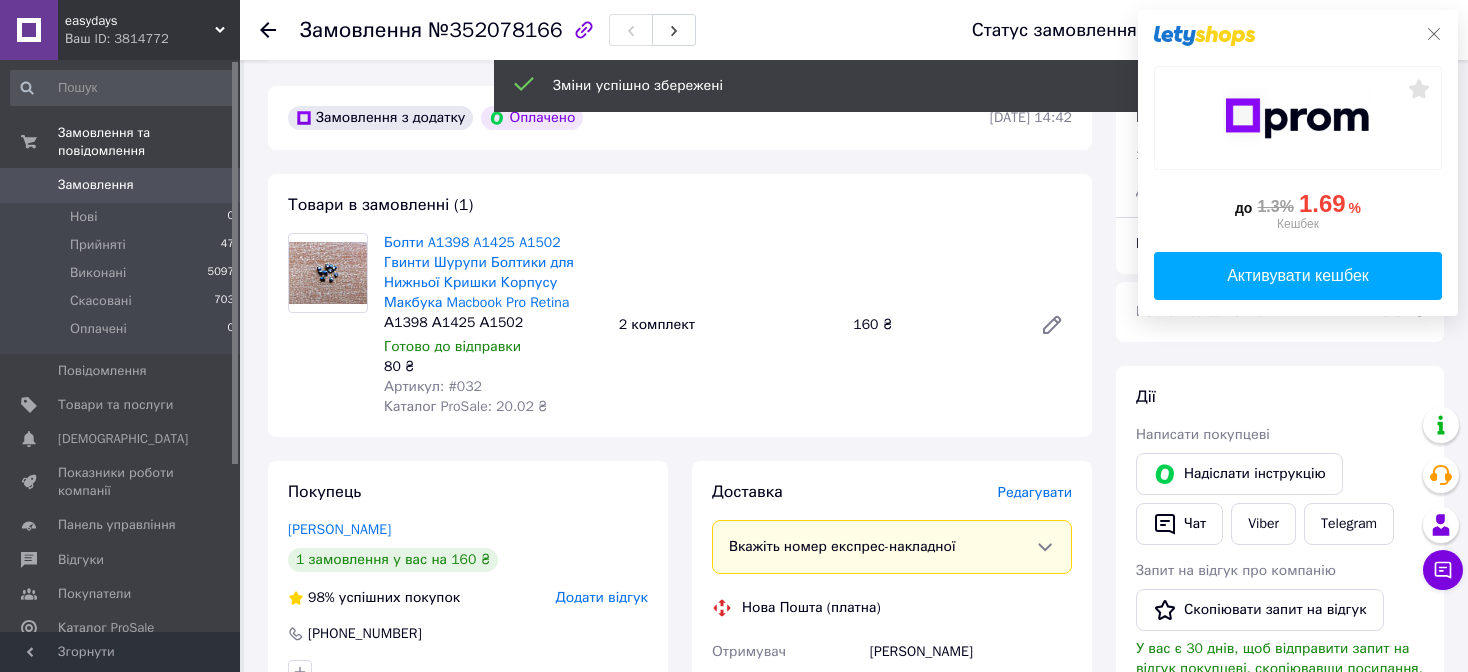 click 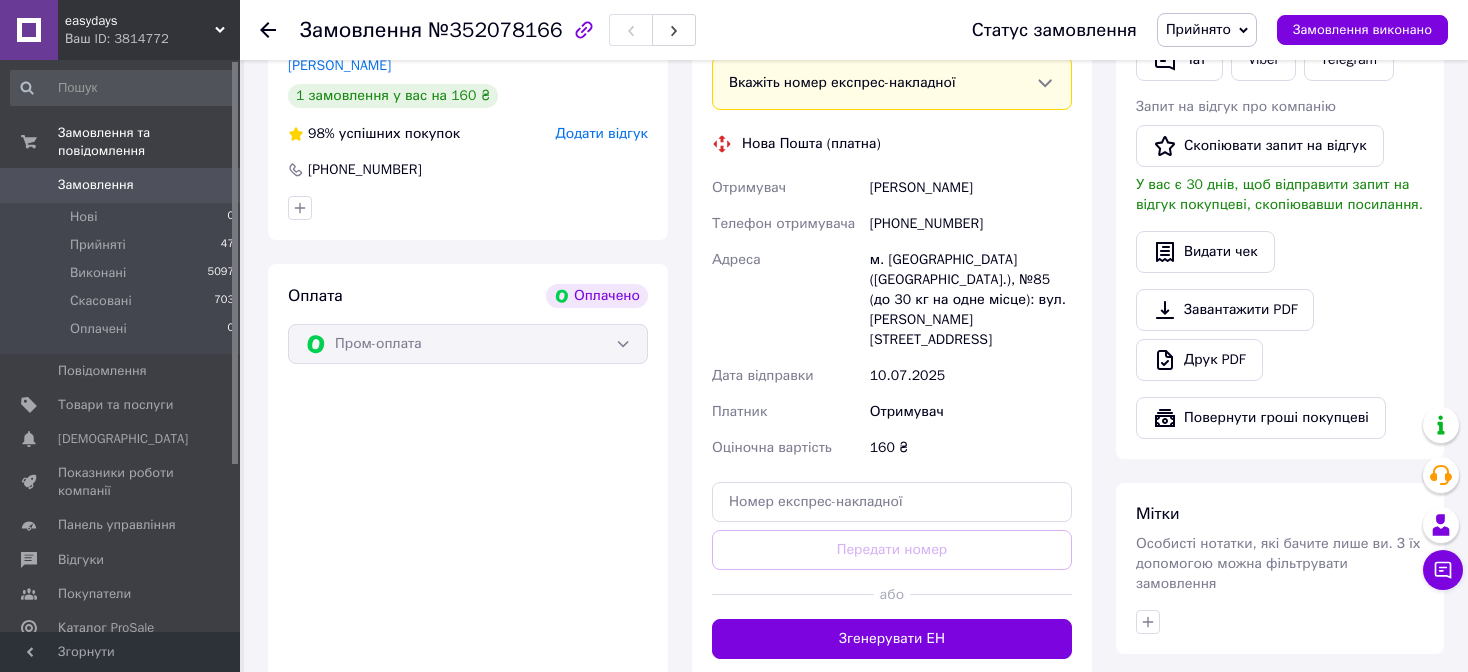 scroll, scrollTop: 1100, scrollLeft: 0, axis: vertical 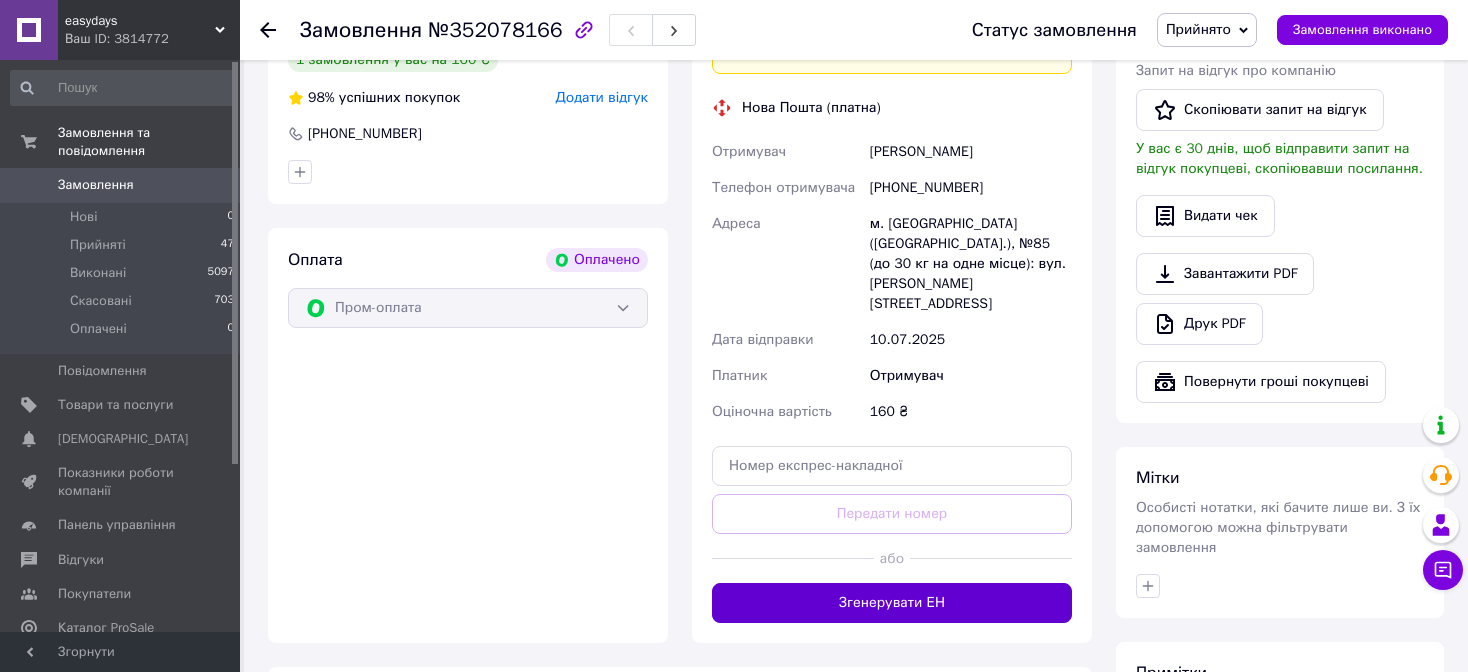 click on "Згенерувати ЕН" at bounding box center (892, 603) 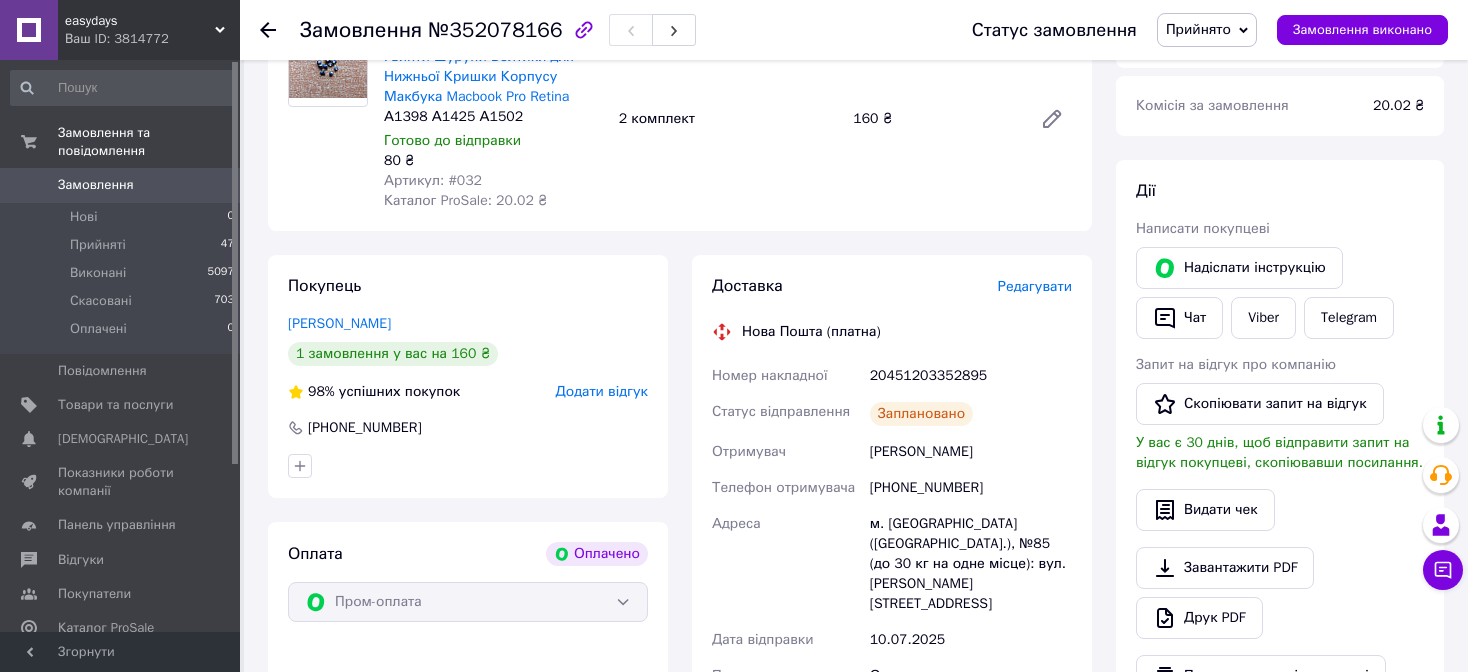scroll, scrollTop: 800, scrollLeft: 0, axis: vertical 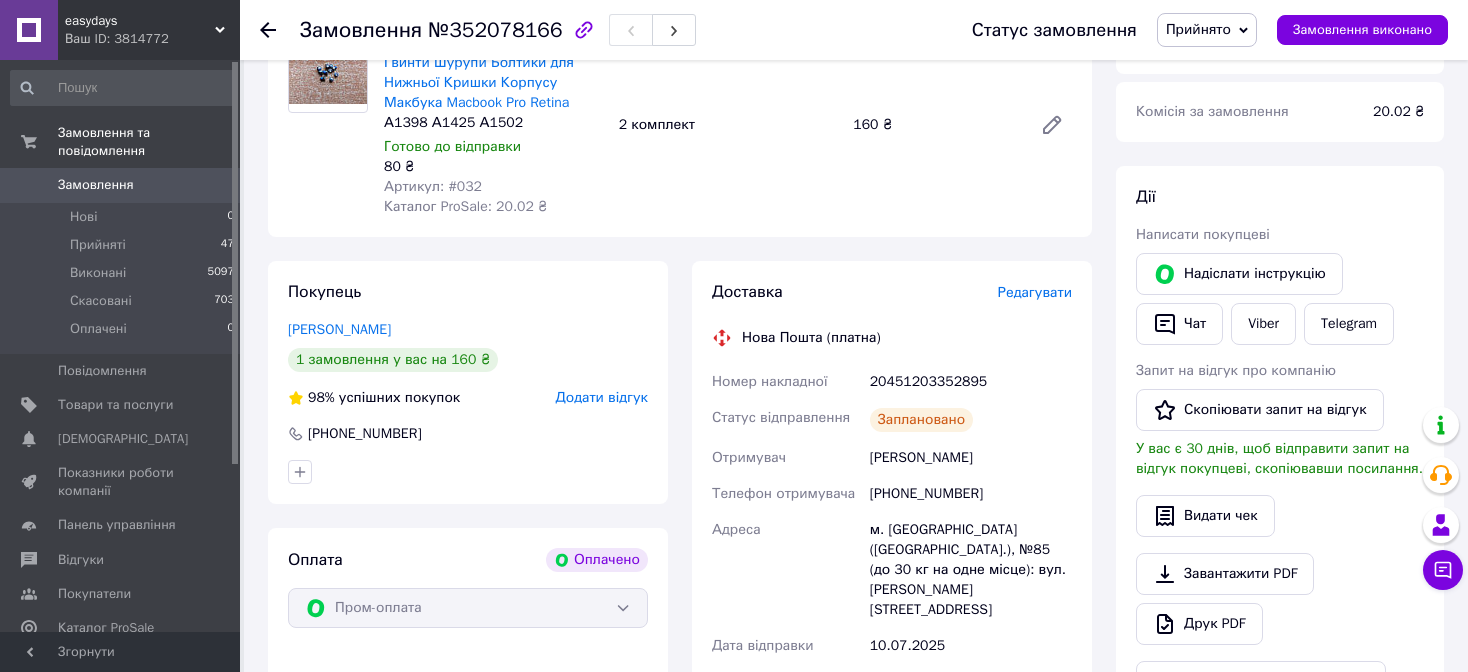 click on "20451203352895" at bounding box center [971, 382] 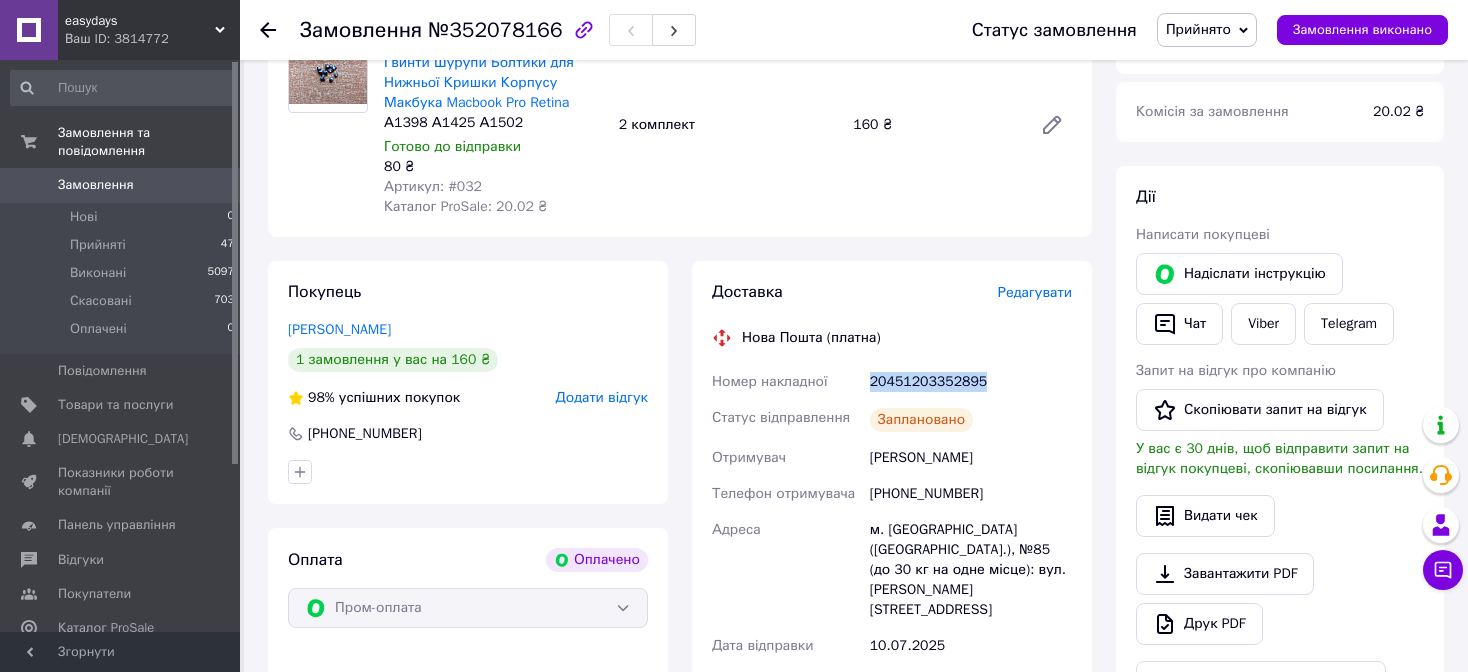 click on "20451203352895" at bounding box center [971, 382] 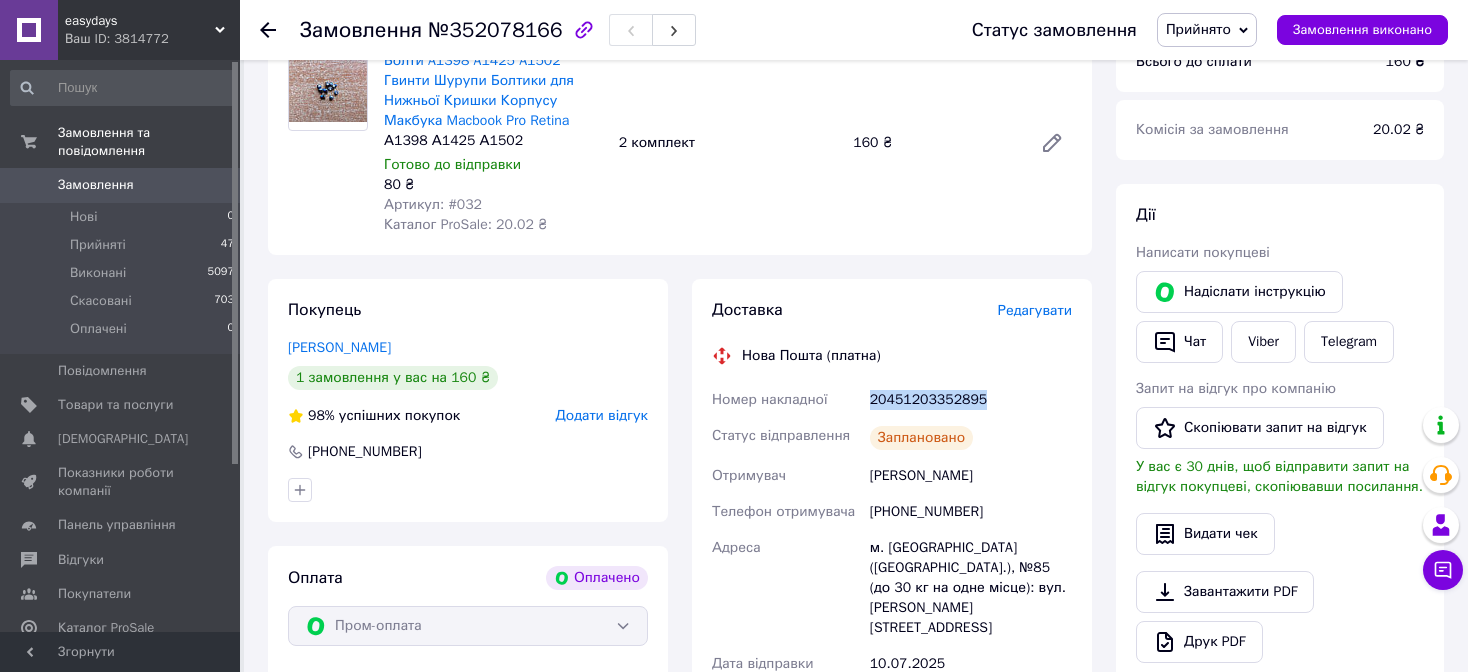 scroll, scrollTop: 900, scrollLeft: 0, axis: vertical 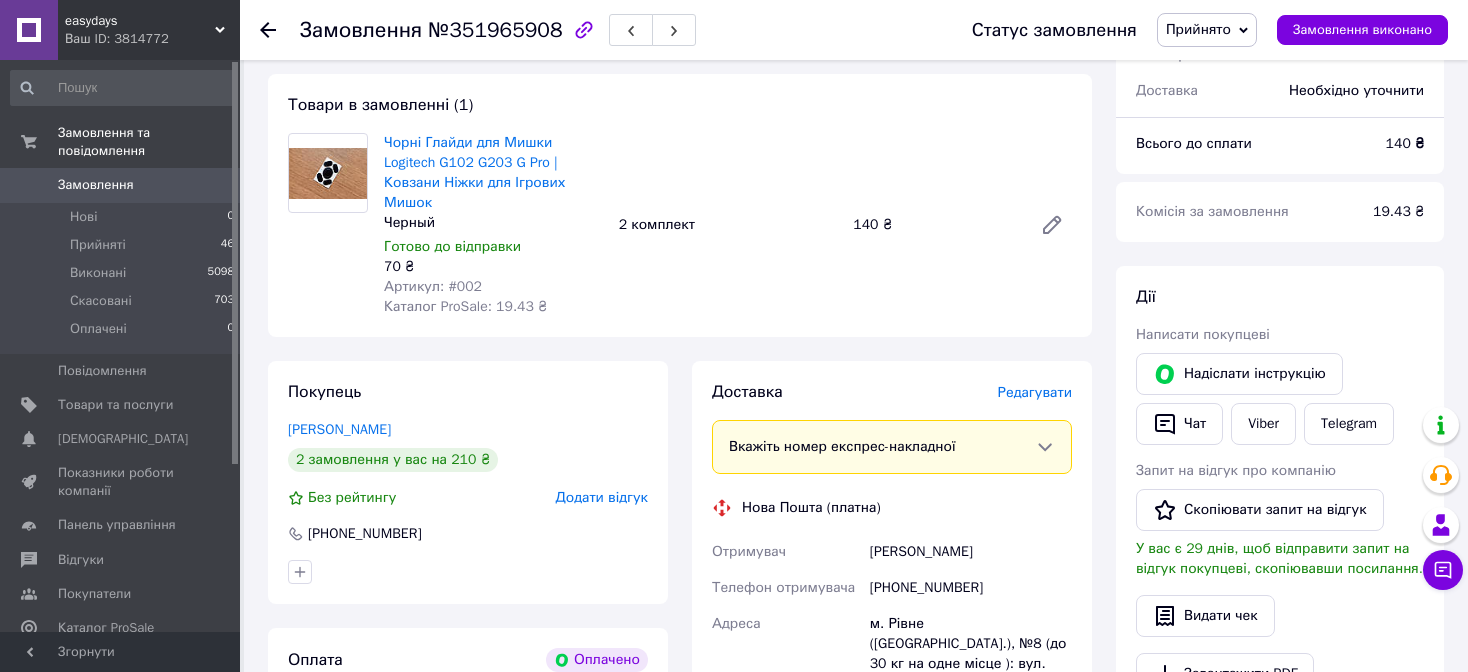 click on "Редагувати" at bounding box center (1035, 392) 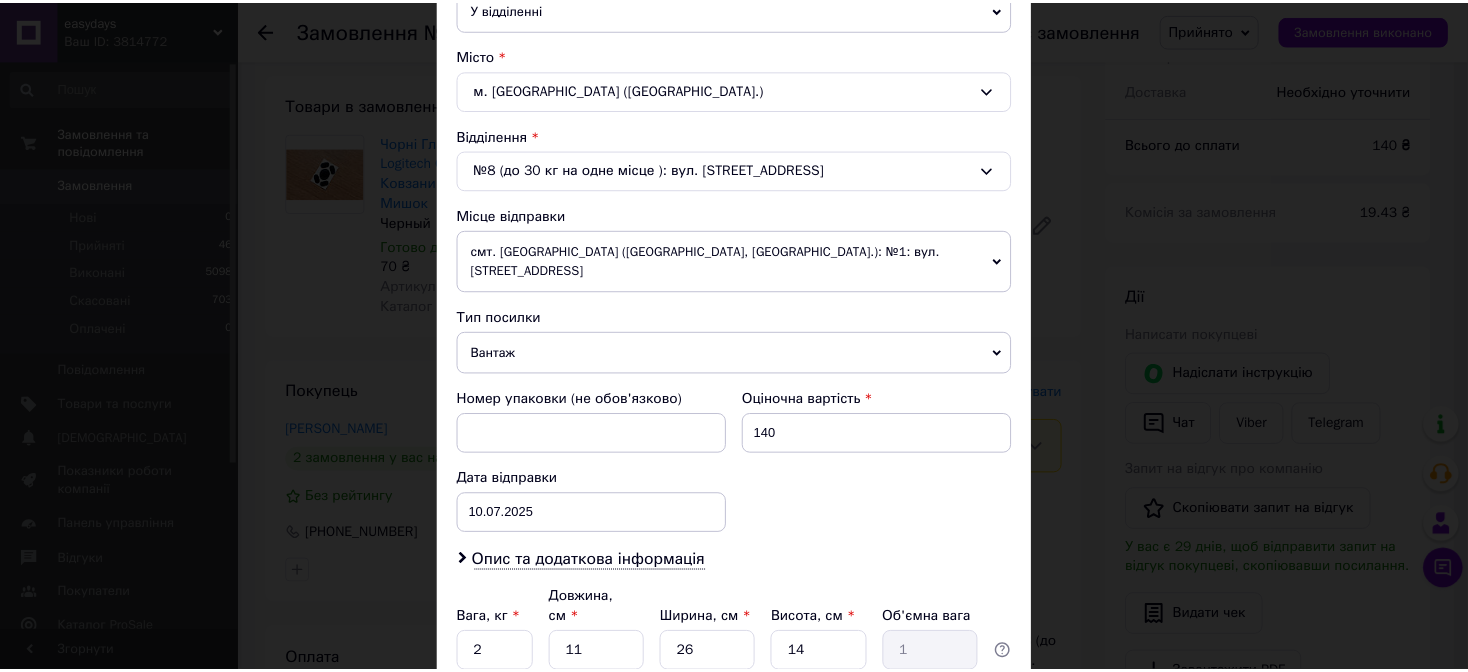 scroll, scrollTop: 650, scrollLeft: 0, axis: vertical 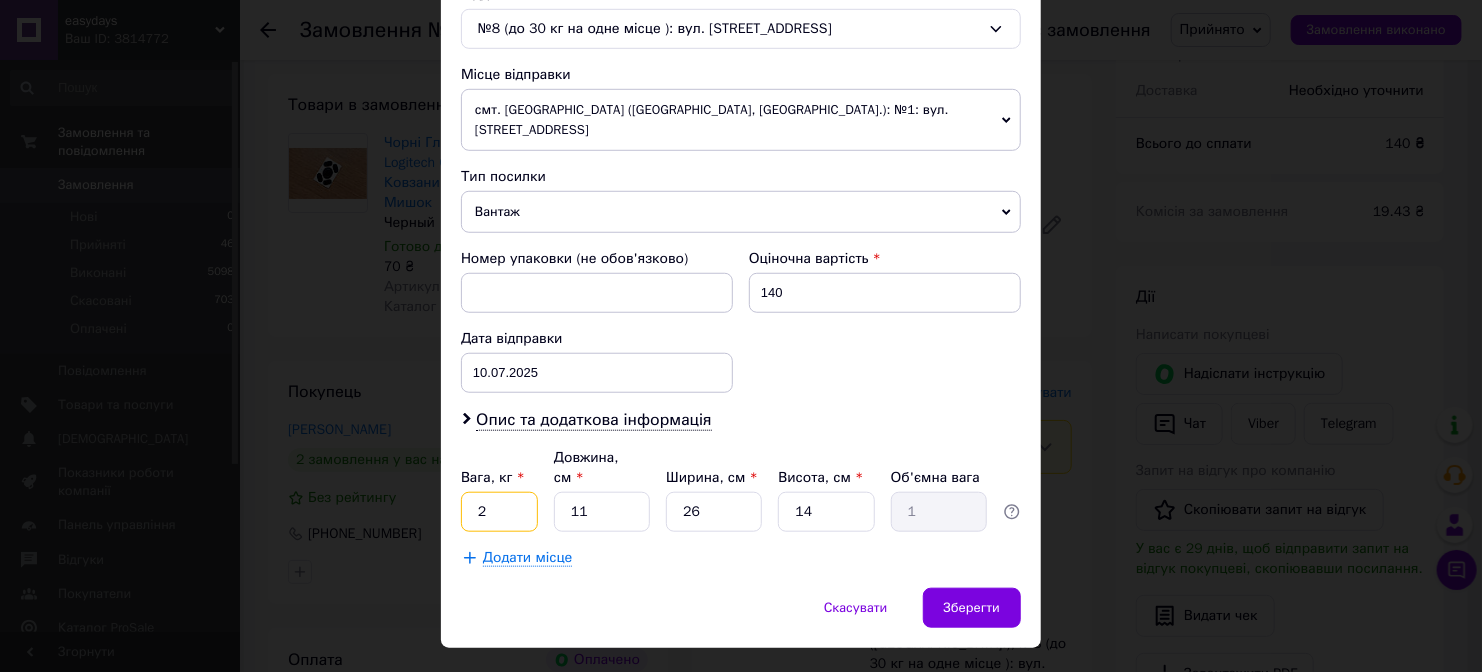 click on "2" at bounding box center [499, 512] 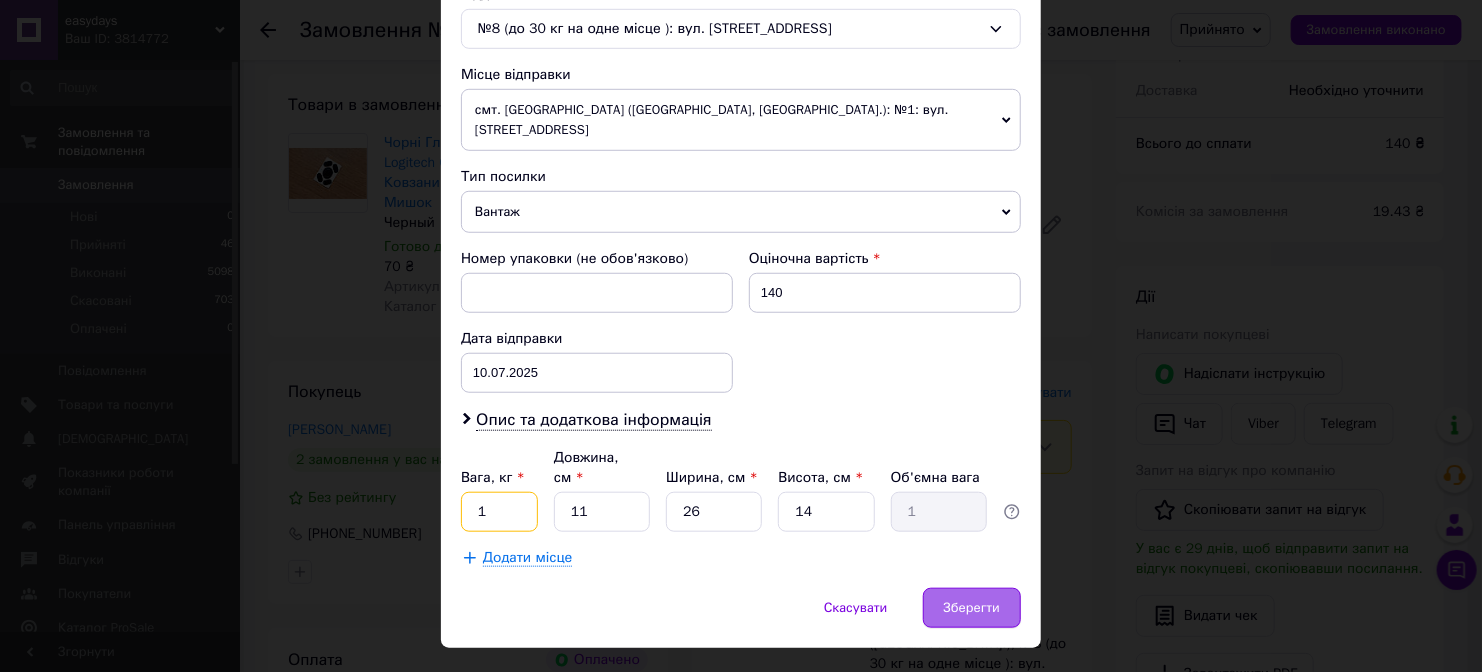 type on "1" 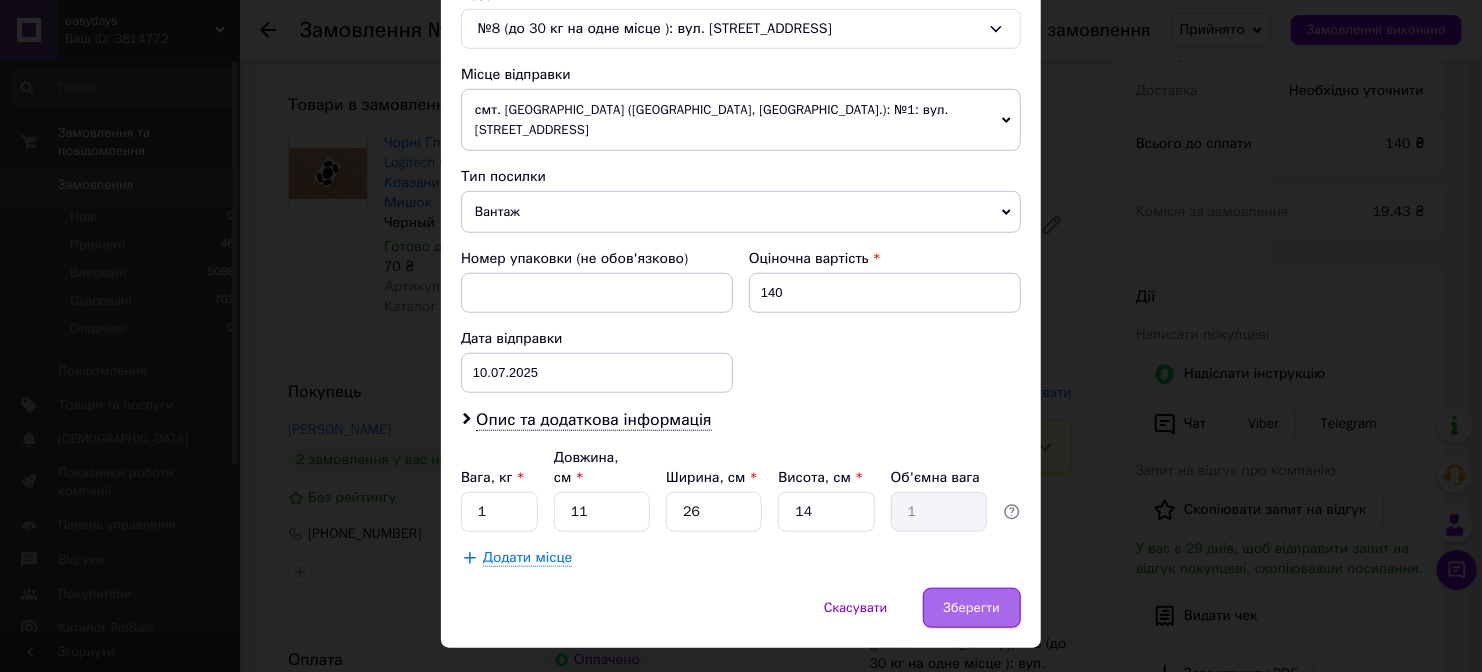 click on "Зберегти" at bounding box center (972, 608) 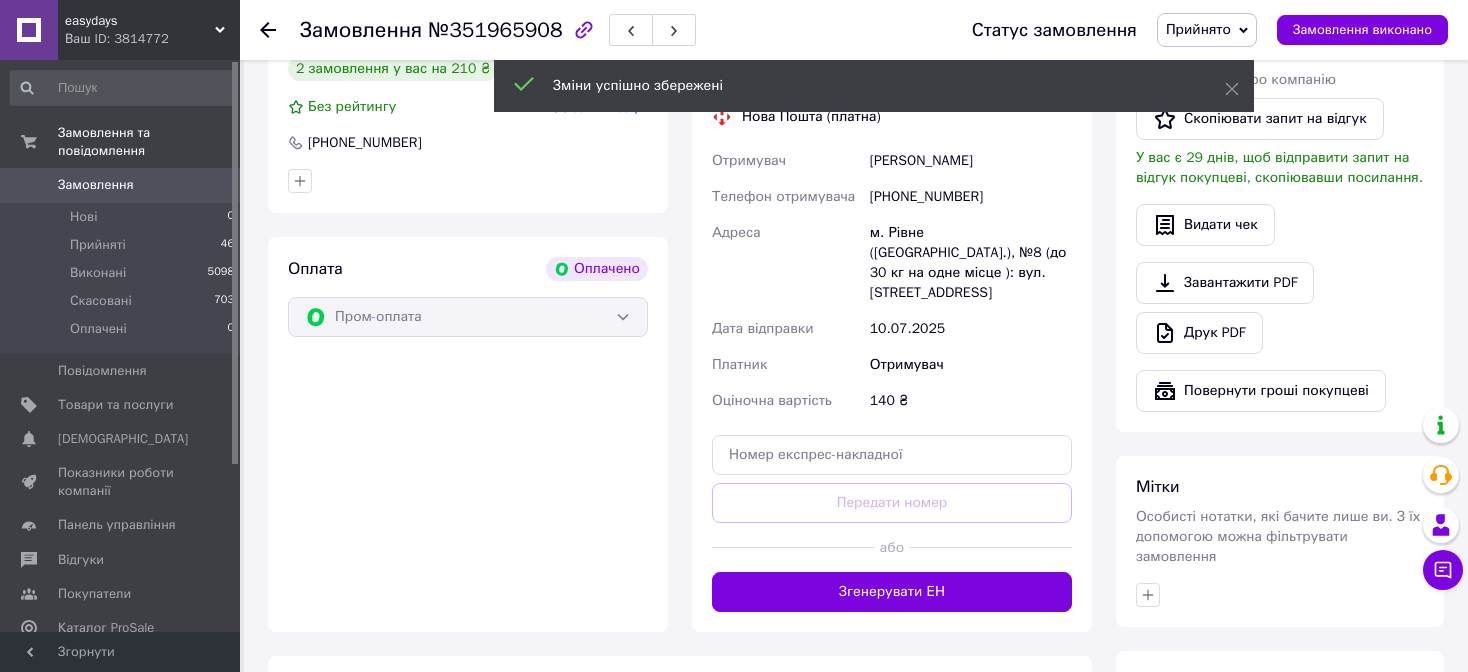 scroll, scrollTop: 1200, scrollLeft: 0, axis: vertical 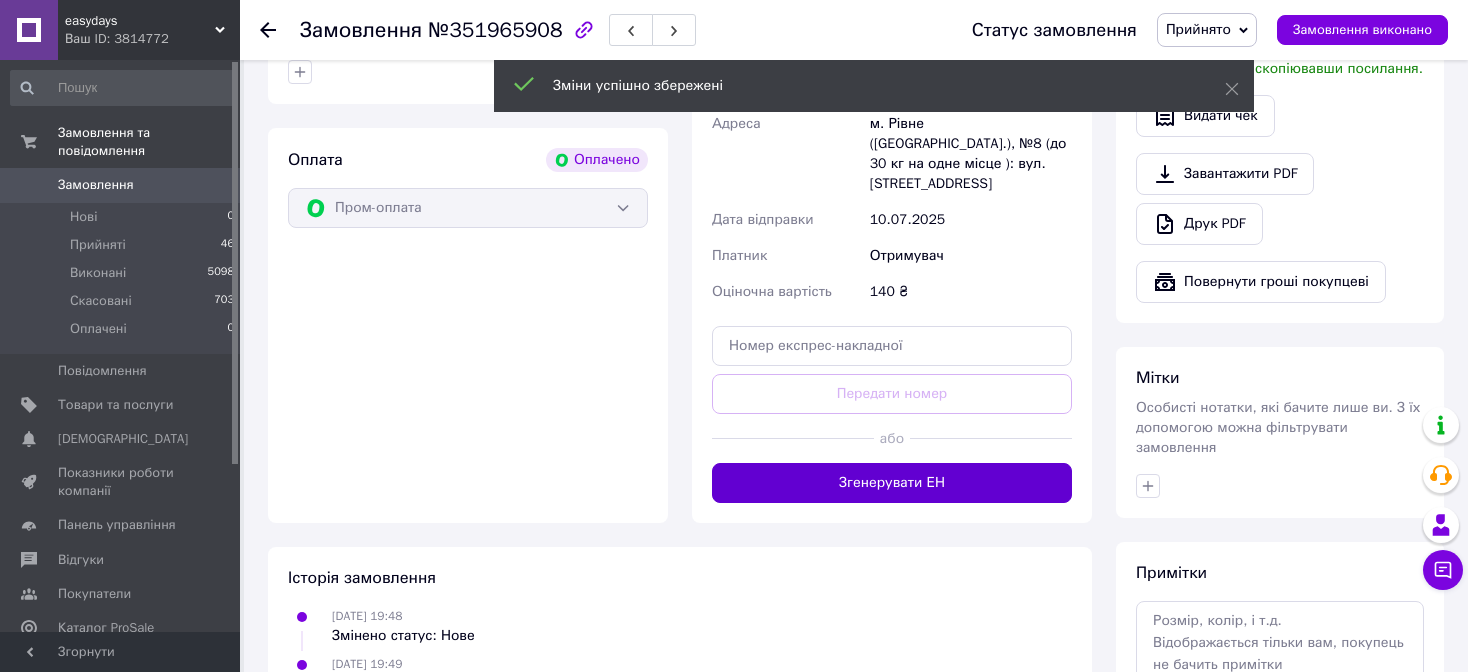 click on "Згенерувати ЕН" at bounding box center (892, 483) 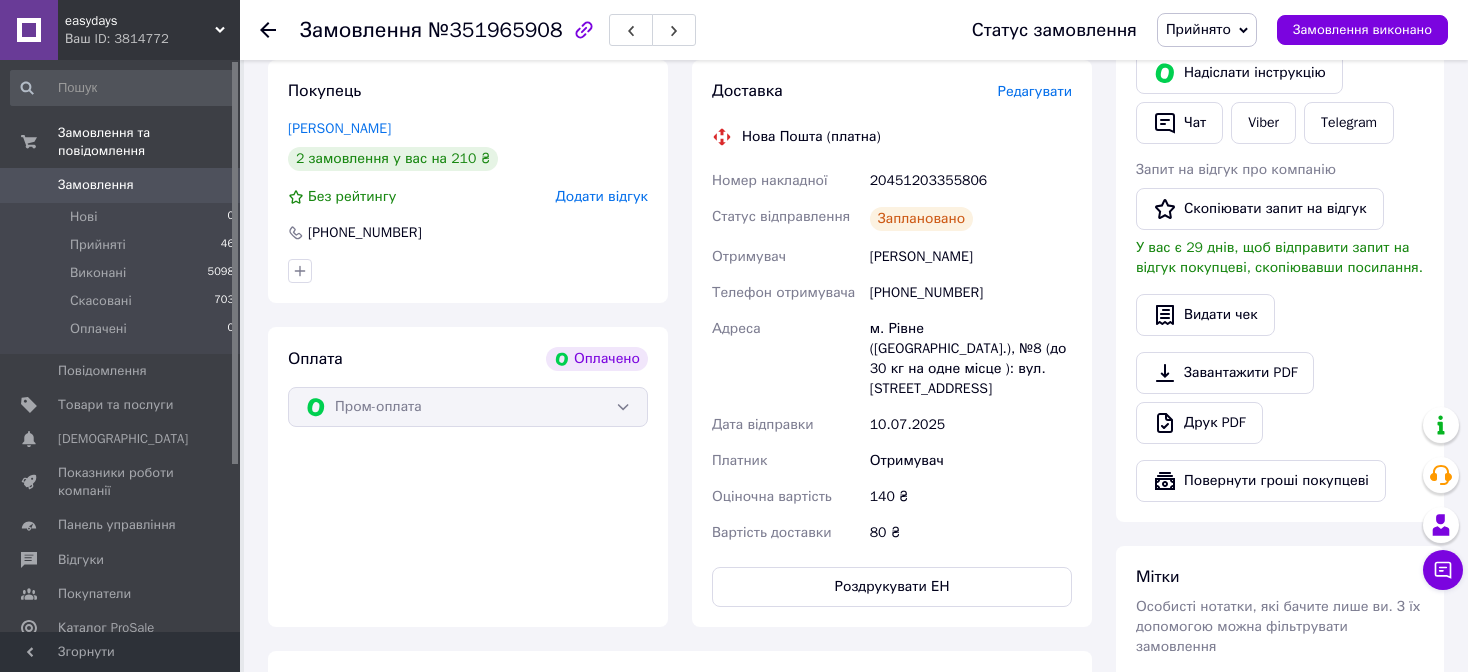 scroll, scrollTop: 1000, scrollLeft: 0, axis: vertical 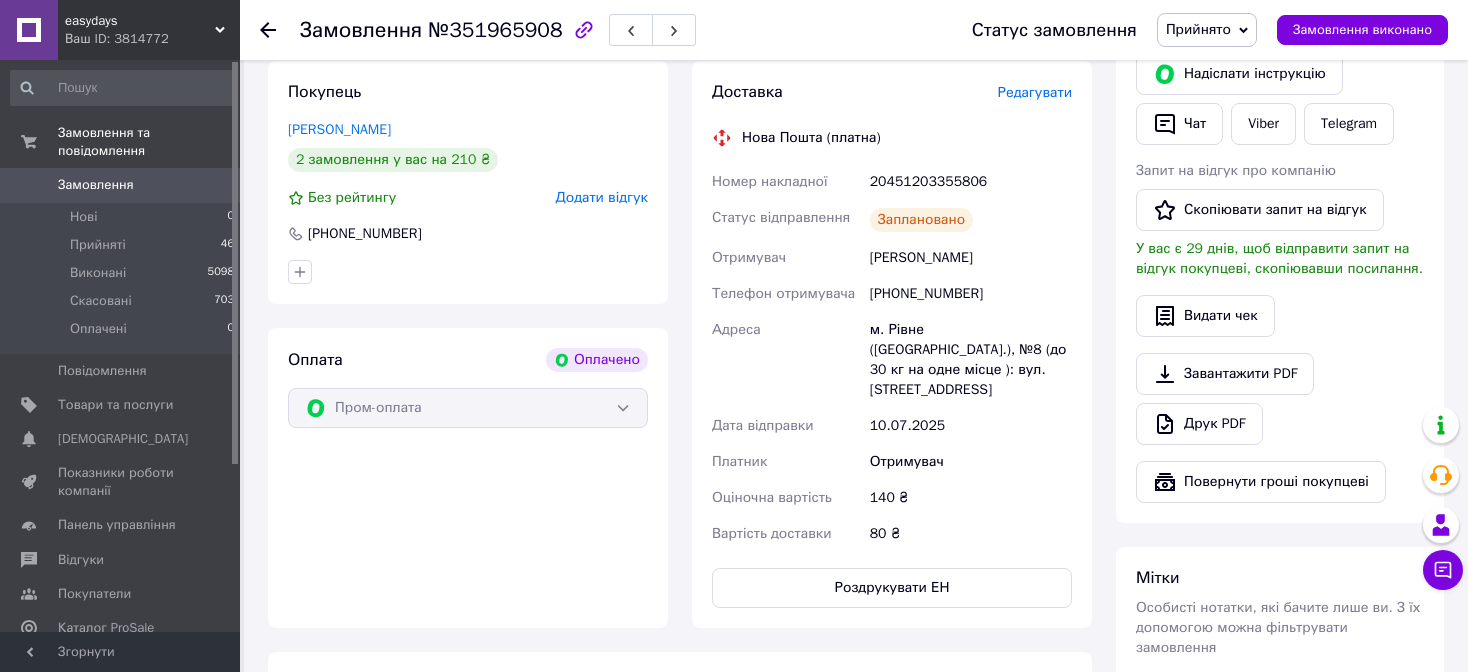 click on "20451203355806" at bounding box center (971, 182) 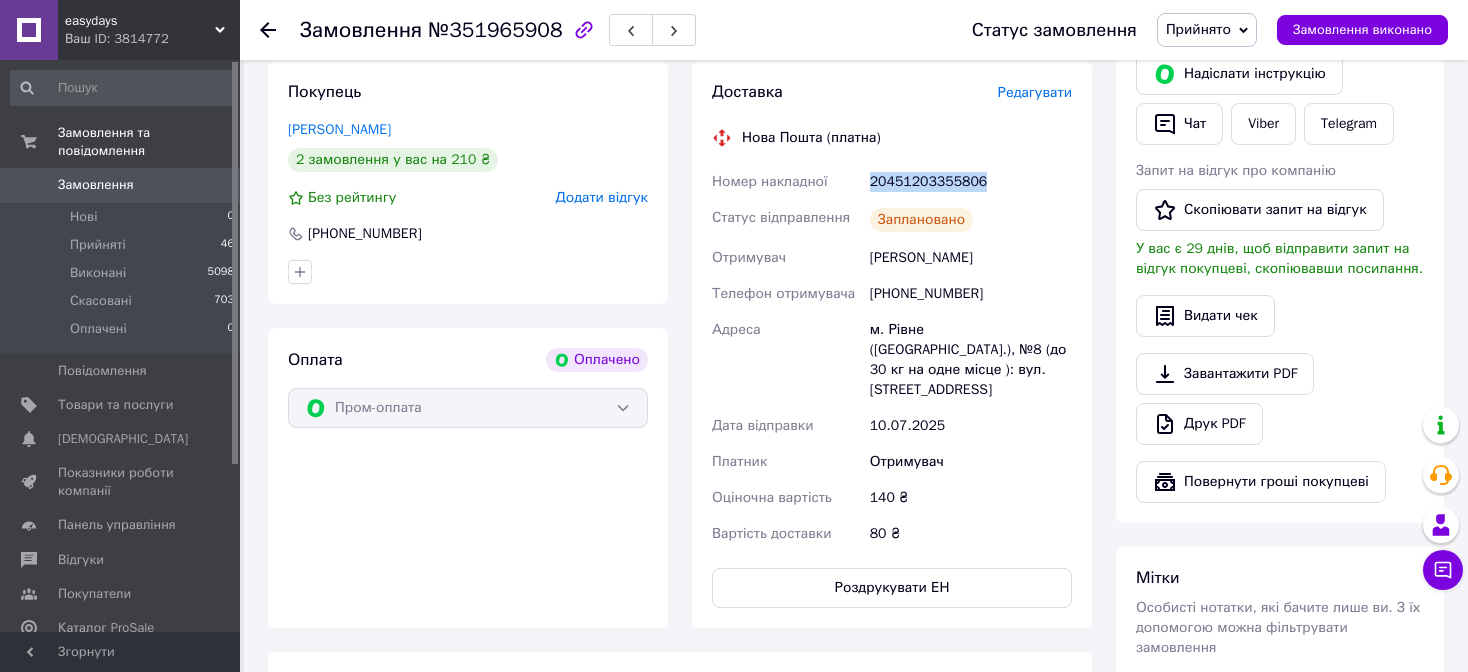 click on "20451203355806" at bounding box center [971, 182] 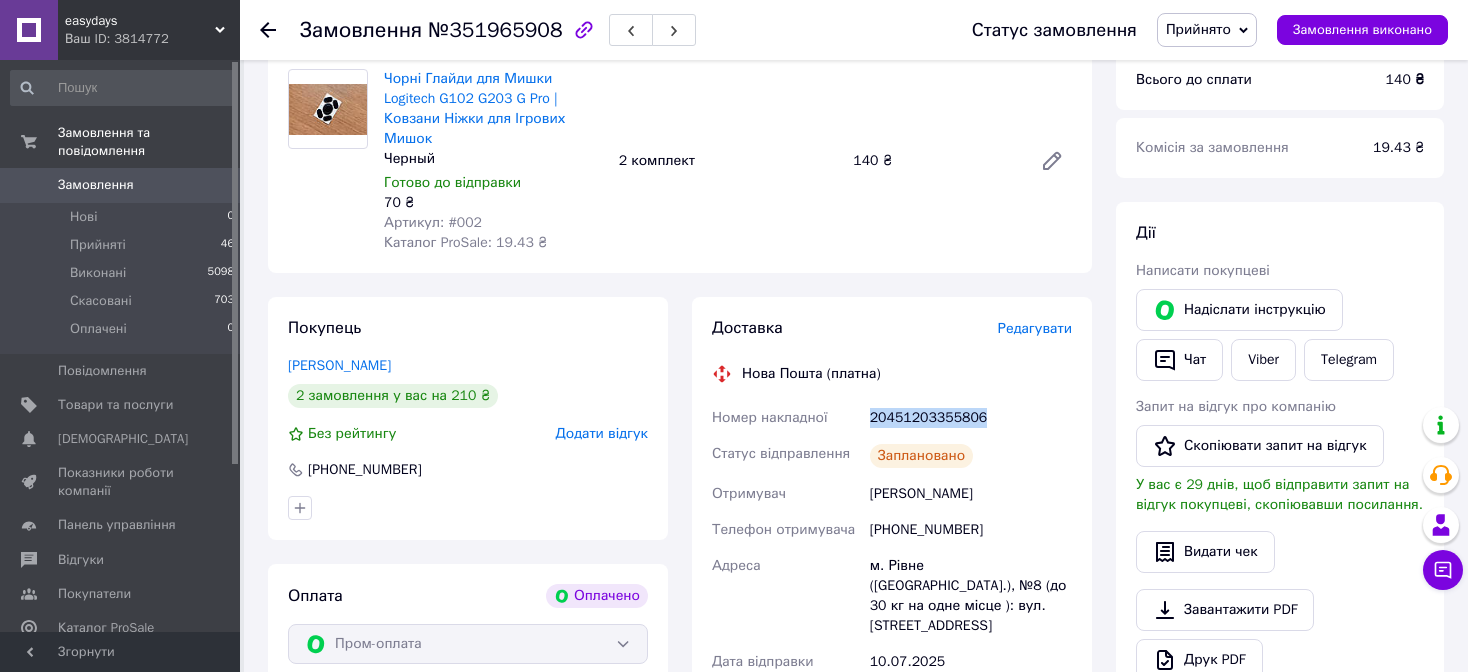 scroll, scrollTop: 700, scrollLeft: 0, axis: vertical 